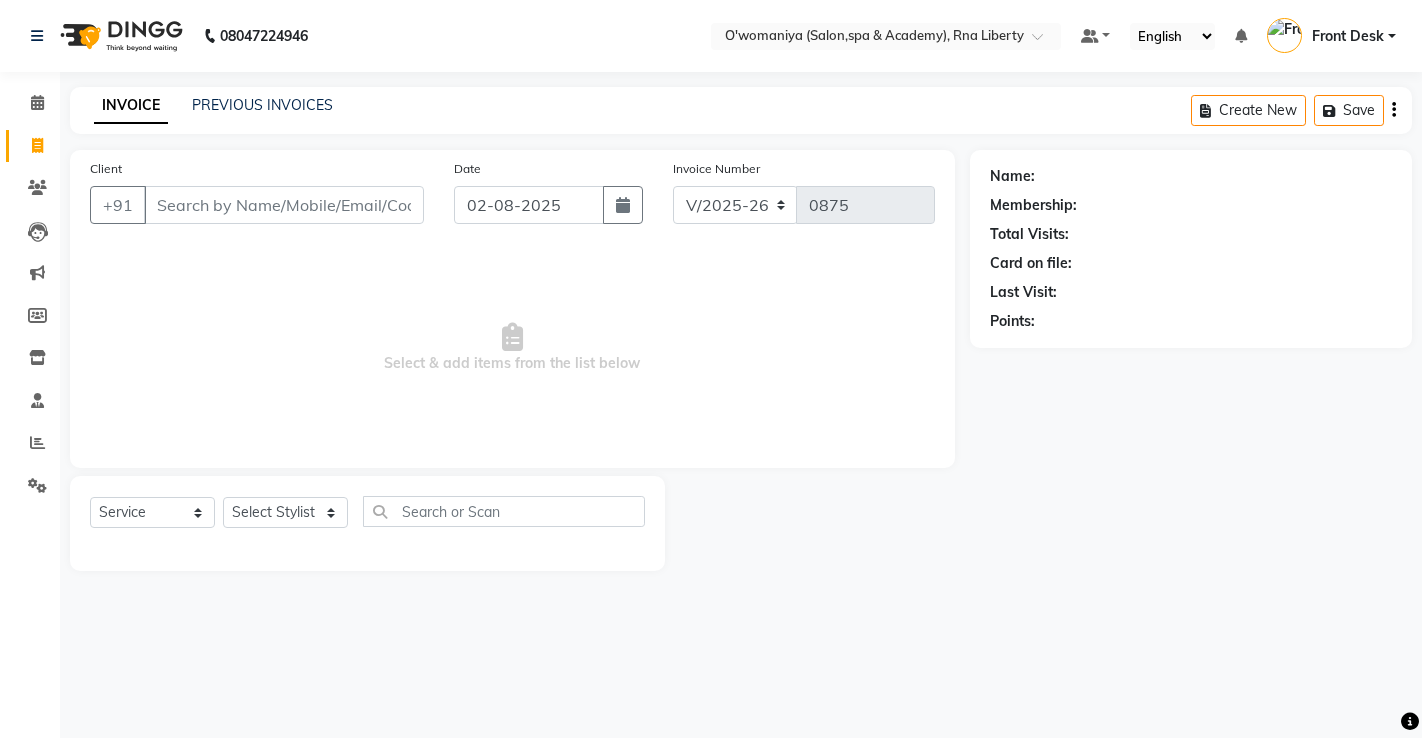 select on "5532" 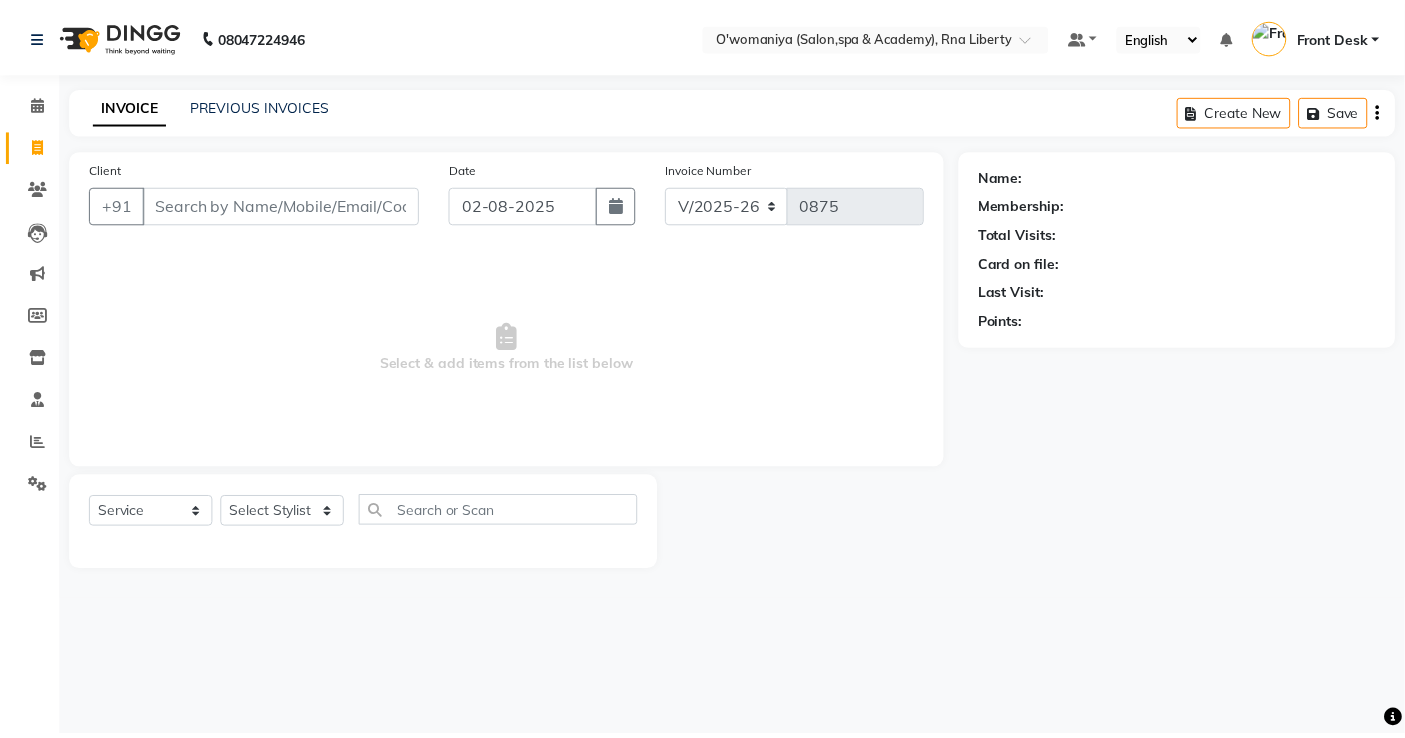 scroll, scrollTop: 0, scrollLeft: 0, axis: both 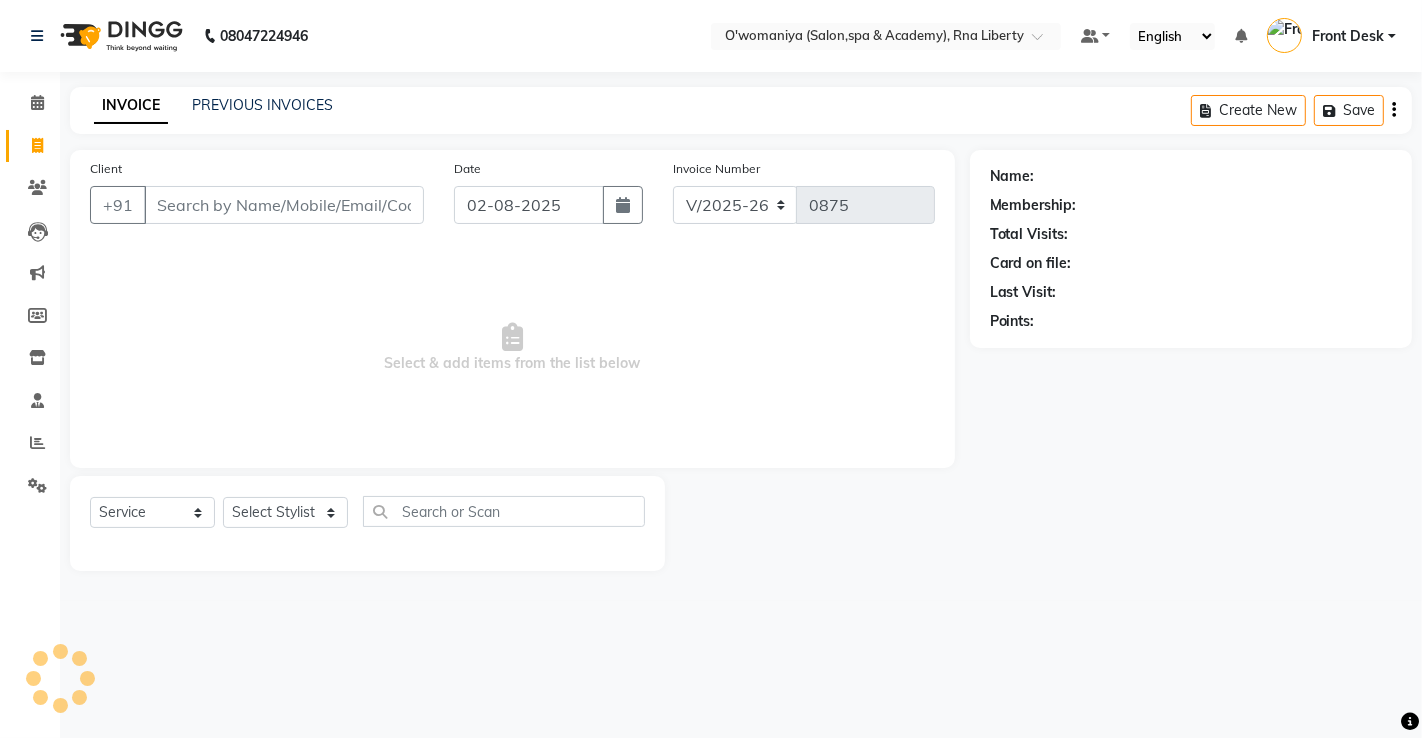 drag, startPoint x: 260, startPoint y: 206, endPoint x: 256, endPoint y: 193, distance: 13.601471 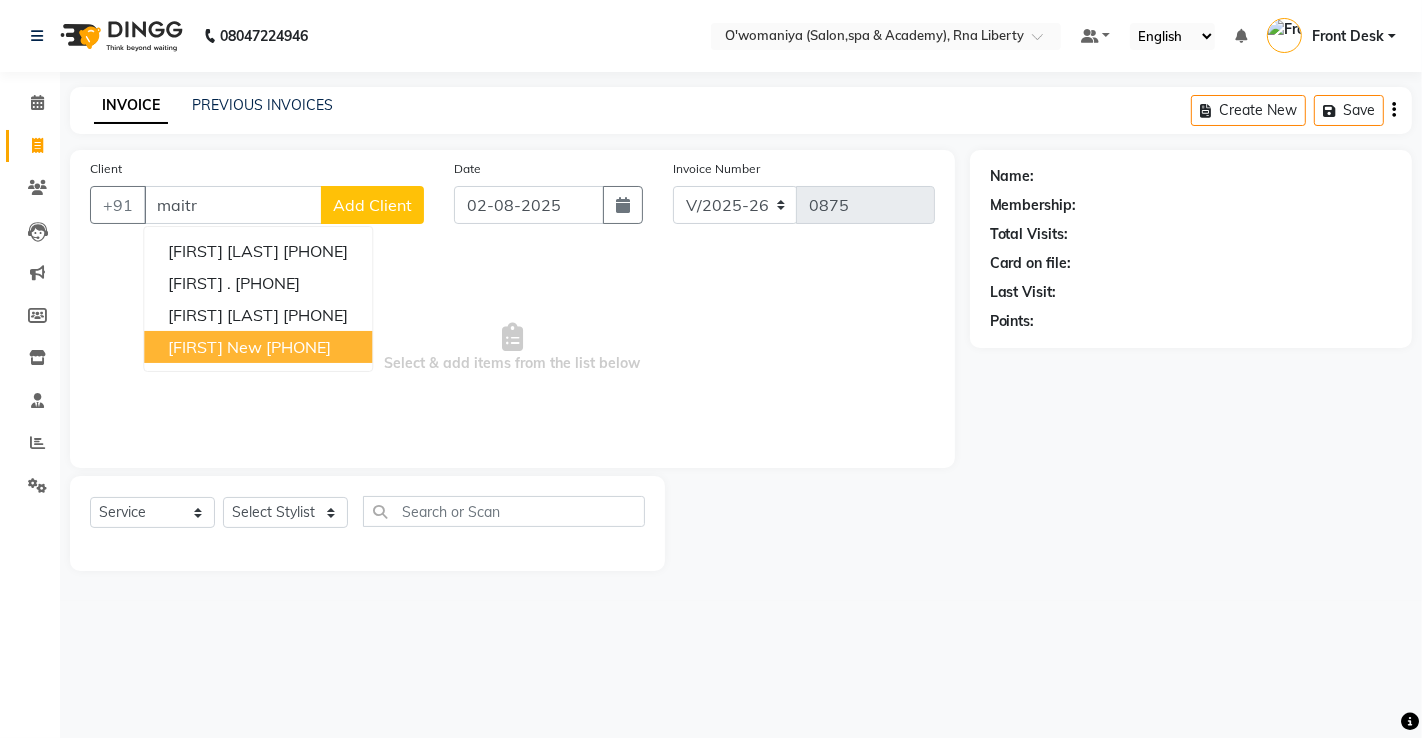 click on "[PHONE]" at bounding box center (298, 347) 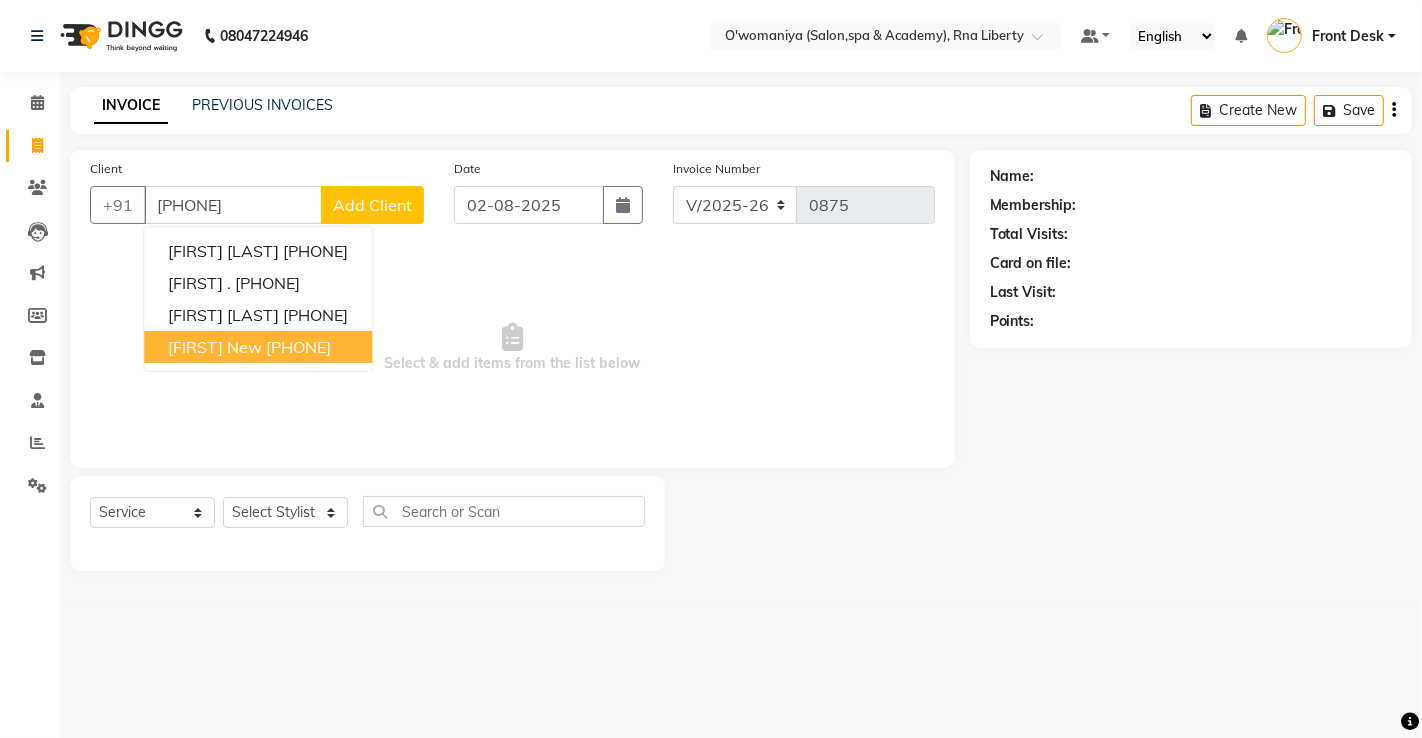 type on "[PHONE]" 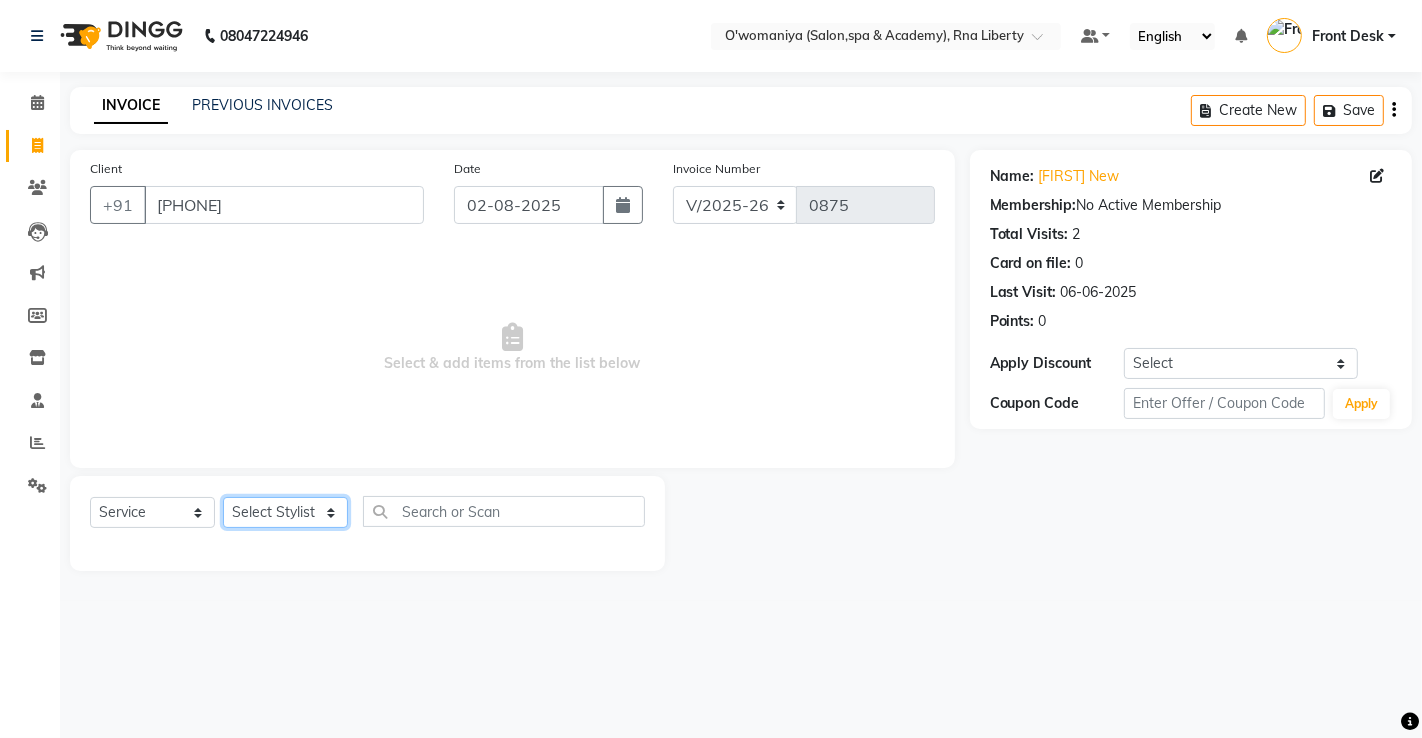 click on "Select Stylist abdul [FIRST] [LAST] ANITA [FIRST] [LAST]   [FIRST] [LAST] [FIRST] [LAST]   Front Desk gaurav [FIRST] [LAST]Jyoti  Kajal  [FIRST] [LAST] [FIRST] [LAST] Kuldeep [FIRST] [LAST]    madhuri  Mahi [FIRST] [LAST]    [FIRST] [LAST]   [FIRST] [LAST] [FIRST] [LAST]   [FIRST] [LAST]    nikita mohite [FIRST] [LAST] Parveen Sheikh Pinky [FIRST] [LAST] [FIRST] [LAST] [FIRST] [LAST] [FIRST] [LAST] [FIRST] [LAST] [FIRST] [LAST] [FIRST] [LAST] [FIRST] [LAST]" 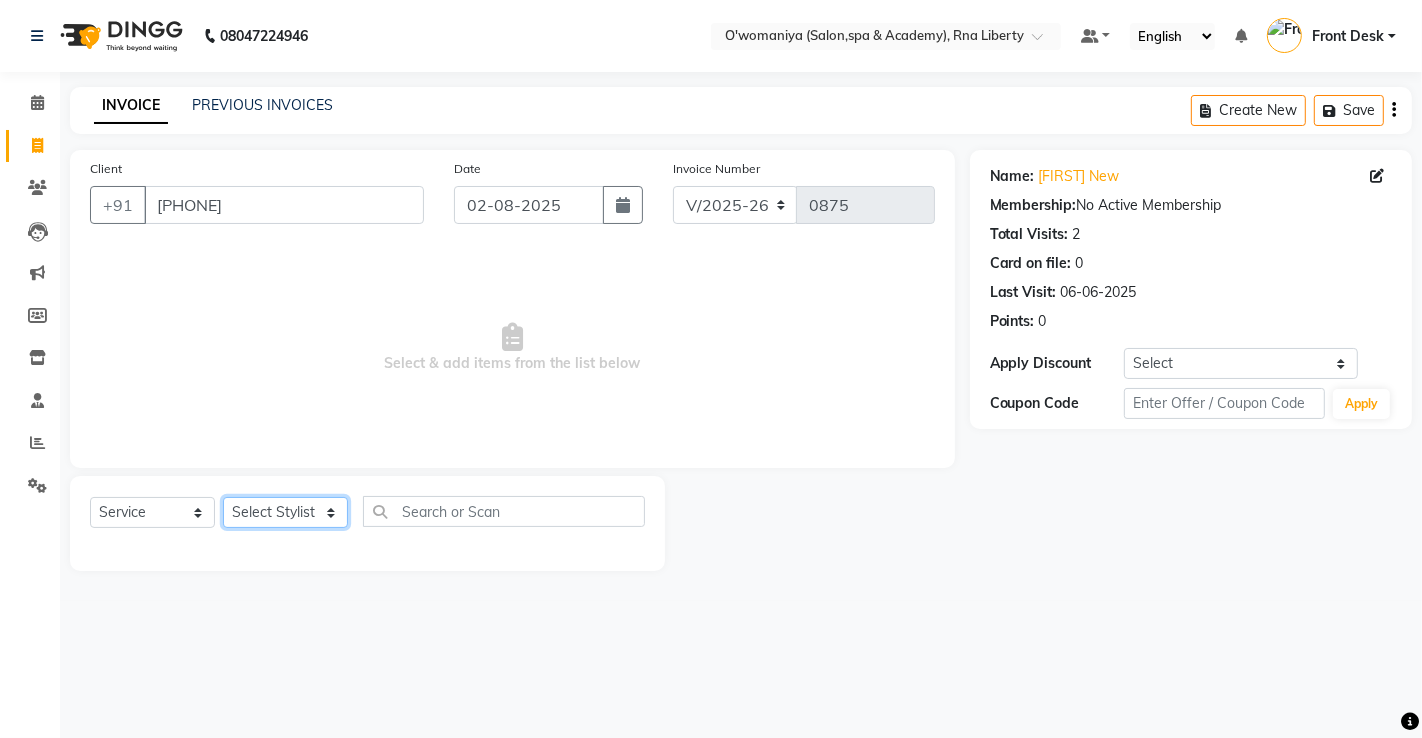 select on "37294" 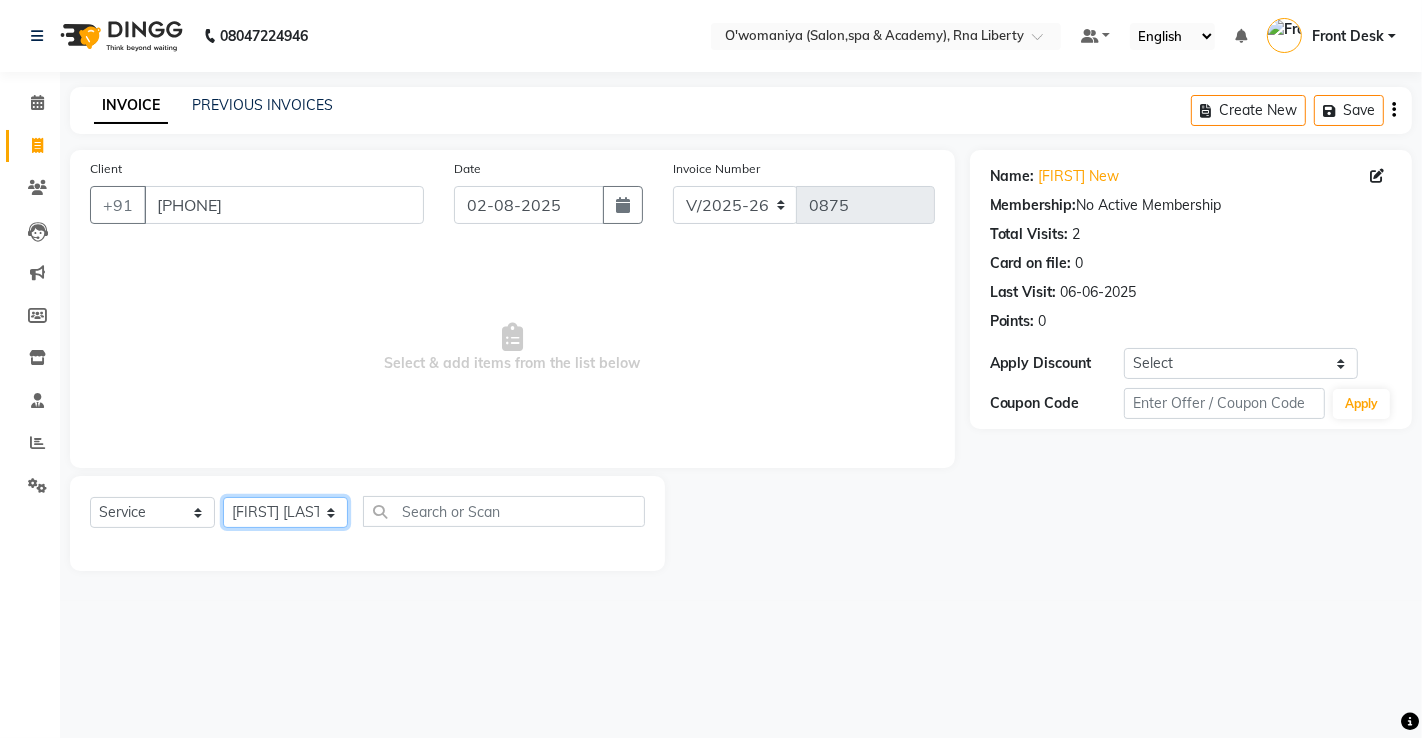 click on "Select Stylist abdul [FIRST] [LAST] ANITA [FIRST] [LAST]   [FIRST] [LAST] [FIRST] [LAST]   Front Desk gaurav [FIRST] [LAST]Jyoti  Kajal  [FIRST] [LAST] [FIRST] [LAST] Kuldeep [FIRST] [LAST]    madhuri  Mahi [FIRST] [LAST]    [FIRST] [LAST]   [FIRST] [LAST] [FIRST] [LAST]   [FIRST] [LAST]    nikita mohite [FIRST] [LAST] Parveen Sheikh Pinky [FIRST] [LAST] [FIRST] [LAST] [FIRST] [LAST] [FIRST] [LAST] [FIRST] [LAST] [FIRST] [LAST] [FIRST] [LAST] [FIRST] [LAST]" 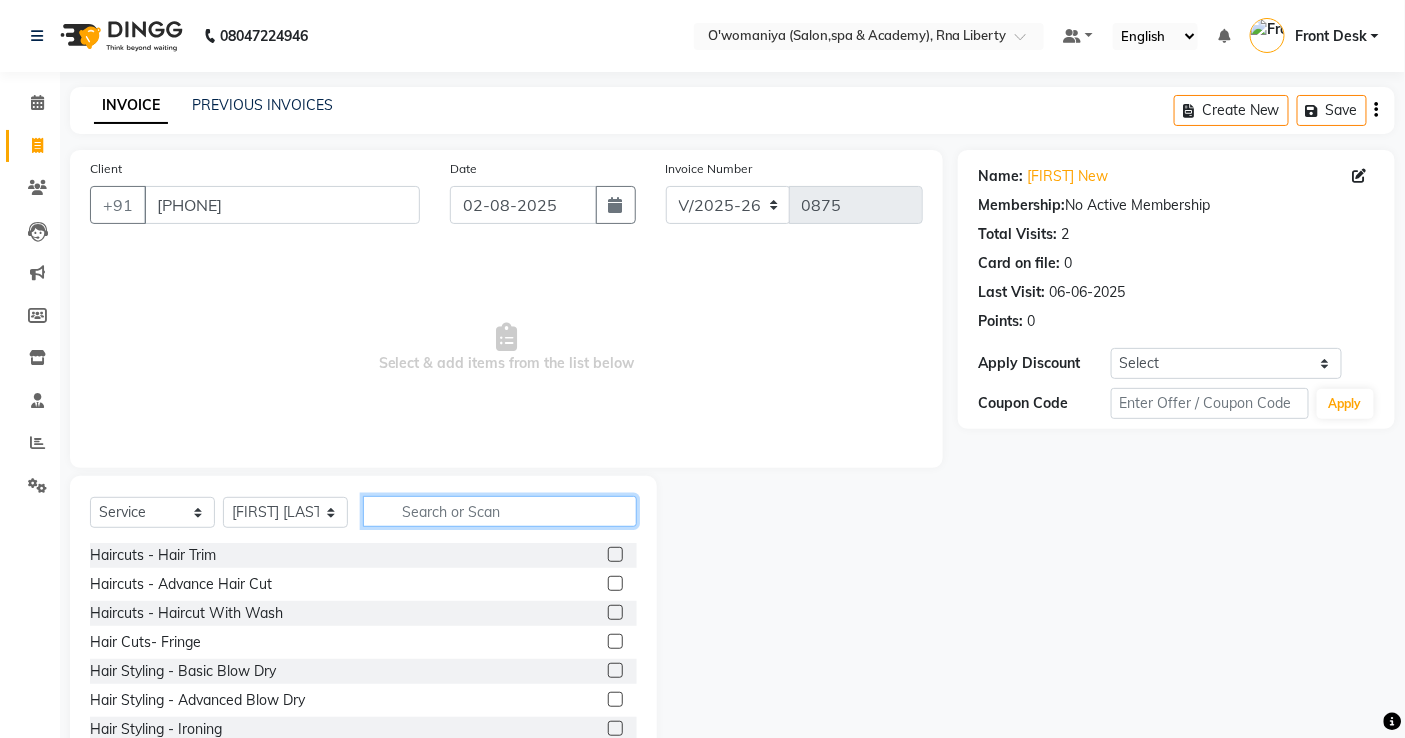 click 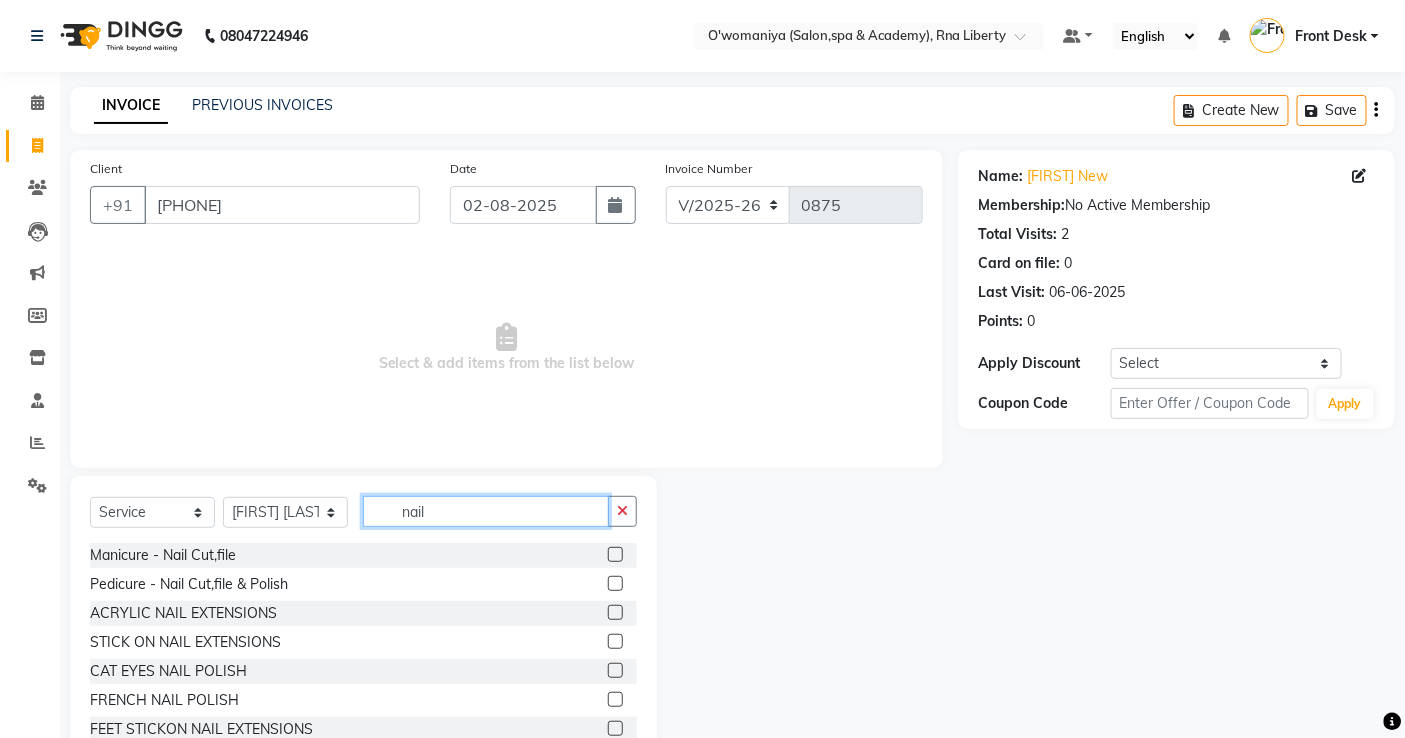type on "nail" 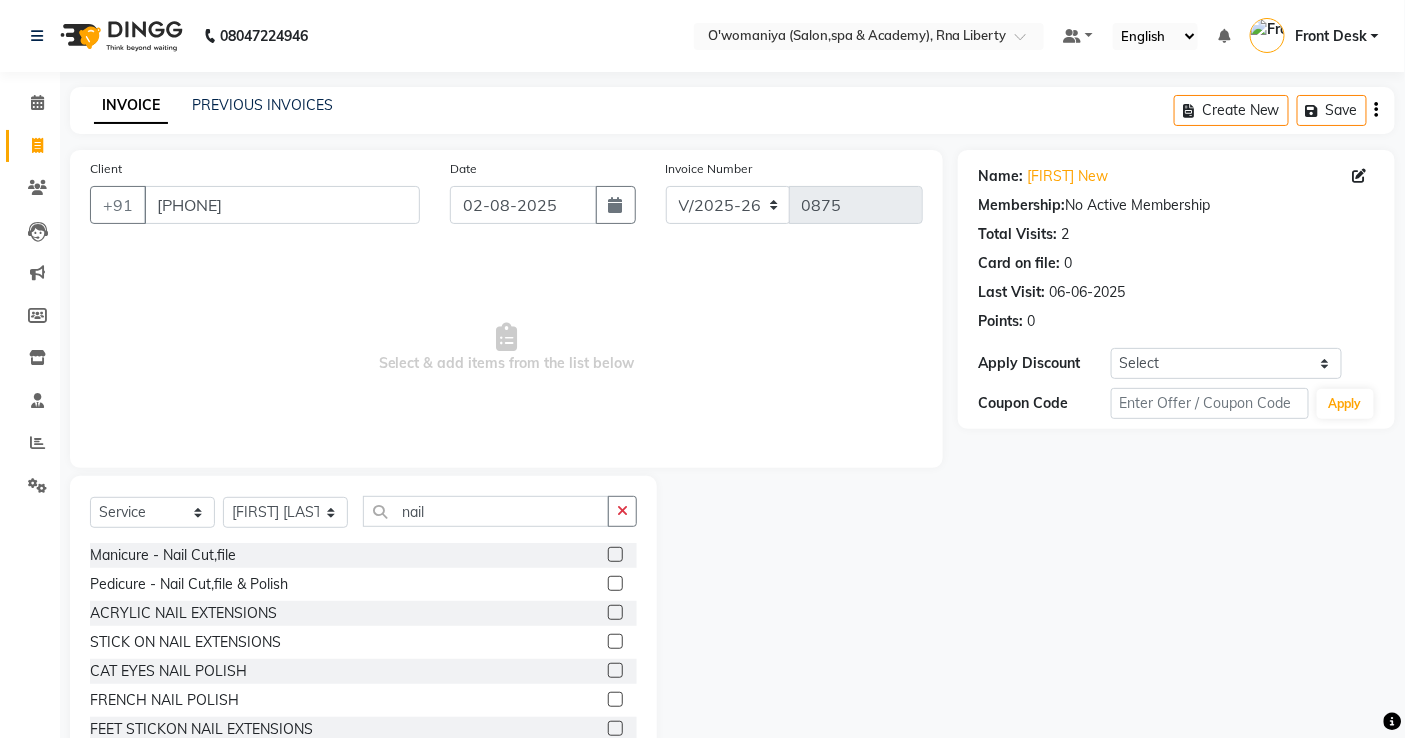 click 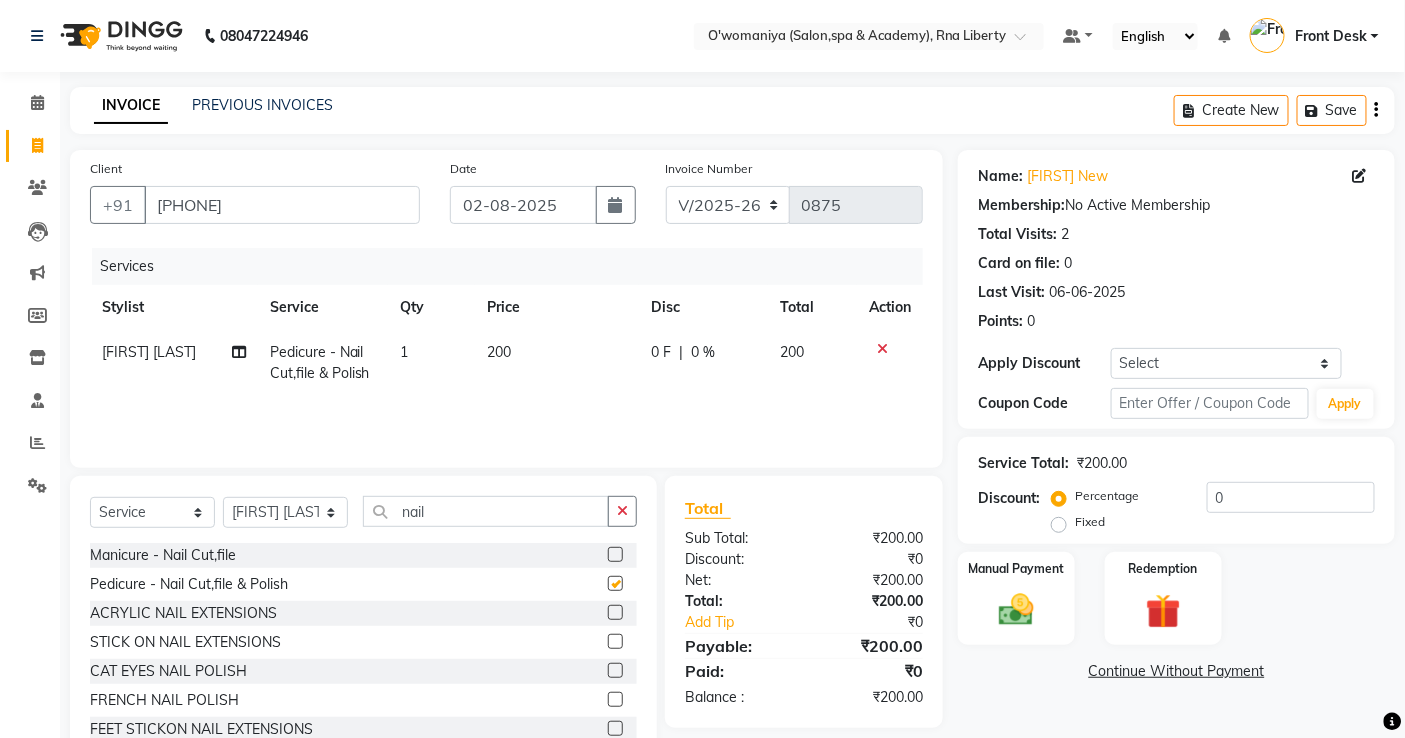 checkbox on "false" 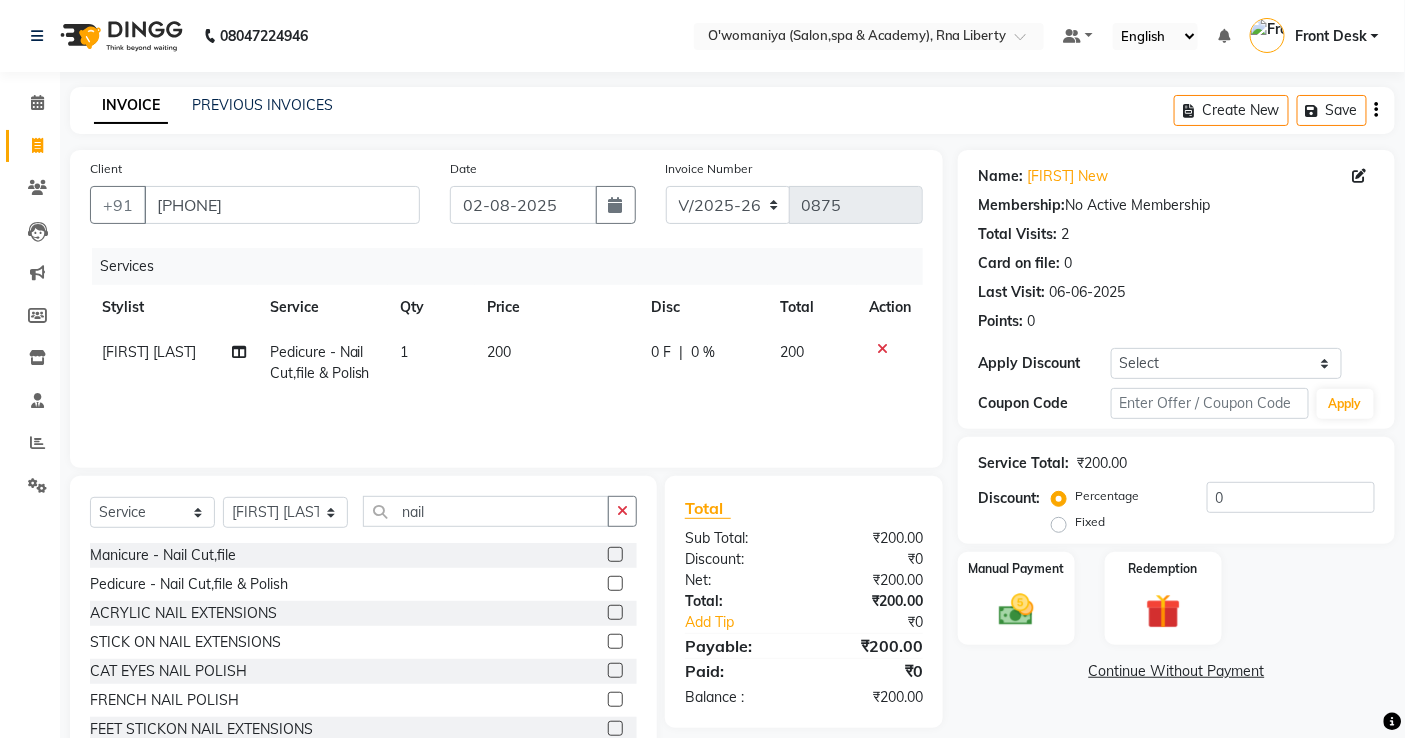 click on "200" 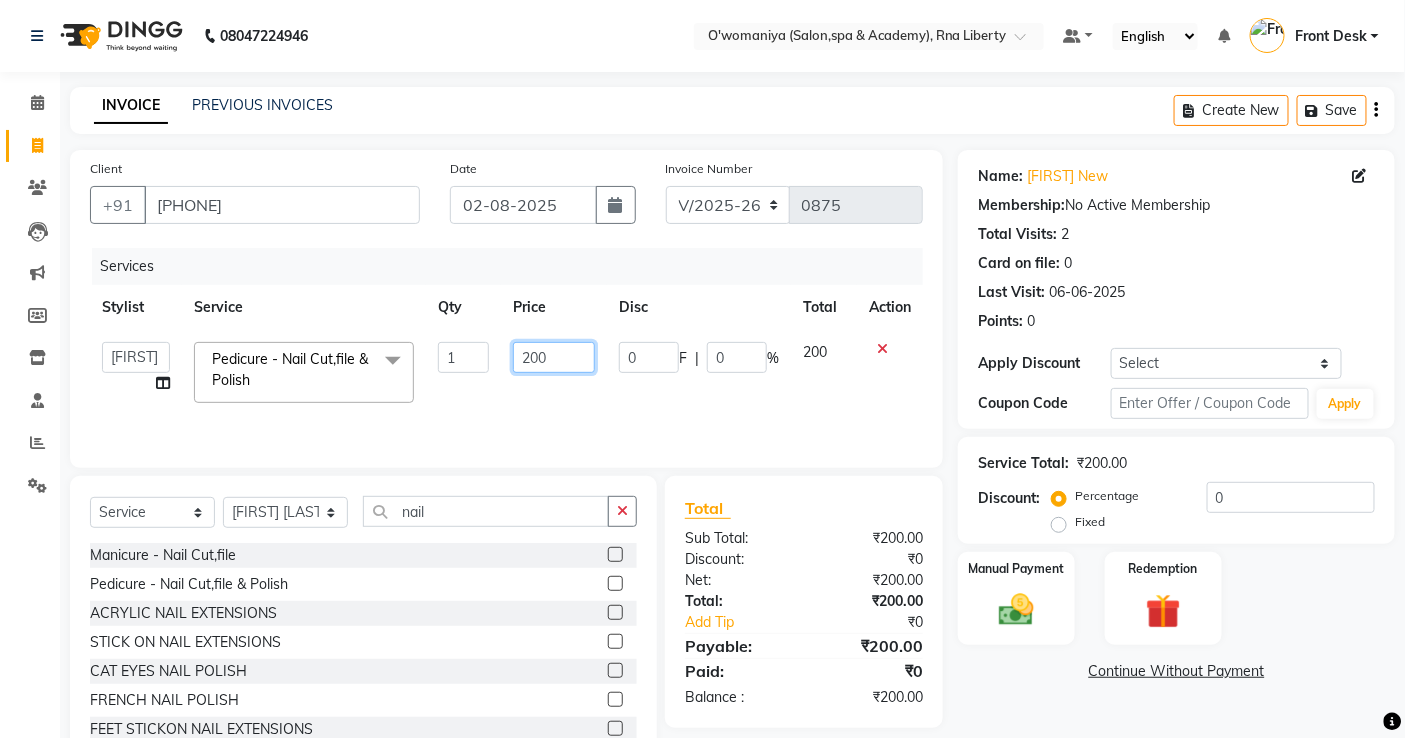 drag, startPoint x: 564, startPoint y: 364, endPoint x: 490, endPoint y: 371, distance: 74.330345 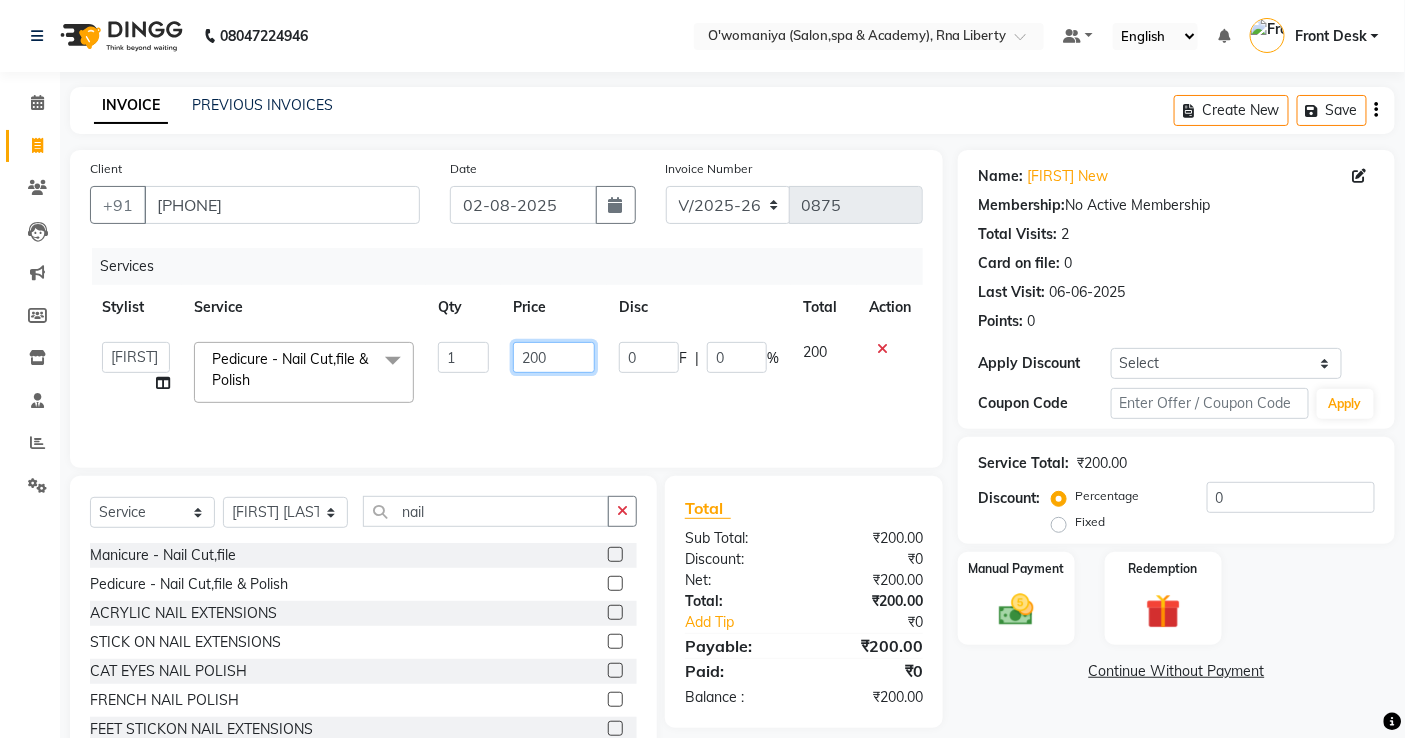 click on "abdul   [FIRST] [LAST]   ANITA   [FIRST] [LAST]     [FIRST] [LAST]   [FIRST] [LAST]   Front Desk   gaurav   [FIRST] [LAST]   Jyoti    Kajal  [FIRST] [LAST]   [FIRST] [LAST]   Kuldeep   [FIRST] [LAST]    madhuri    Mahi   [FIRST] [LAST]    [FIRST] [LAST]   [FIRST] [LAST]   [FIRST] [LAST]    nikita mohite   [FIRST] [LAST]   Pinky   [FIRST] [LAST]   [FIRST] [LAST]   [FIRST] [LAST]   [FIRST] [LAST]   [FIRST] [LAST]   [FIRST] [LAST]   [FIRST] [LAST]   [FIRST] [LAST]  Pedicure - Nail Cut,file & Polish  x Haircuts - Hair Trim Haircuts - Advance Hair Cut Haircuts - Haircut With Wash Hair Cuts- Fringe Hair Styling - Basic Blow Dry Hair Styling - Advanced Blow Dry Hair Styling - Ironing Hair Styling - Tongs Hair Styling - Crimping Hair Wash - Wash + Conditioning Hair Wash - Wash+ Conditioning Scalp Treatment - Dandruff Treatment Scalp Treatment - Hairfall Treatment Scalp Treatment - Wella plex Treatment Hair Spa - Up To Neck Hair Spa - Uptoshoulder Hair Spa - Below Shoulder Hair Spa - Mid Waist / Below Waist Highlights - Per Streak Highlights - Per Chunk Highlights - Upto Neck NAIL ART" 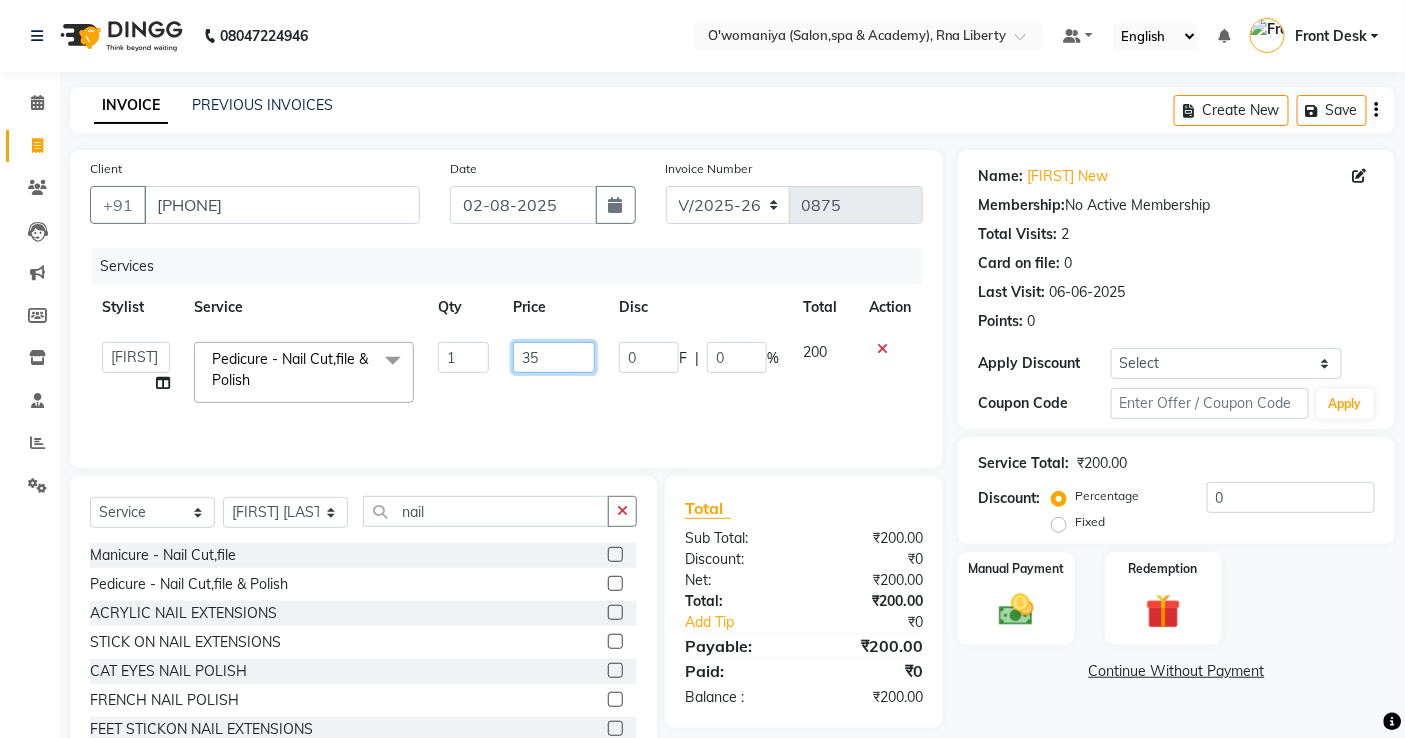 type on "350" 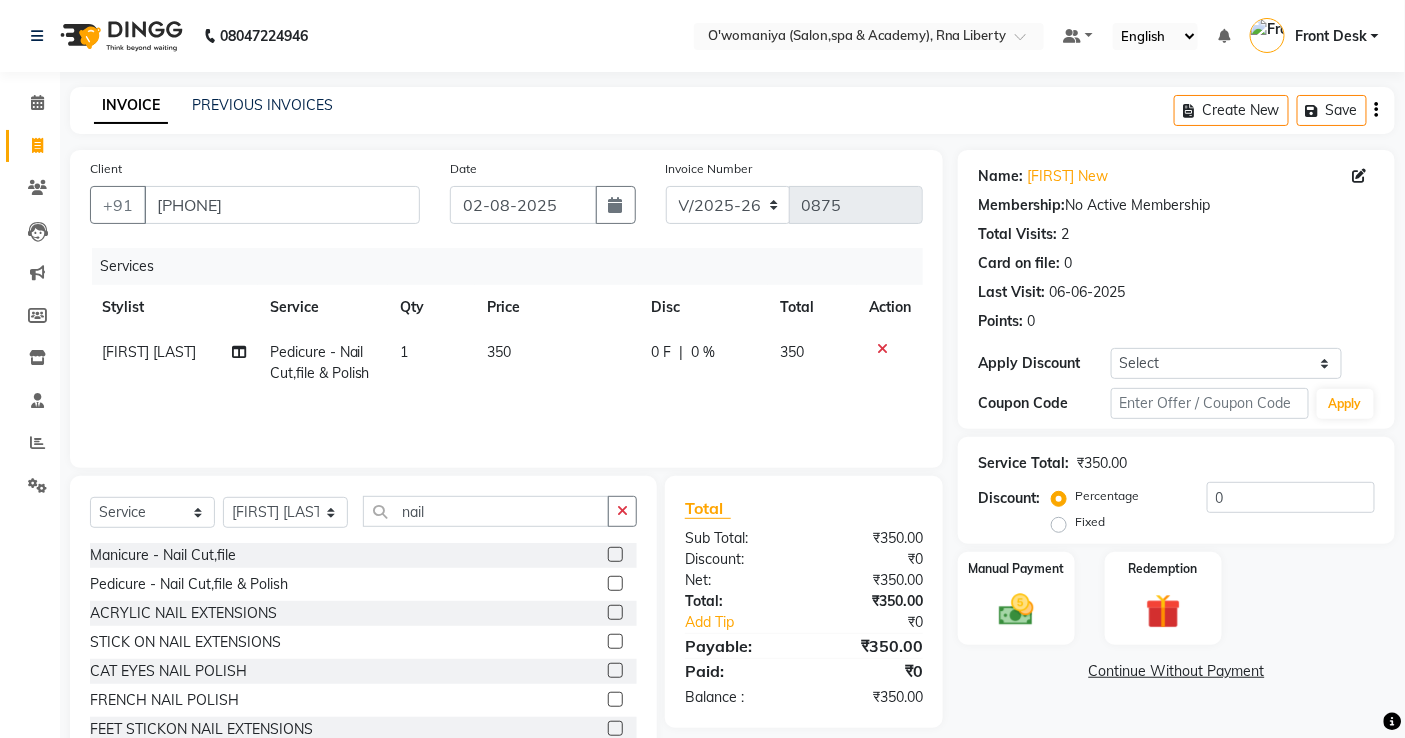 click on "Services Stylist Service Qty Price Disc Total Action [FIRST] [LAST]  Pedicure - Nail Cut,file & Polish 1 350 0 F | 0 % 350" 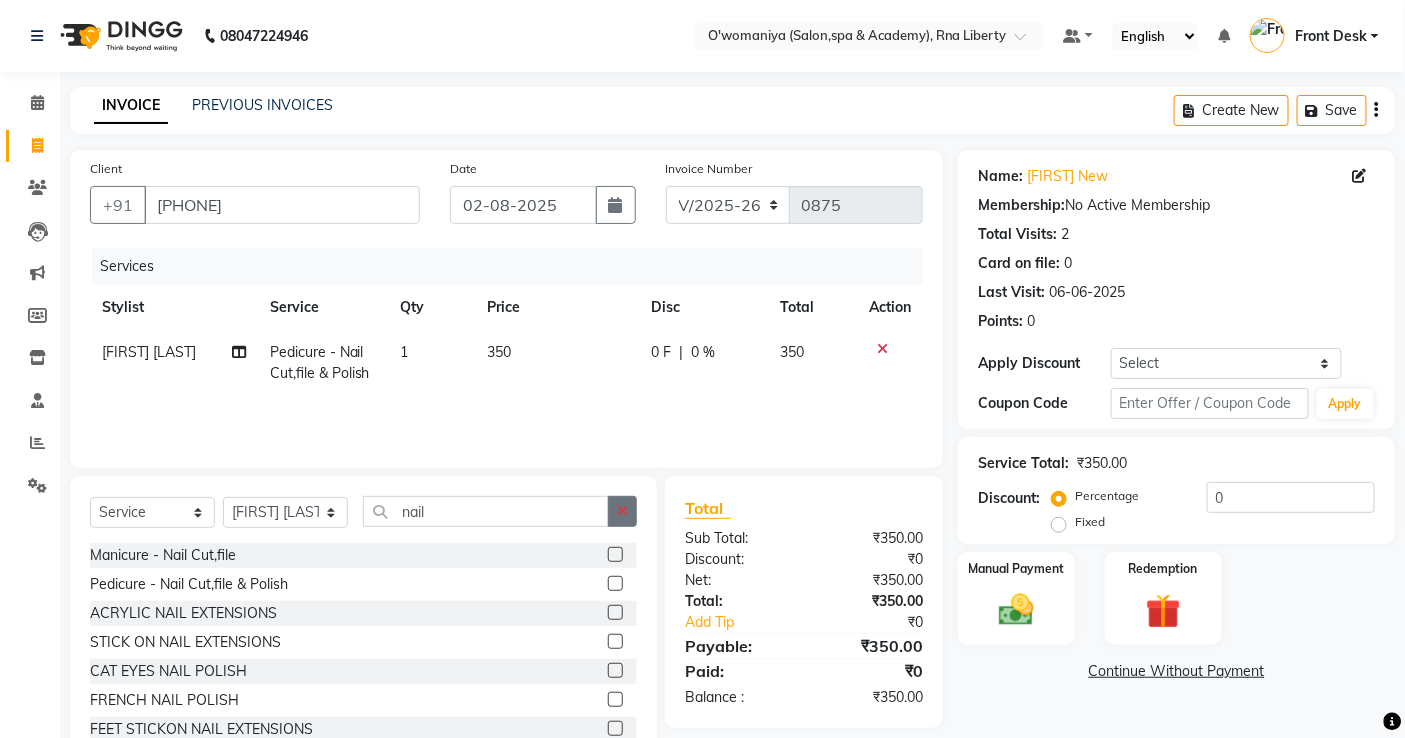 click 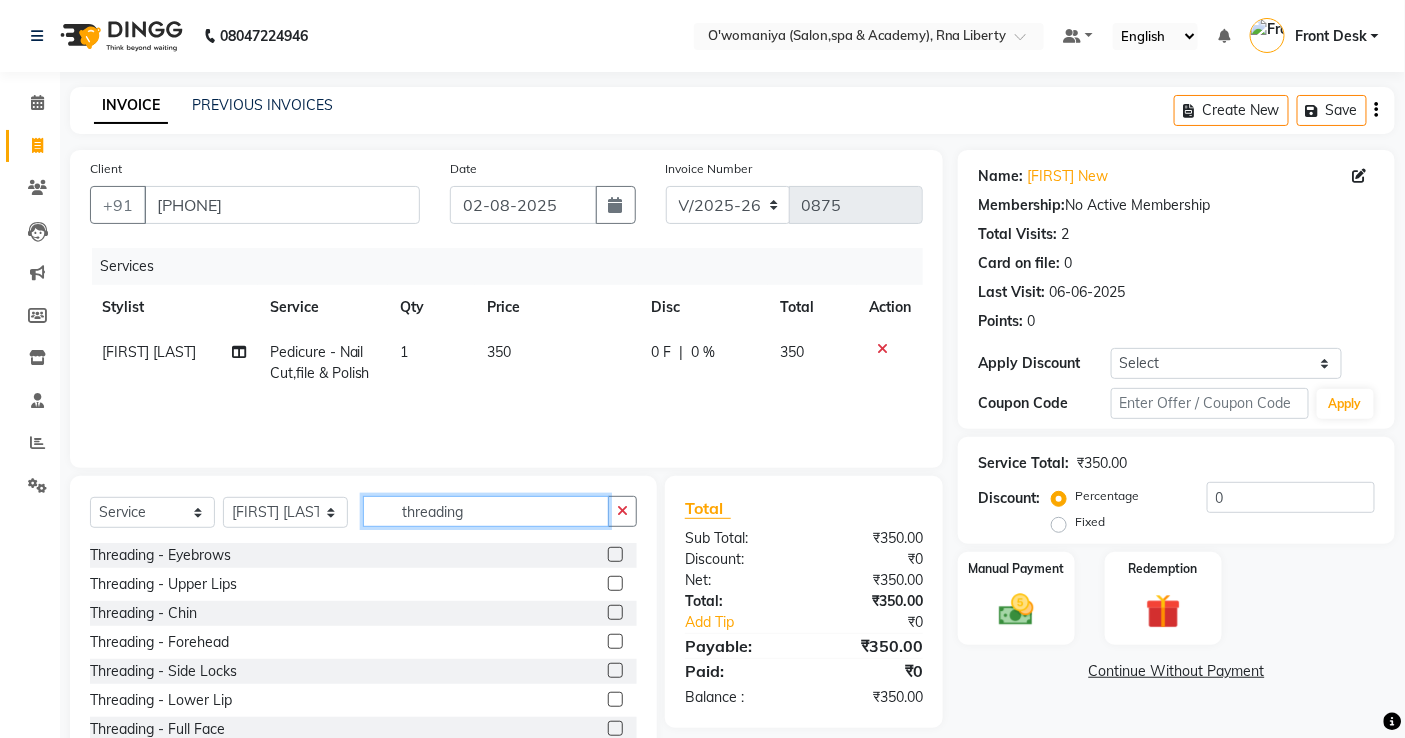 type on "threading" 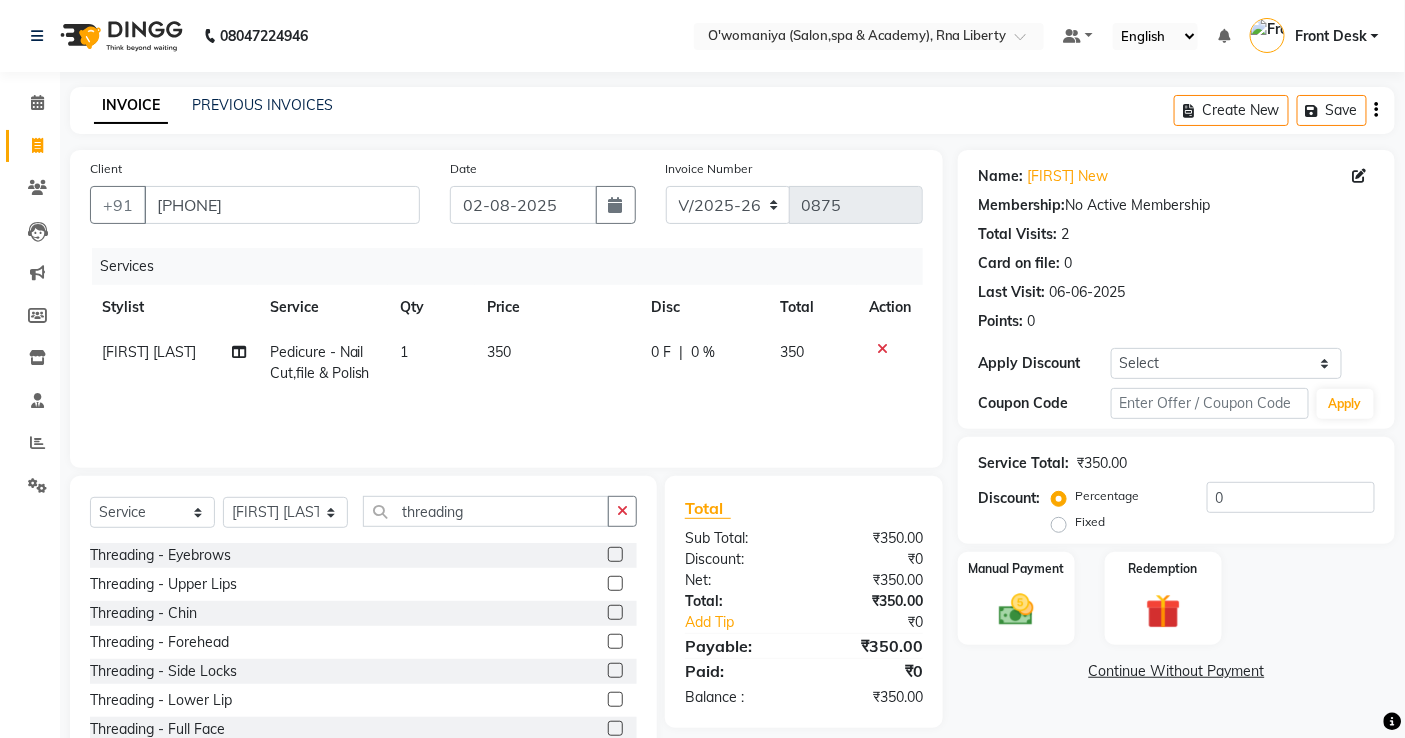 click 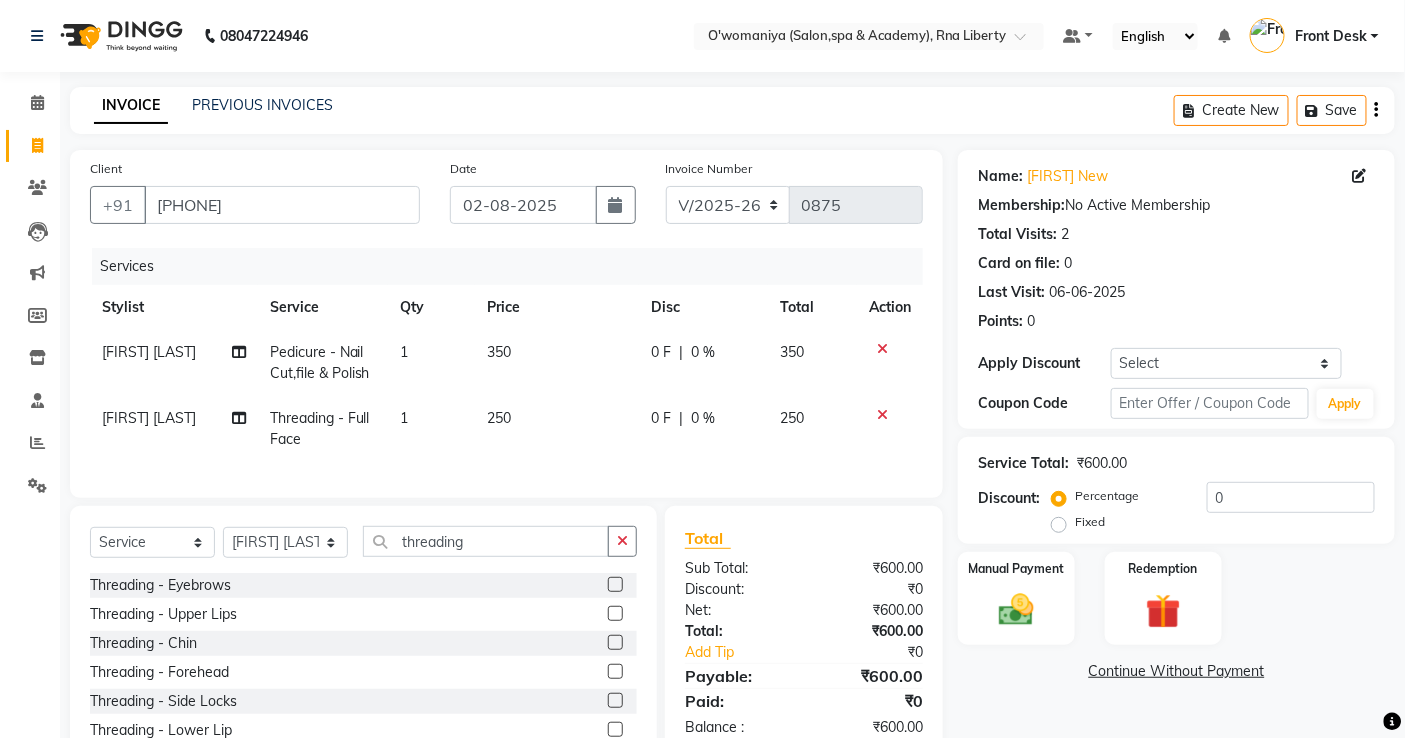 checkbox on "false" 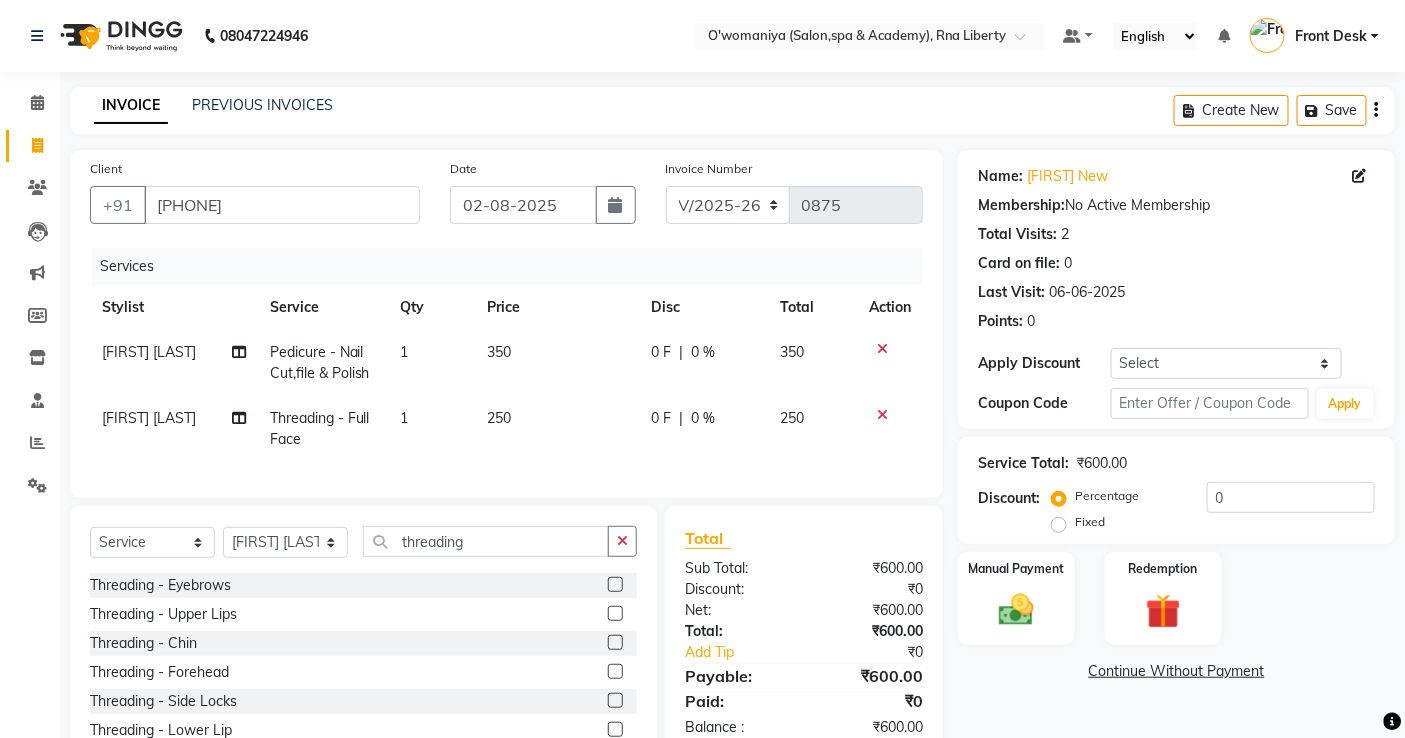 click on "250" 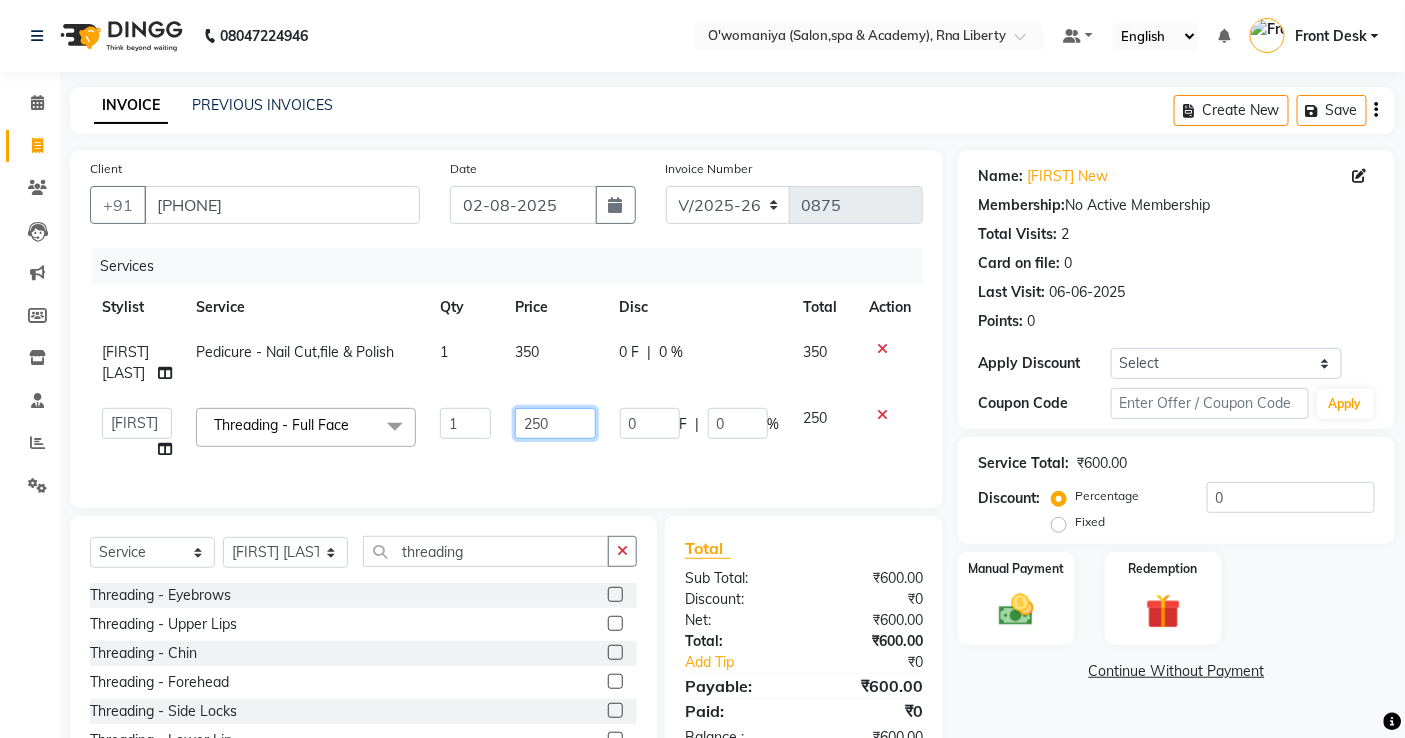 drag, startPoint x: 580, startPoint y: 432, endPoint x: 445, endPoint y: 461, distance: 138.07968 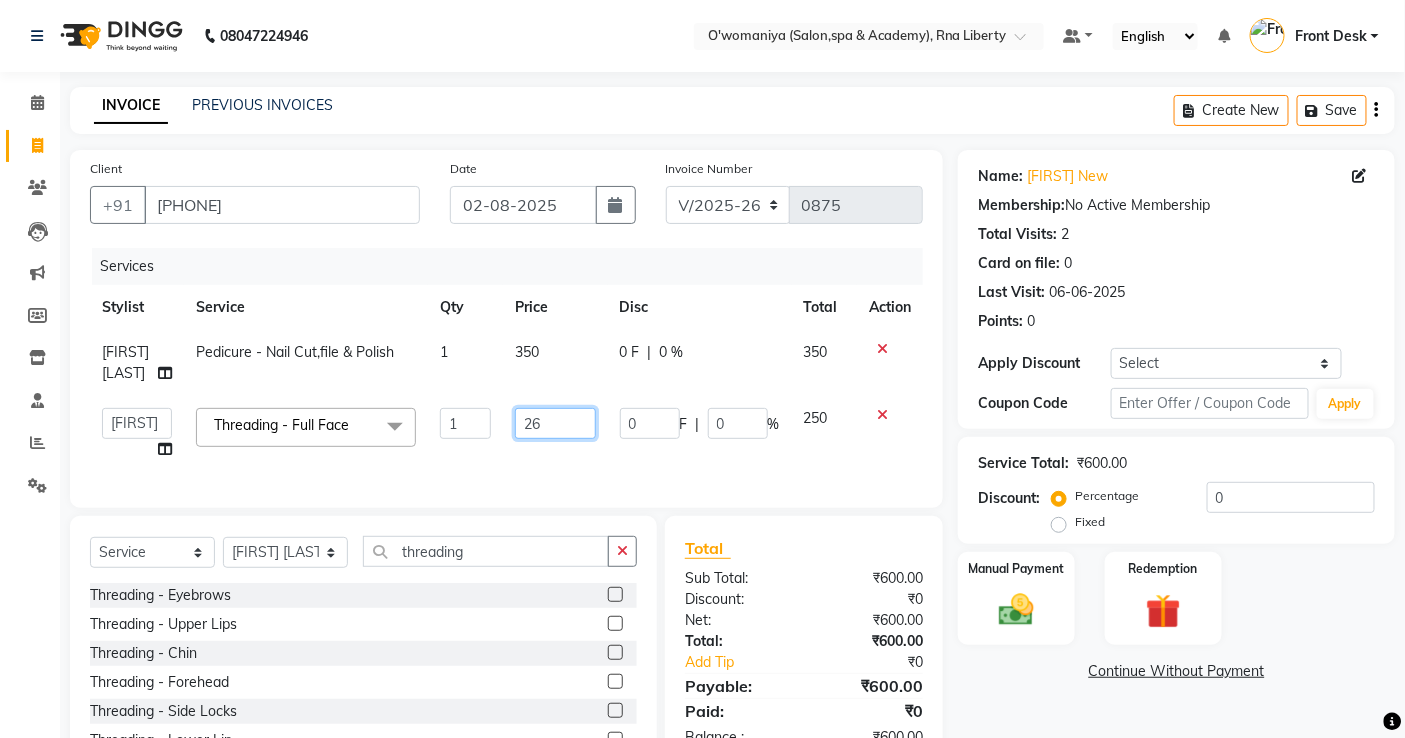 type on "260" 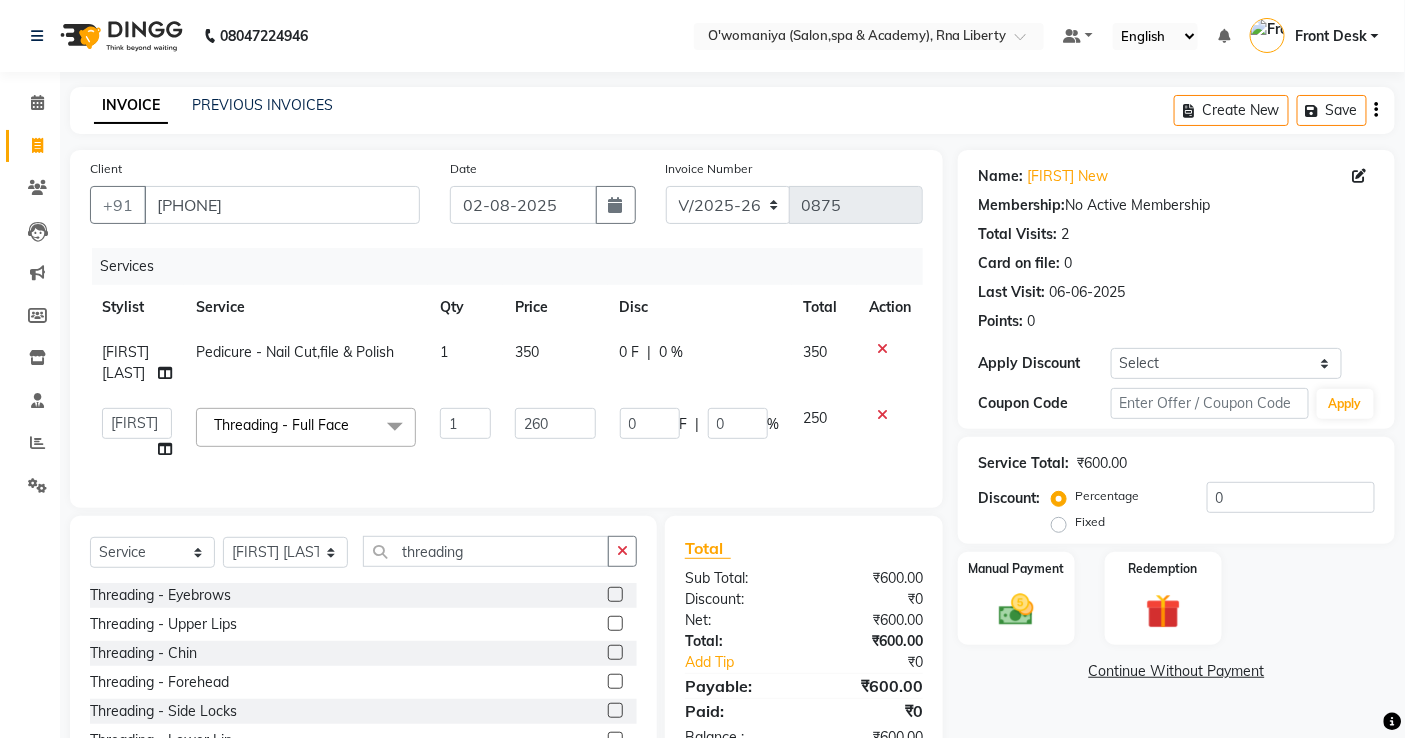 click on "Services Stylist Service Qty Price Disc Total Action [FIRST] [LAST]  Pedicure - Nail Cut,file & Polish 1 350 0 F | 0 % 350  abdul   [FIRST] [LAST]   ANITA   [FIRST] [LAST]     [FIRST] [LAST]   [FIRST] [LAST]   Front Desk   gaurav   [FIRST] [LAST]   Jyoti    Kajal  [FIRST] [LAST]   [FIRST] [LAST]   Kuldeep   [FIRST] [LAST]    madhuri    Mahi   [FIRST] [LAST]    [FIRST] [LAST]   [FIRST] [LAST]   [FIRST] [LAST]    nikita mohite   [FIRST] [LAST]   Pinky   [FIRST] [LAST]   [FIRST] [LAST]   [FIRST] [LAST]   [FIRST] [LAST]   [FIRST] [LAST]   [FIRST] [LAST]   [FIRST] [LAST]   [FIRST] [LAST]  Threading - Full Face  x Haircuts - Hair Trim Haircuts - Advance Hair Cut Haircuts - Haircut With Wash Hair Cuts- Fringe Hair Styling - Basic Blow Dry Hair Styling - Advanced Blow Dry Hair Styling - Ironing Hair Styling - Tongs Hair Styling - Crimping Hair Wash - Wash + Conditioning Hair Wash - Wash+ Conditioning Scalp Treatment - Dandruff Treatment Scalp Treatment - Hairfall Treatment Scalp Treatment - Wella plex Treatment Hair Spa - Up To Neck Hair Spa - Uptoshoulder Hair Spa - Below Shoulder" 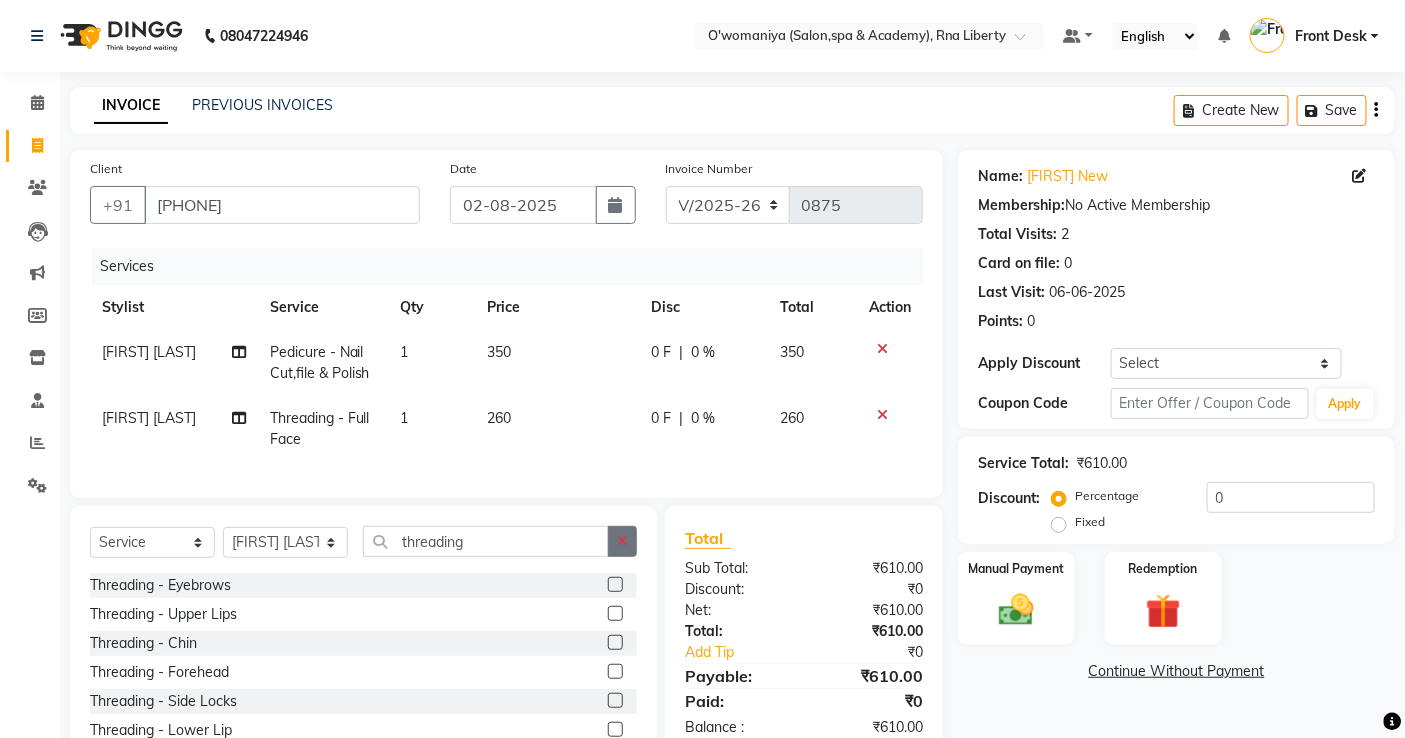 click 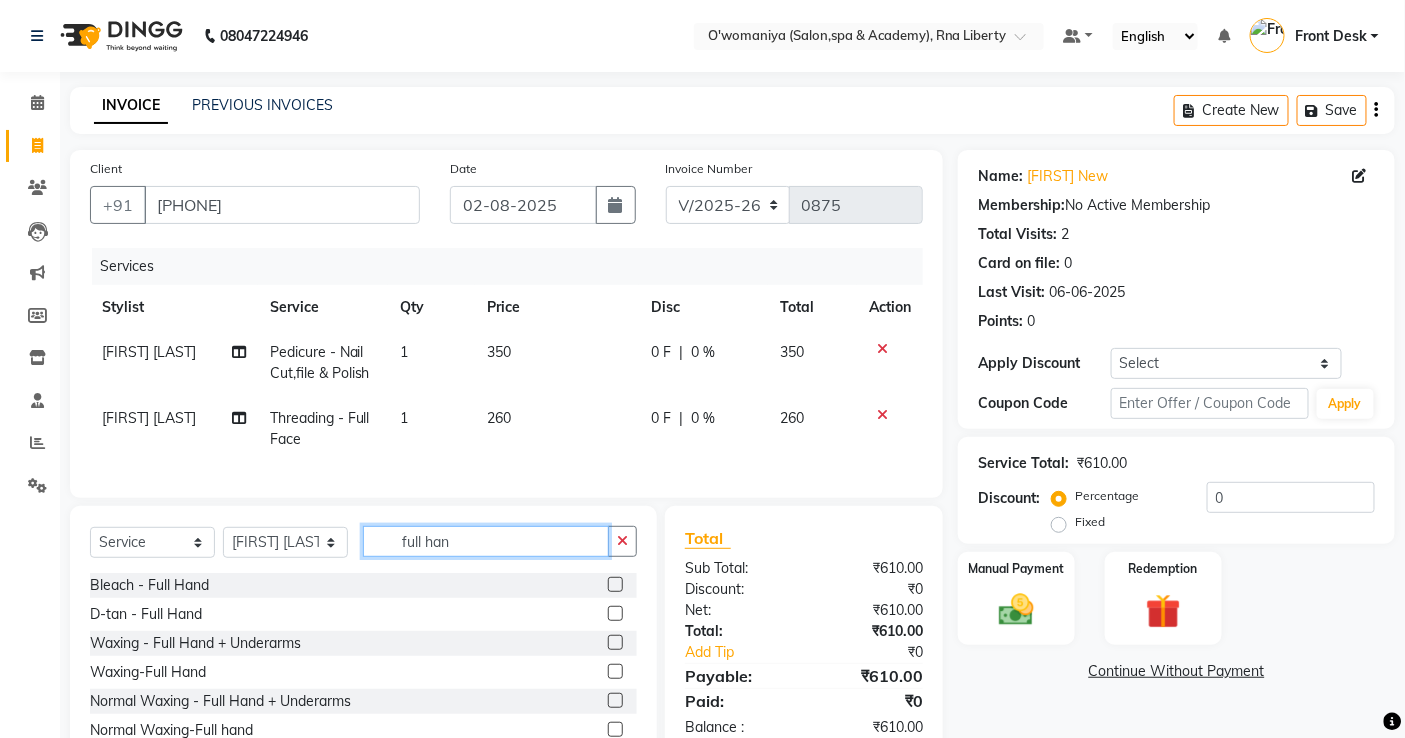 scroll, scrollTop: 32, scrollLeft: 0, axis: vertical 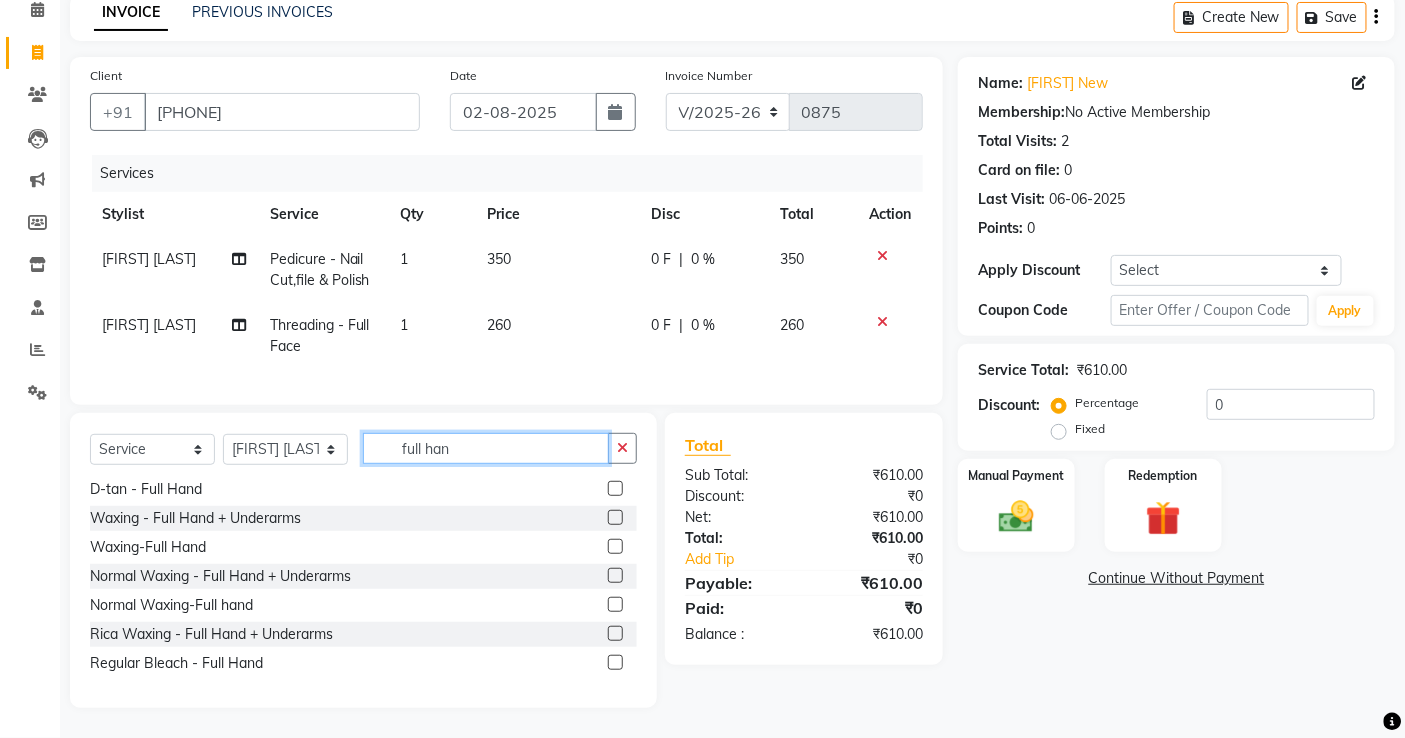 type on "full han" 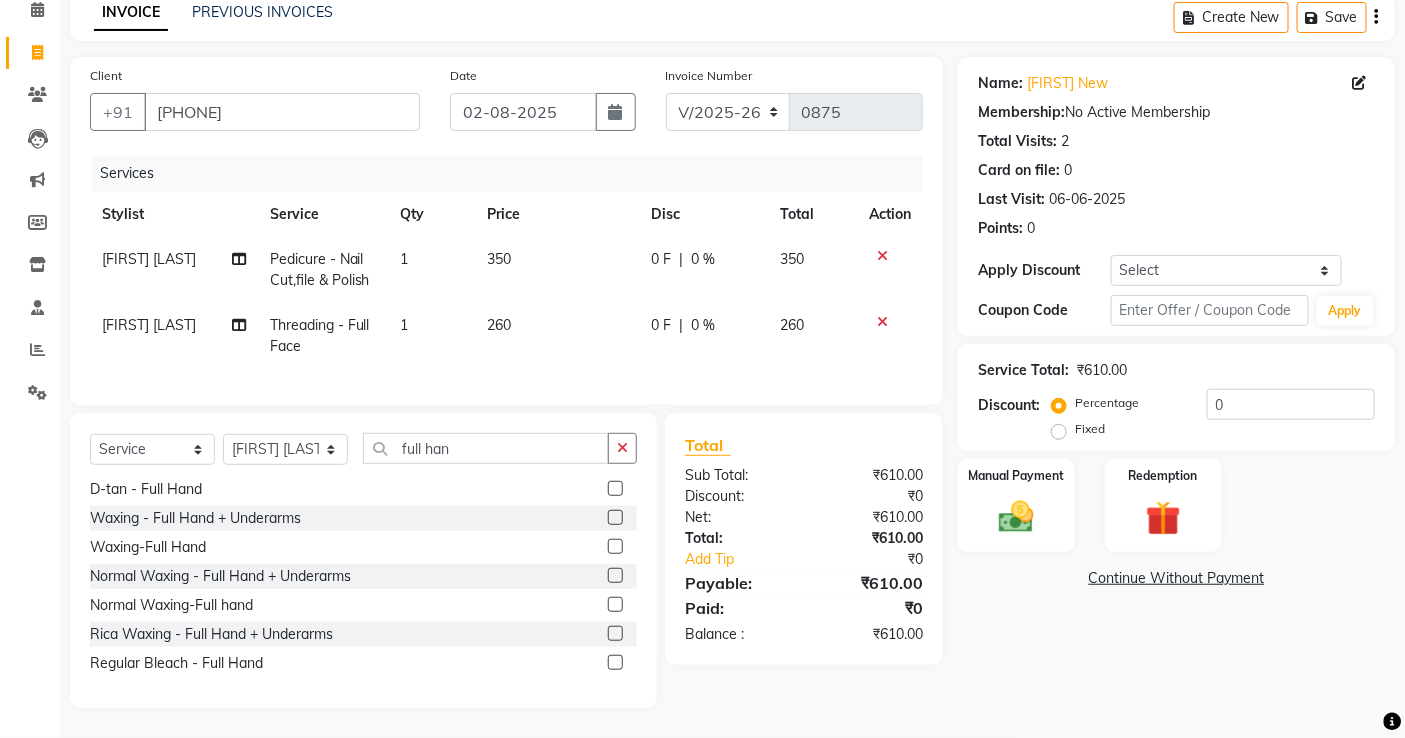 click 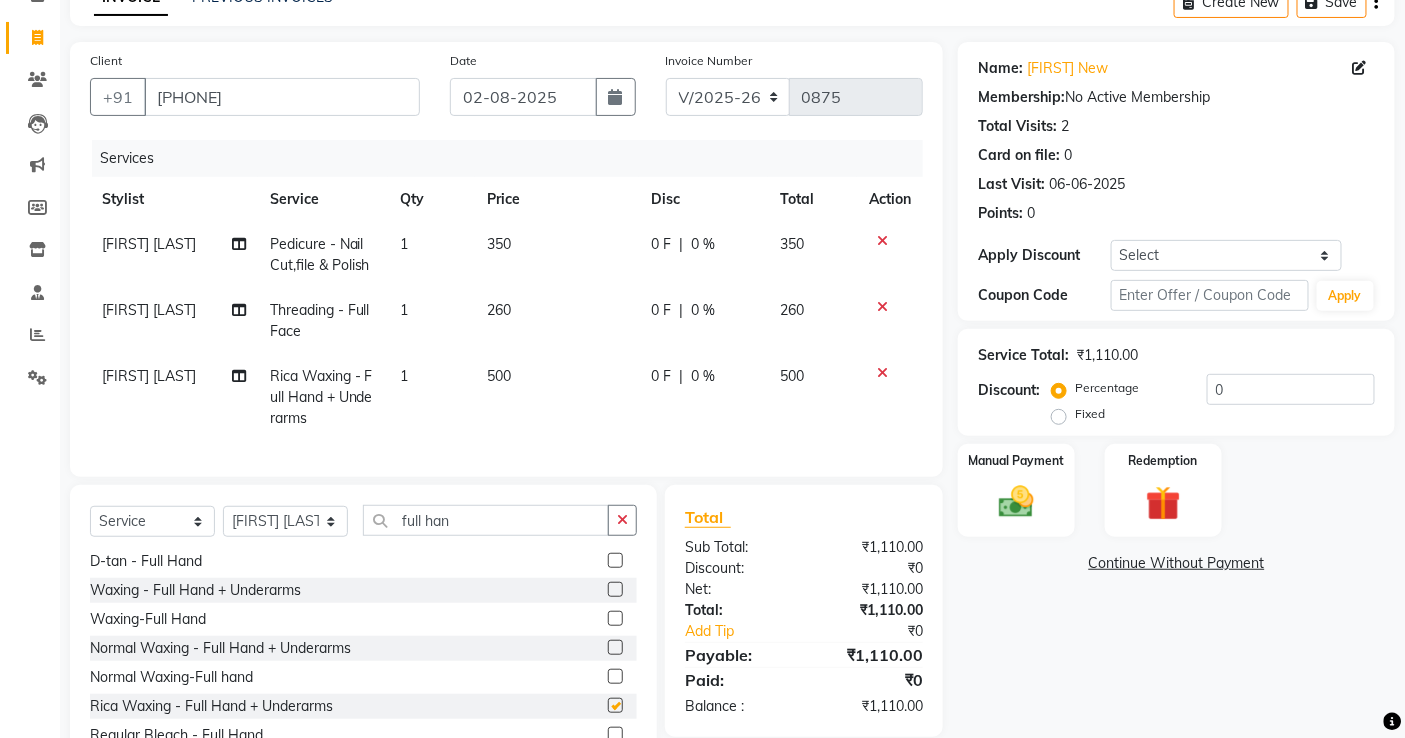 checkbox on "false" 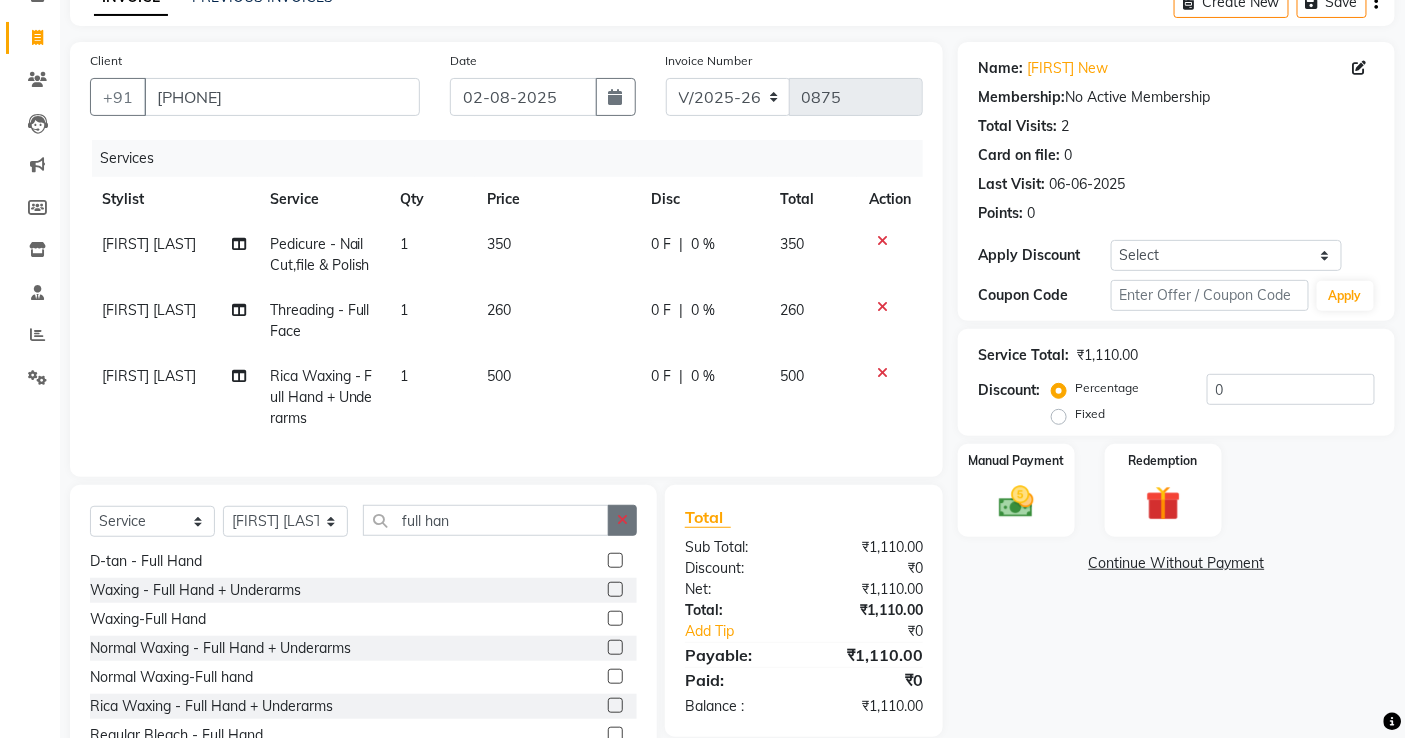 click 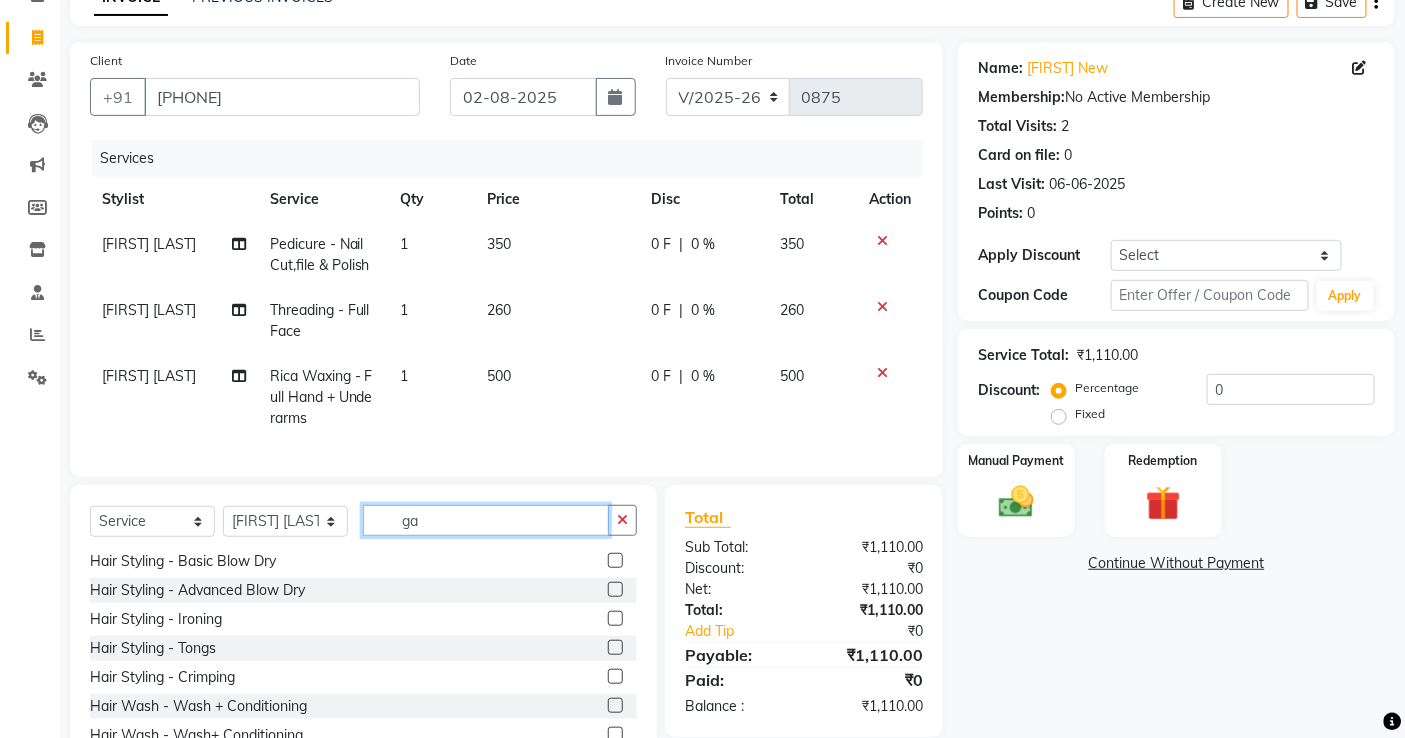 scroll, scrollTop: 0, scrollLeft: 0, axis: both 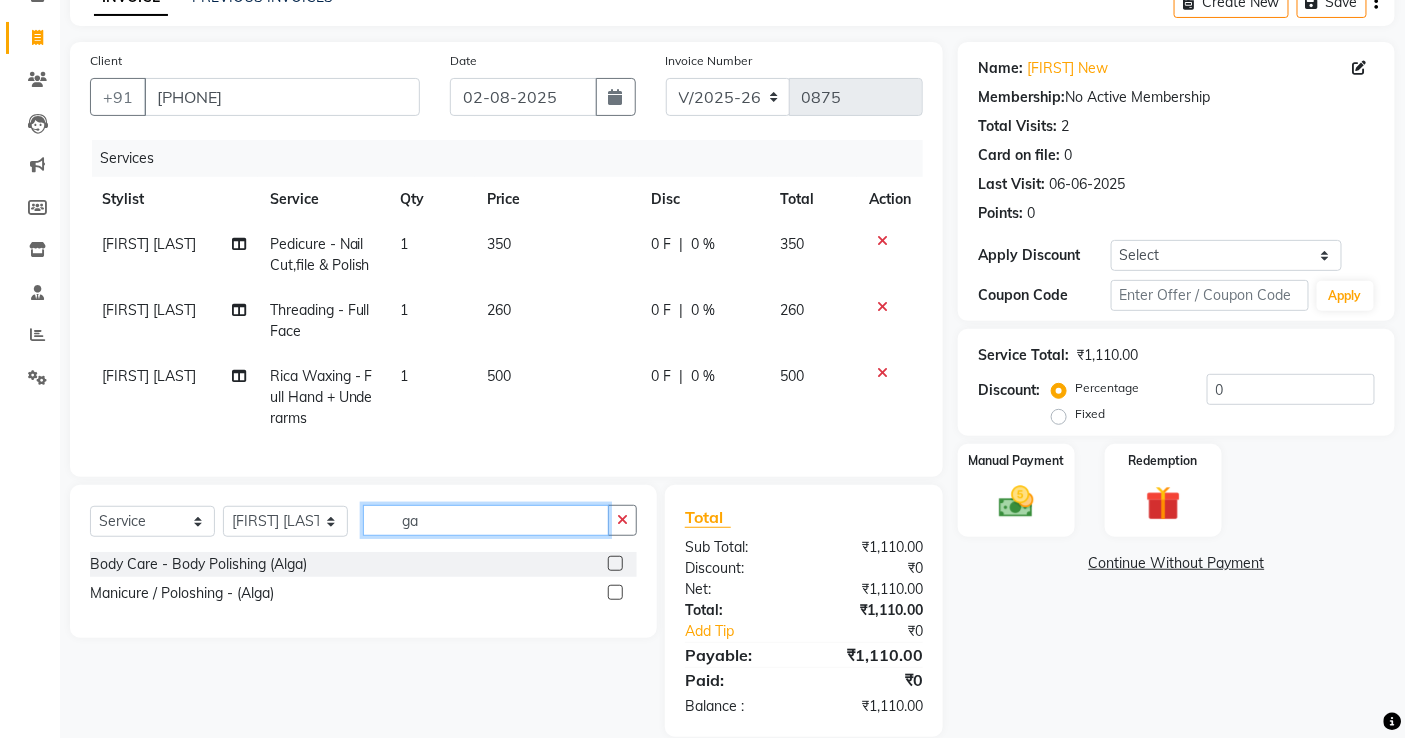 type on "g" 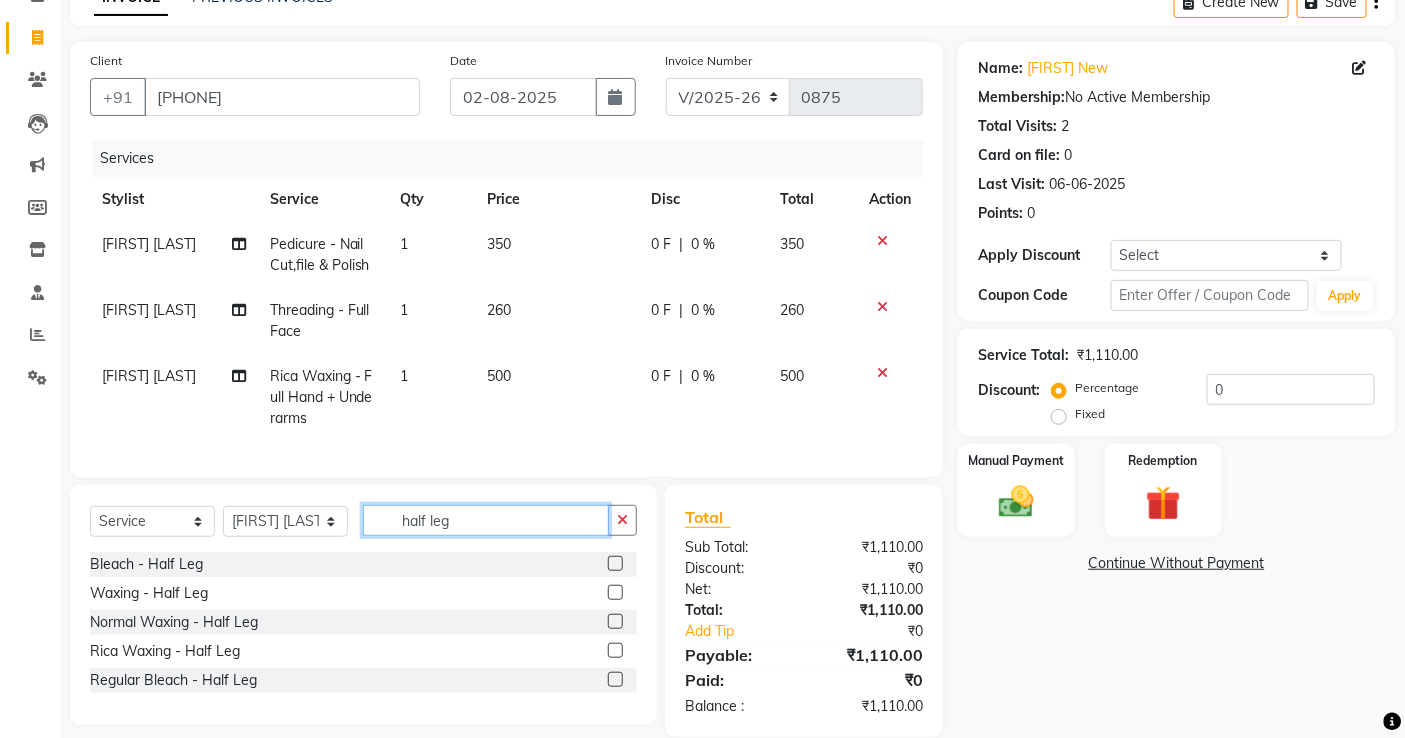 type on "half leg" 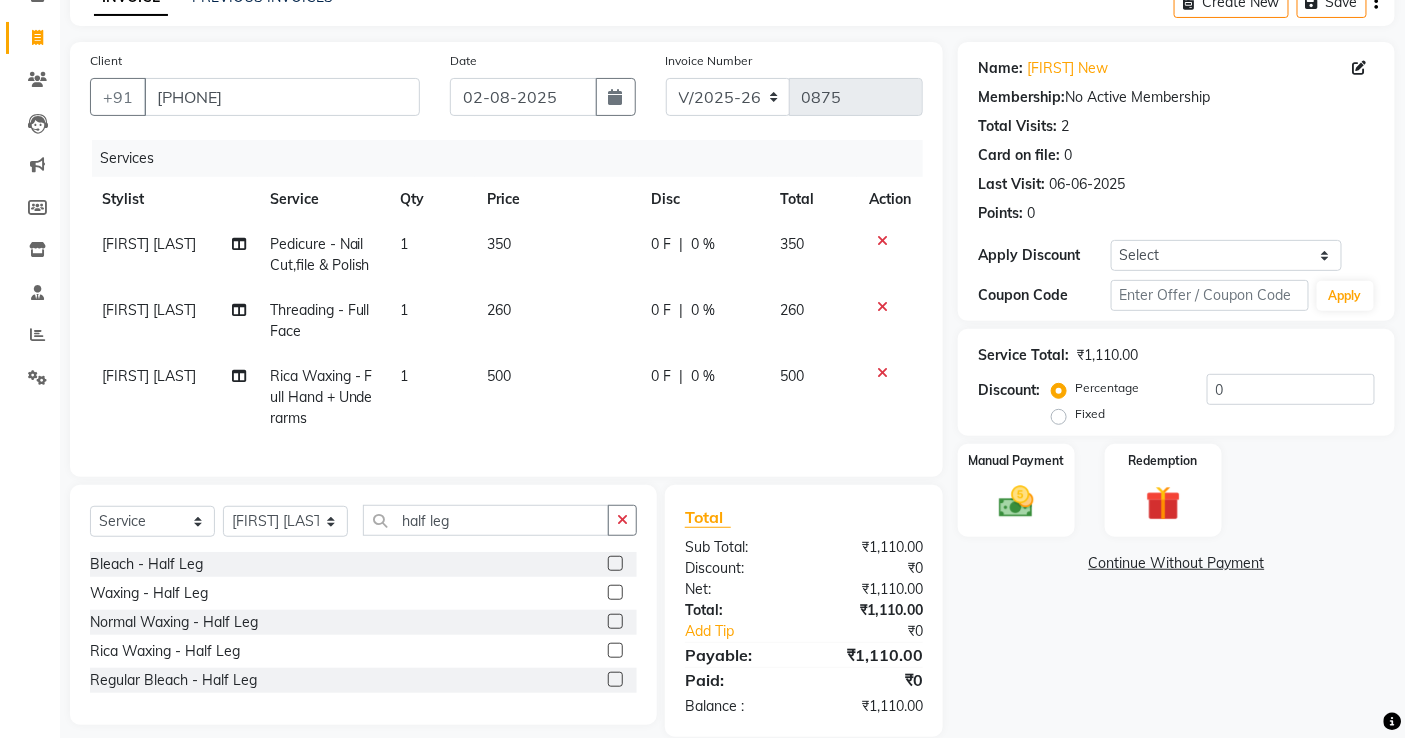 click 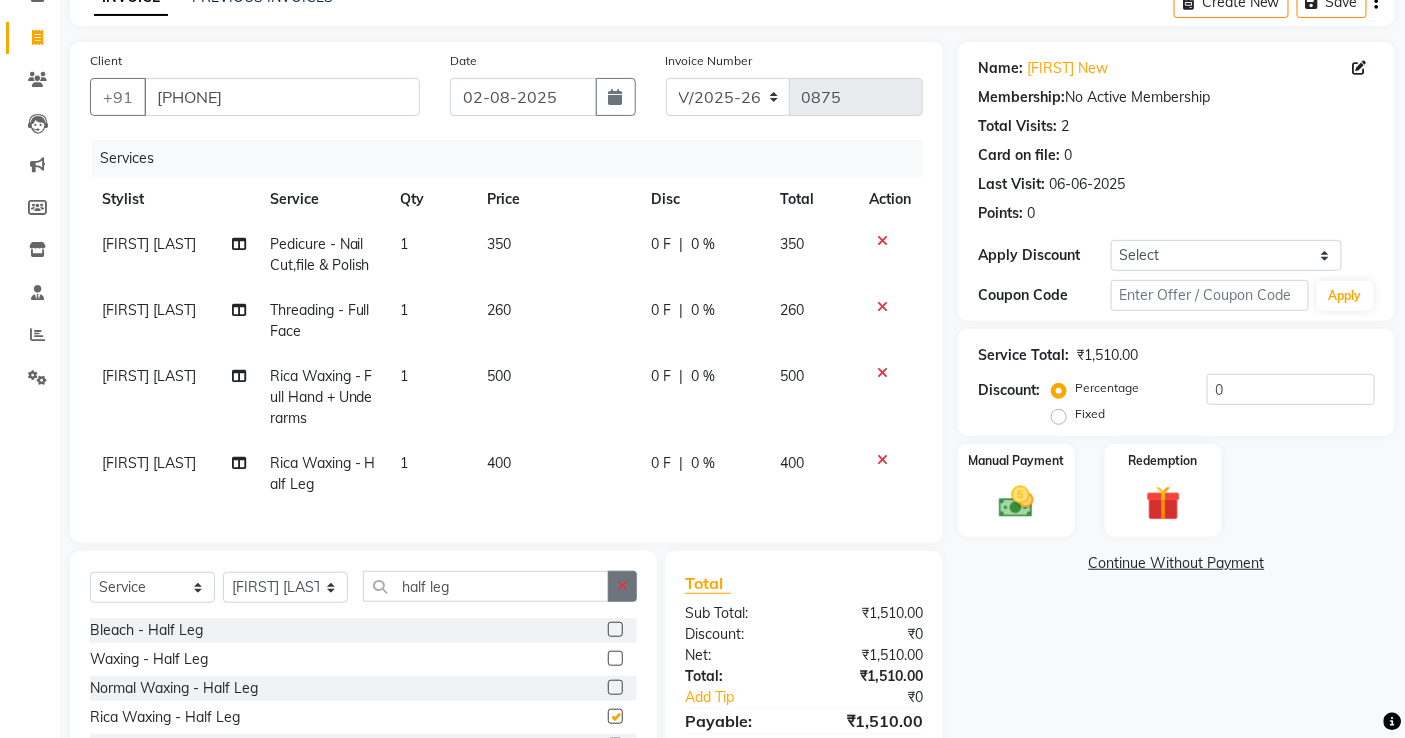 checkbox on "false" 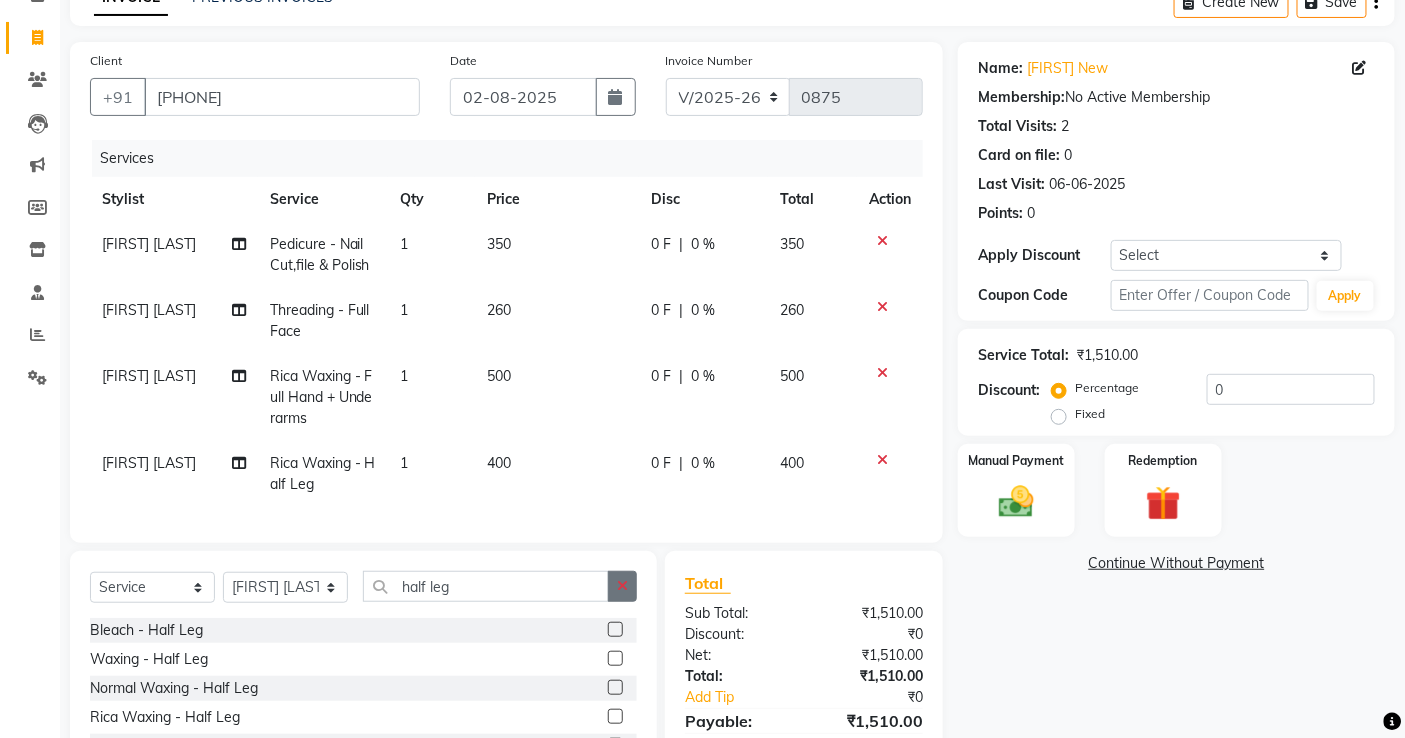click 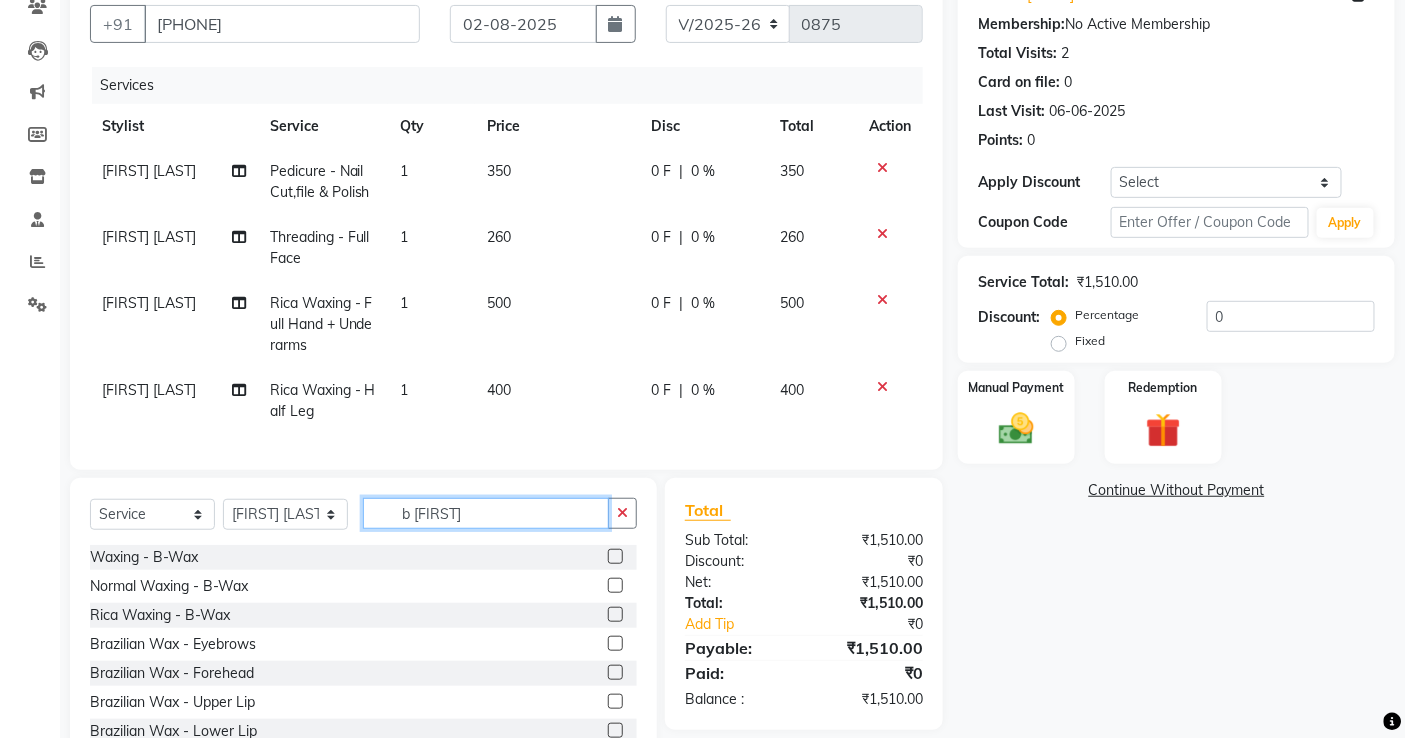 scroll, scrollTop: 220, scrollLeft: 0, axis: vertical 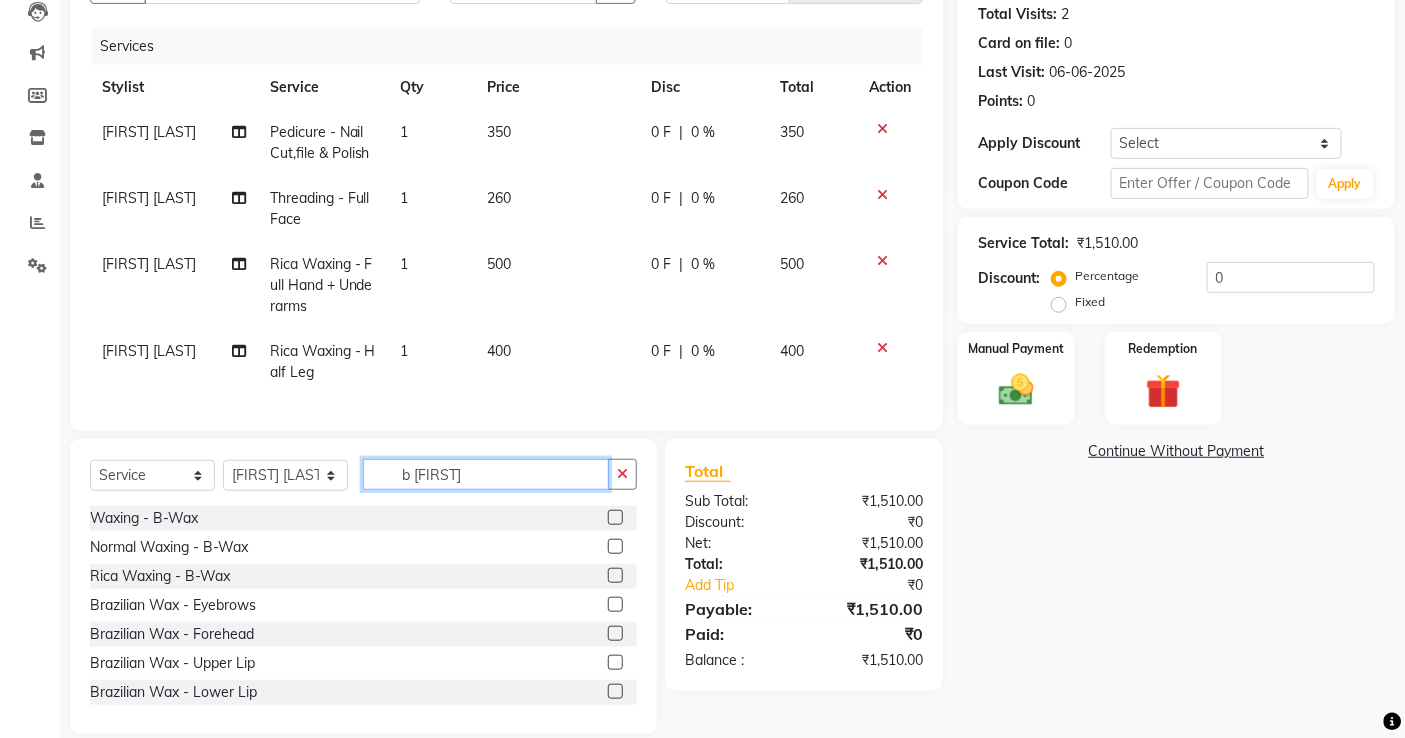 type on "b [FIRST]" 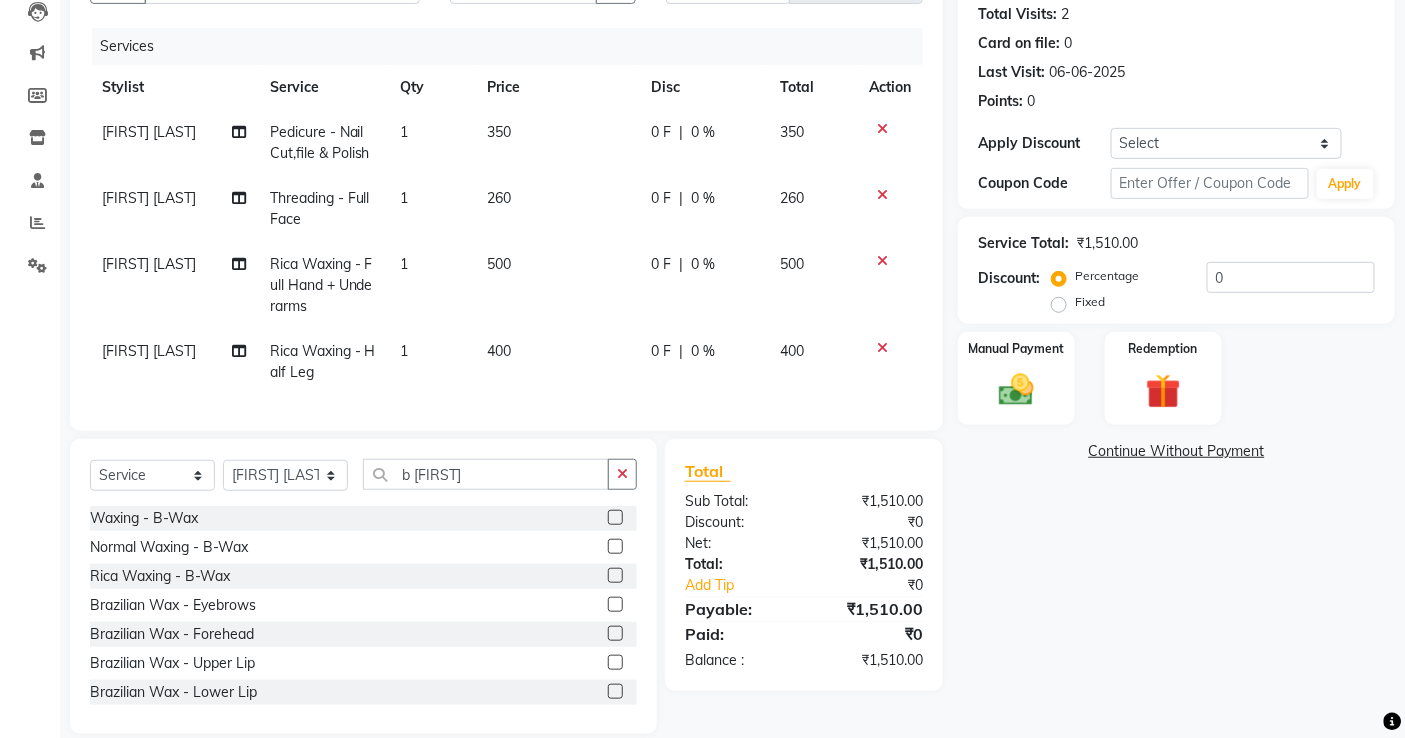 click 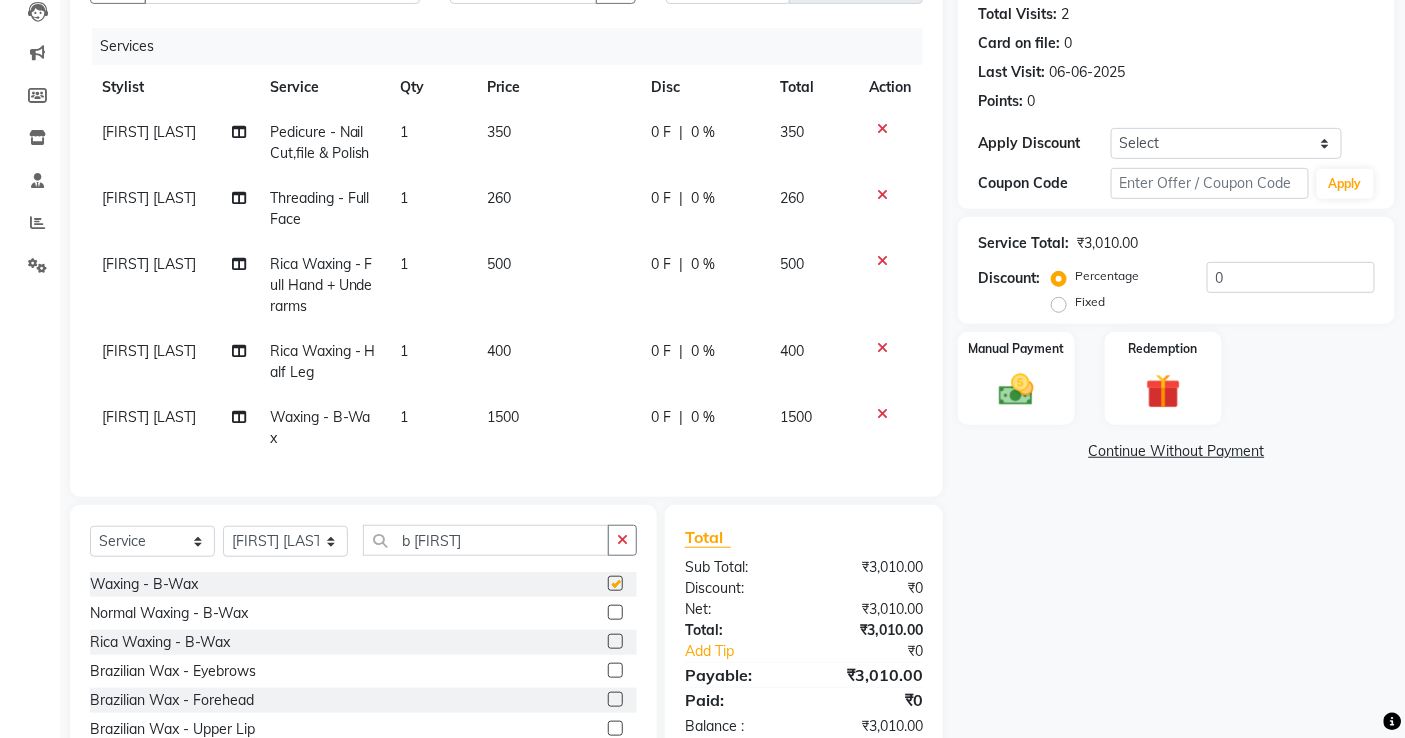 checkbox on "false" 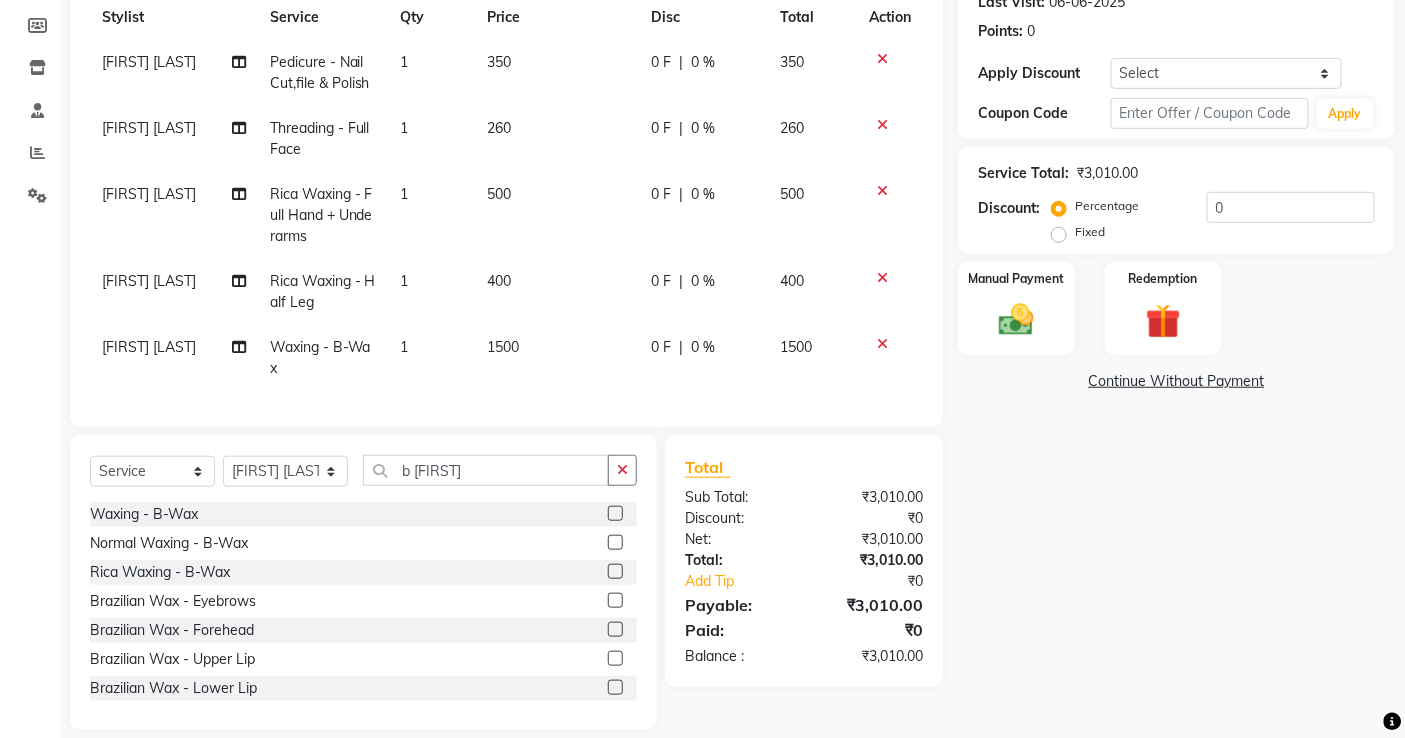 scroll, scrollTop: 327, scrollLeft: 0, axis: vertical 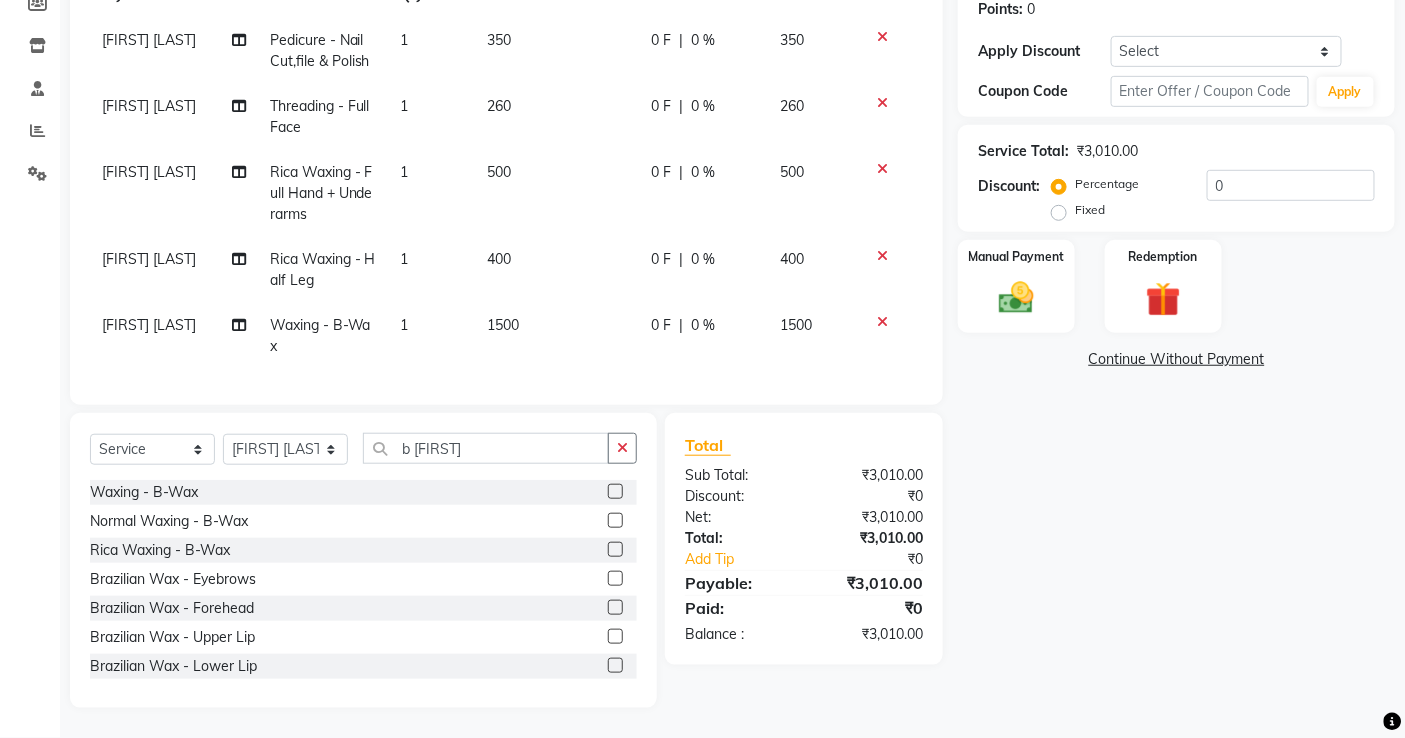 click on "1500" 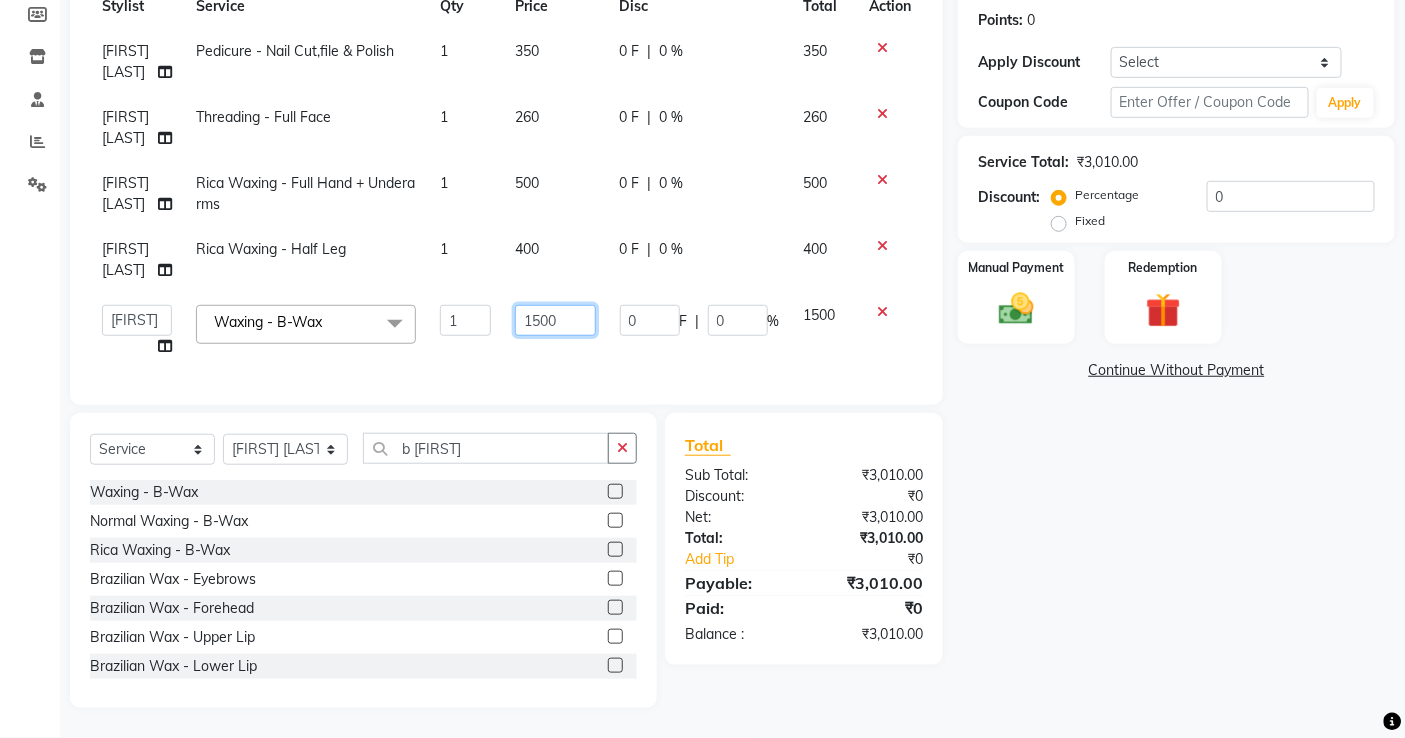 scroll, scrollTop: 38, scrollLeft: 0, axis: vertical 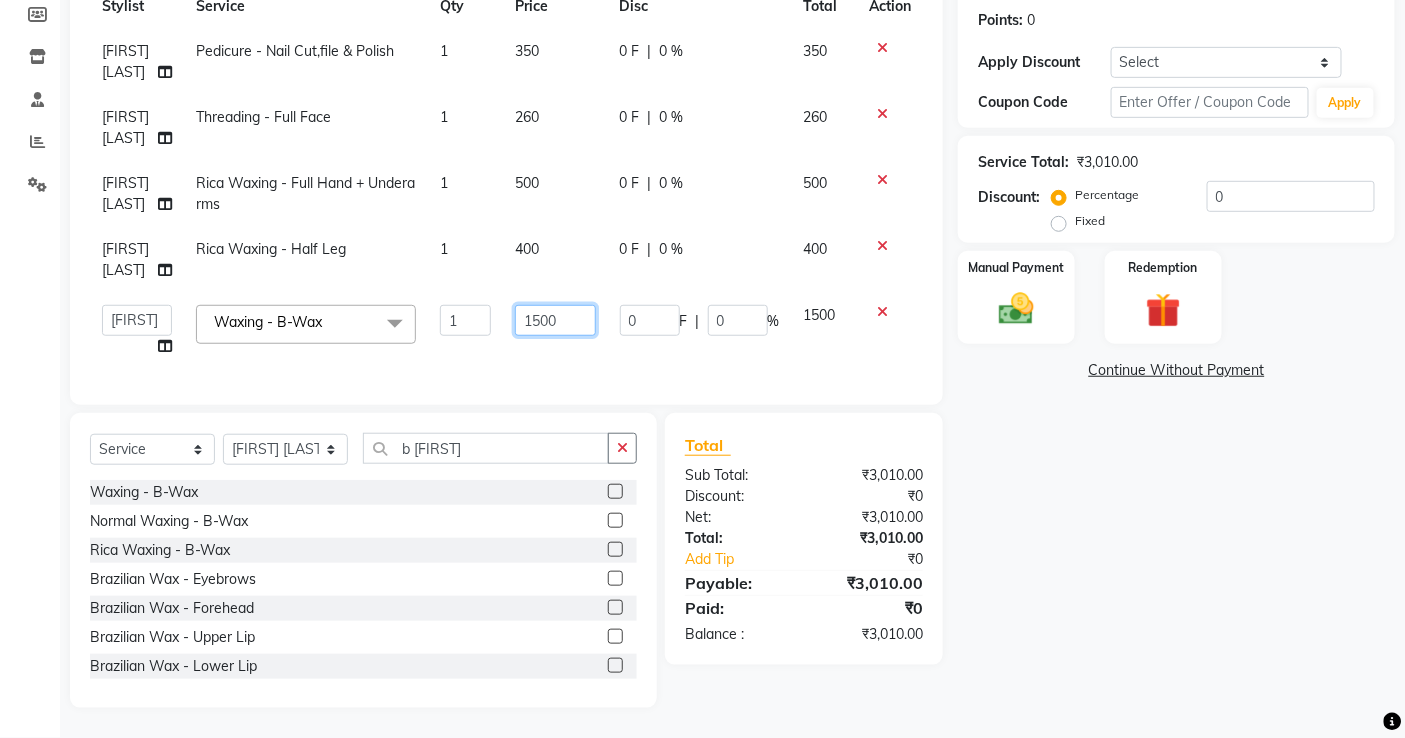 drag, startPoint x: 573, startPoint y: 381, endPoint x: 408, endPoint y: 383, distance: 165.01212 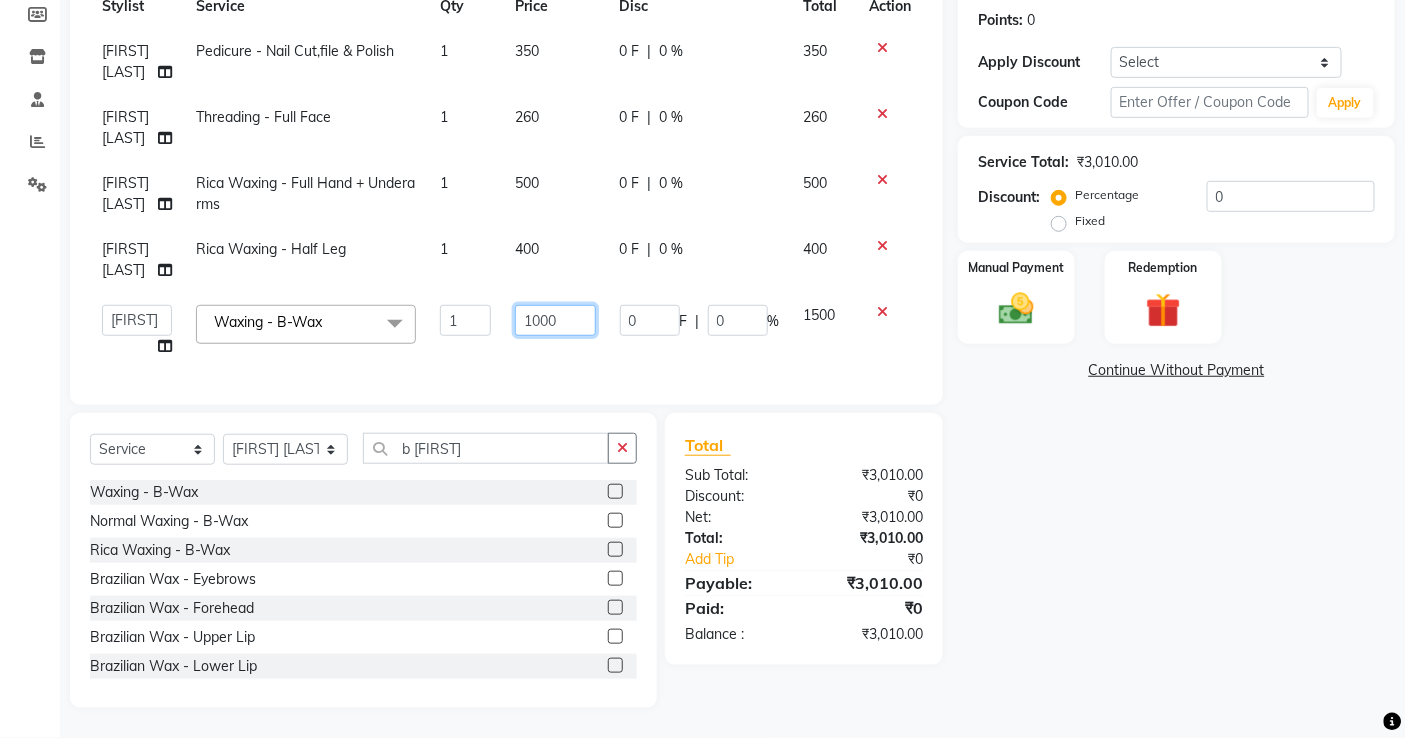 drag, startPoint x: 566, startPoint y: 324, endPoint x: 460, endPoint y: 346, distance: 108.25895 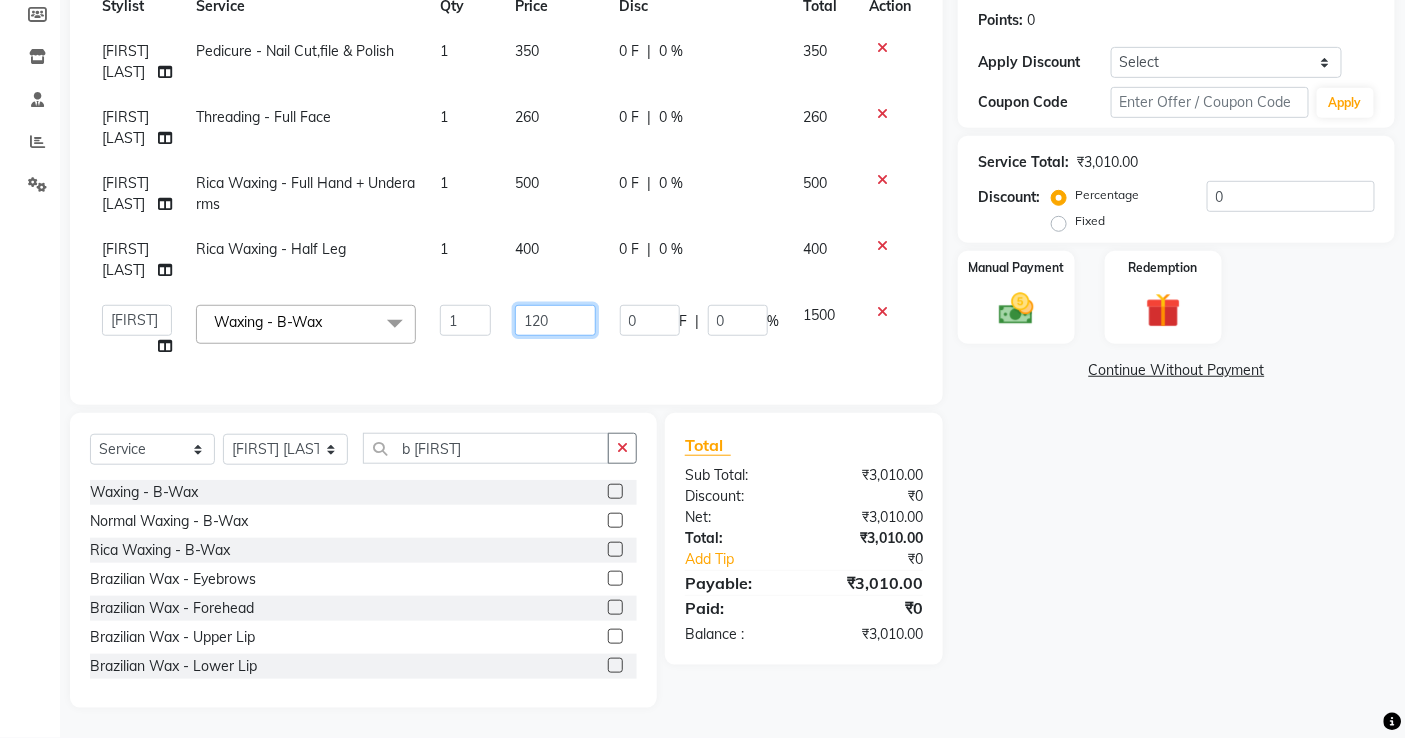 type on "1200" 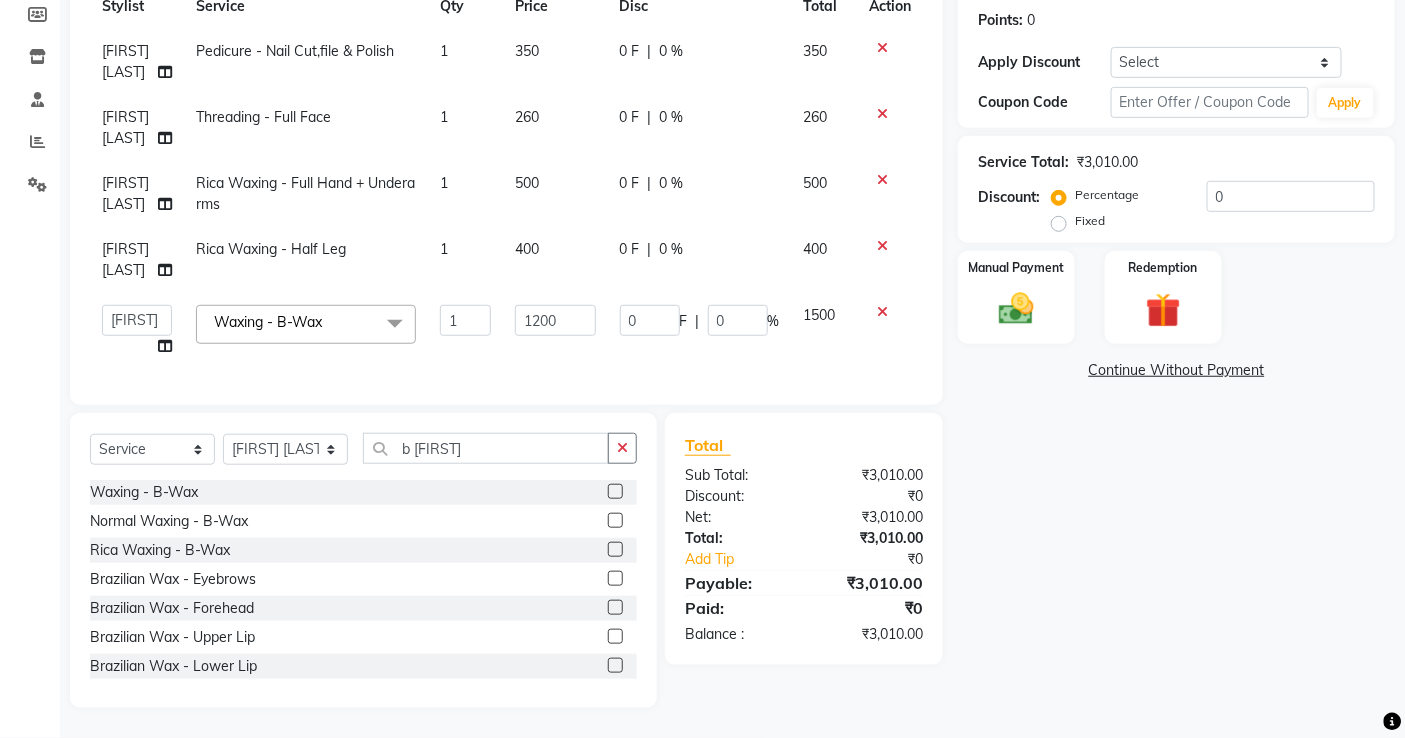 scroll, scrollTop: 0, scrollLeft: 0, axis: both 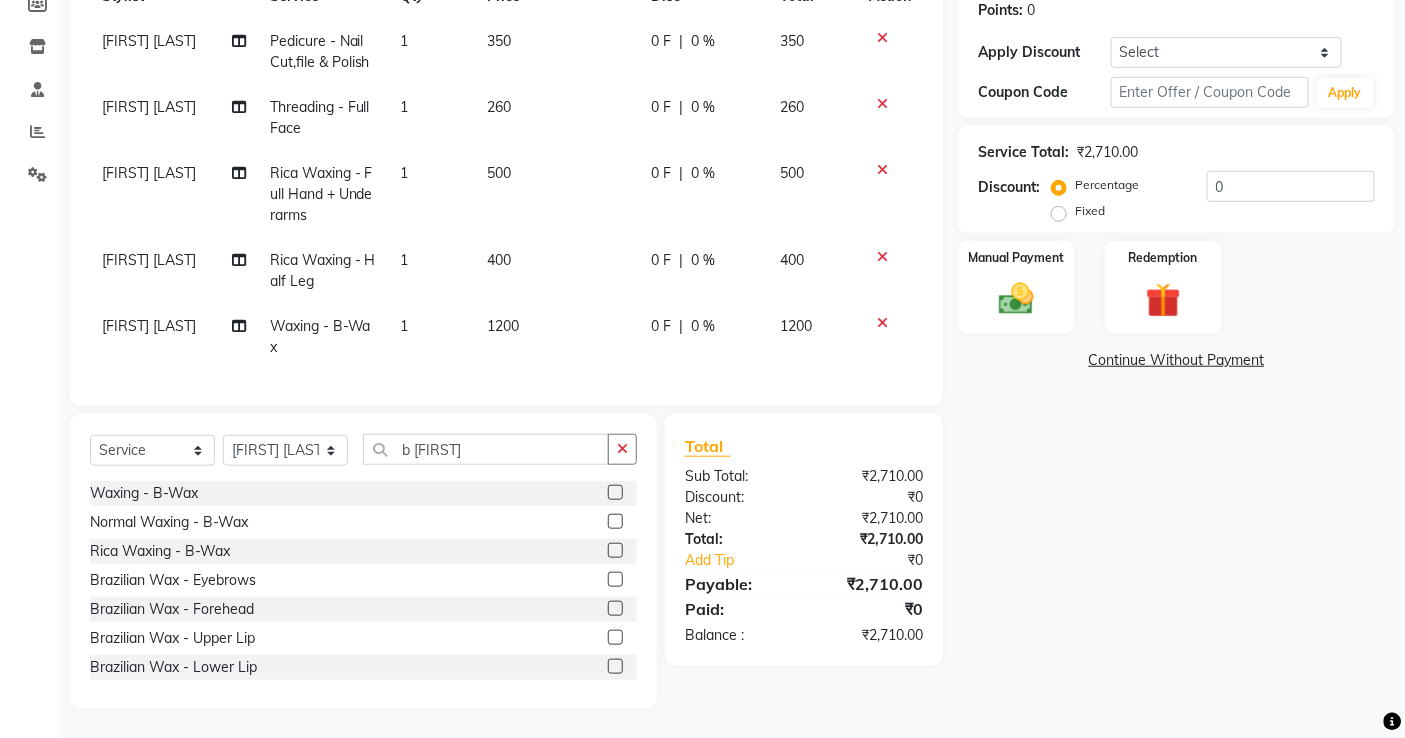 drag, startPoint x: 875, startPoint y: 391, endPoint x: 772, endPoint y: 380, distance: 103.58572 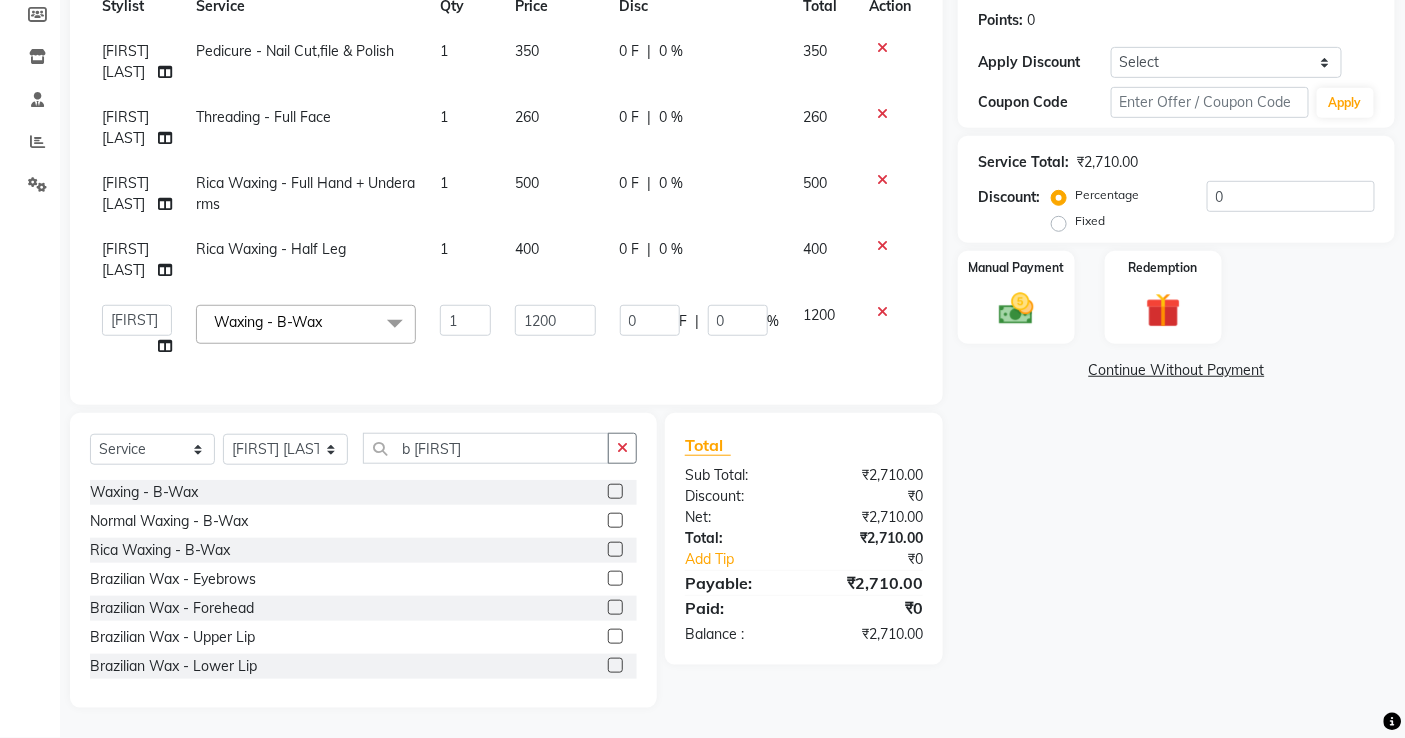 scroll, scrollTop: 327, scrollLeft: 0, axis: vertical 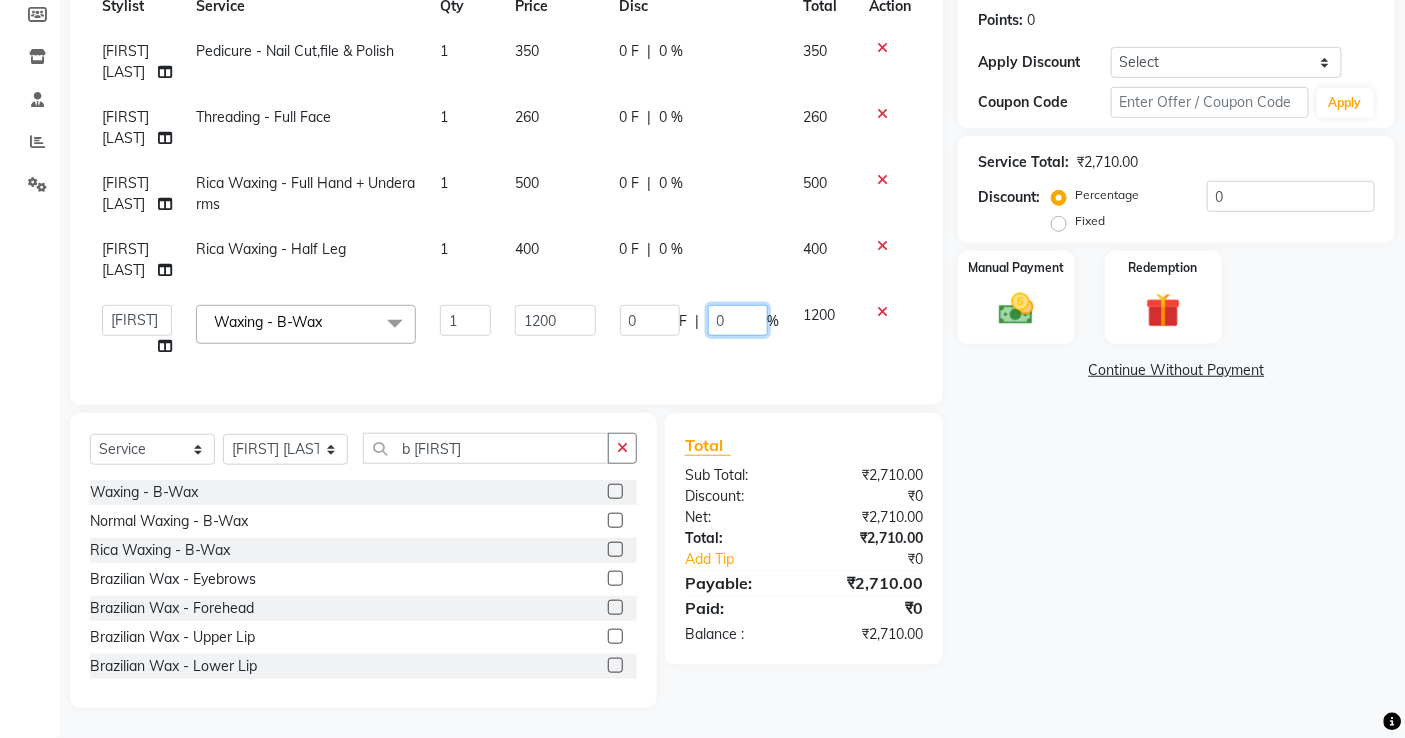 drag, startPoint x: 703, startPoint y: 371, endPoint x: 673, endPoint y: 365, distance: 30.594116 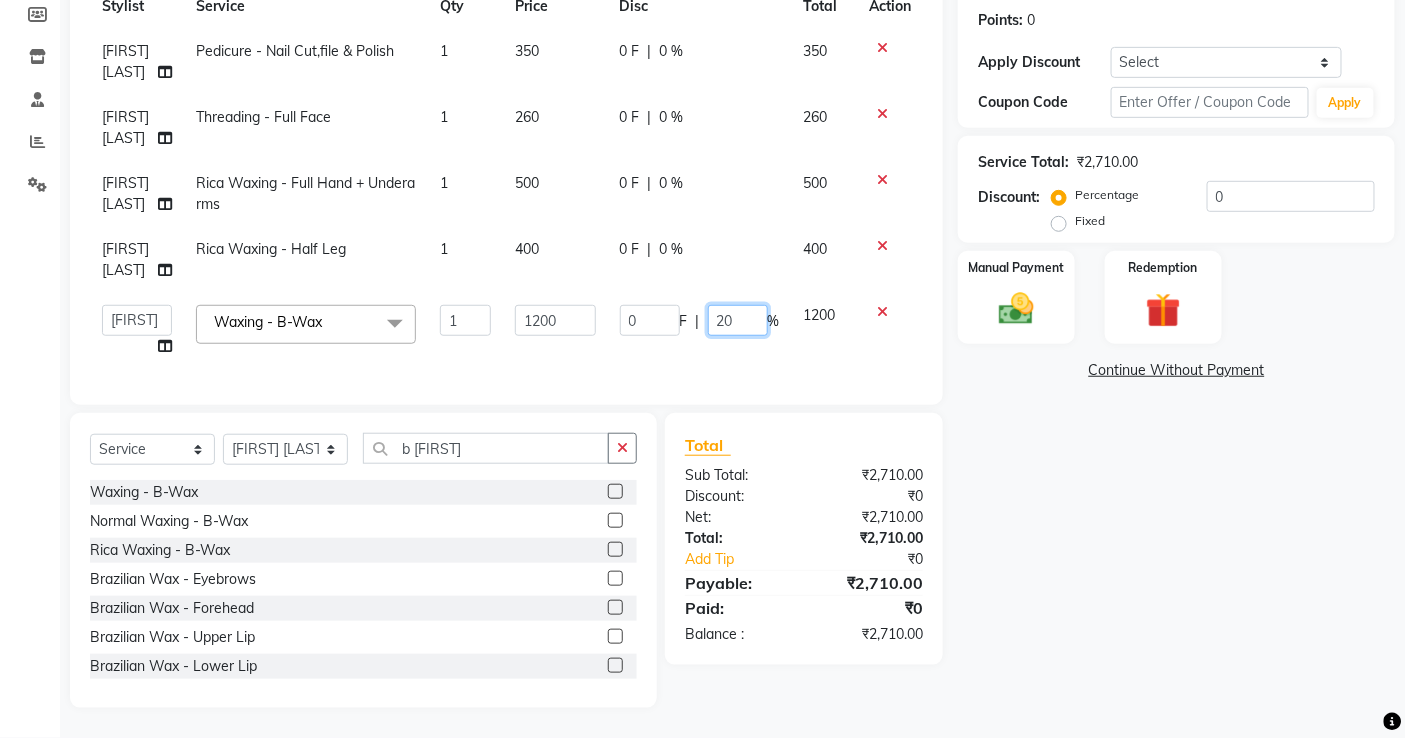 type on "0" 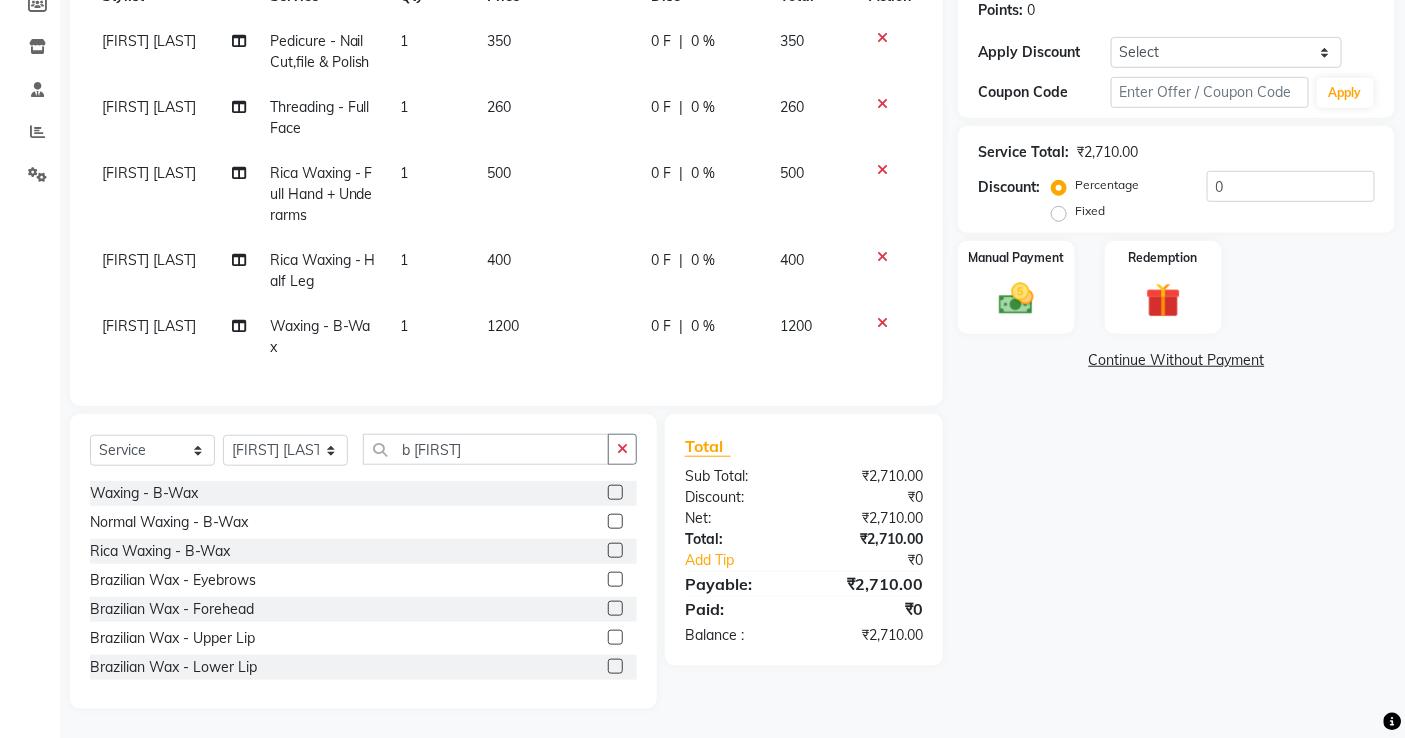 click on "0 F" 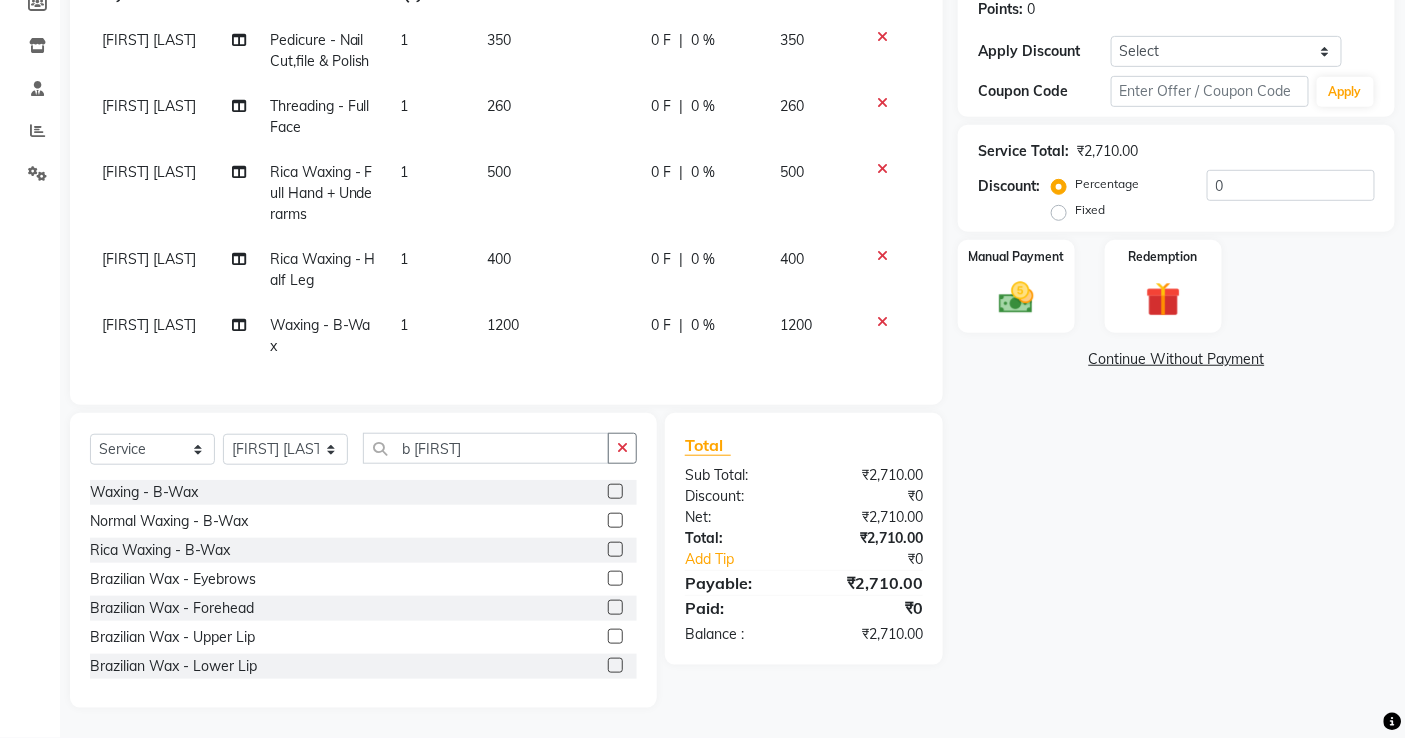 select on "37294" 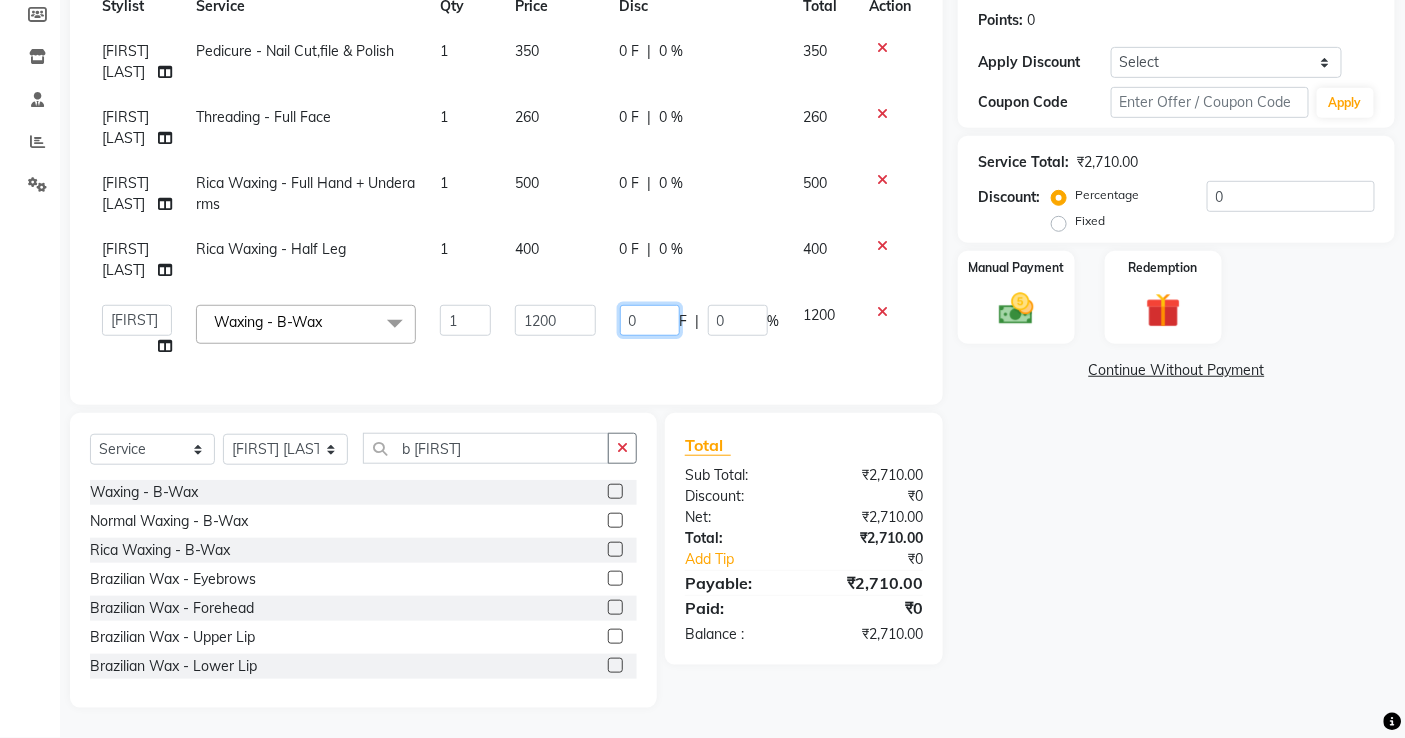 click on "0" 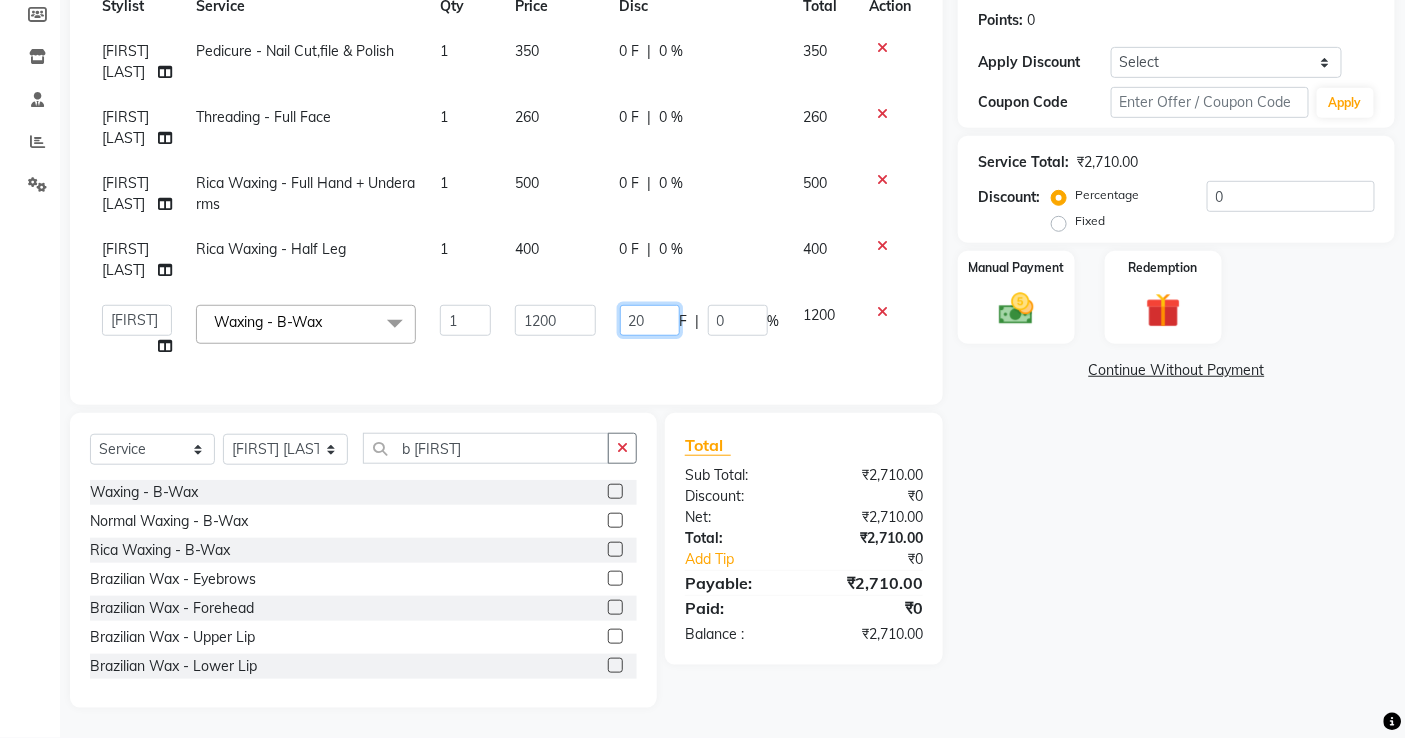 type on "200" 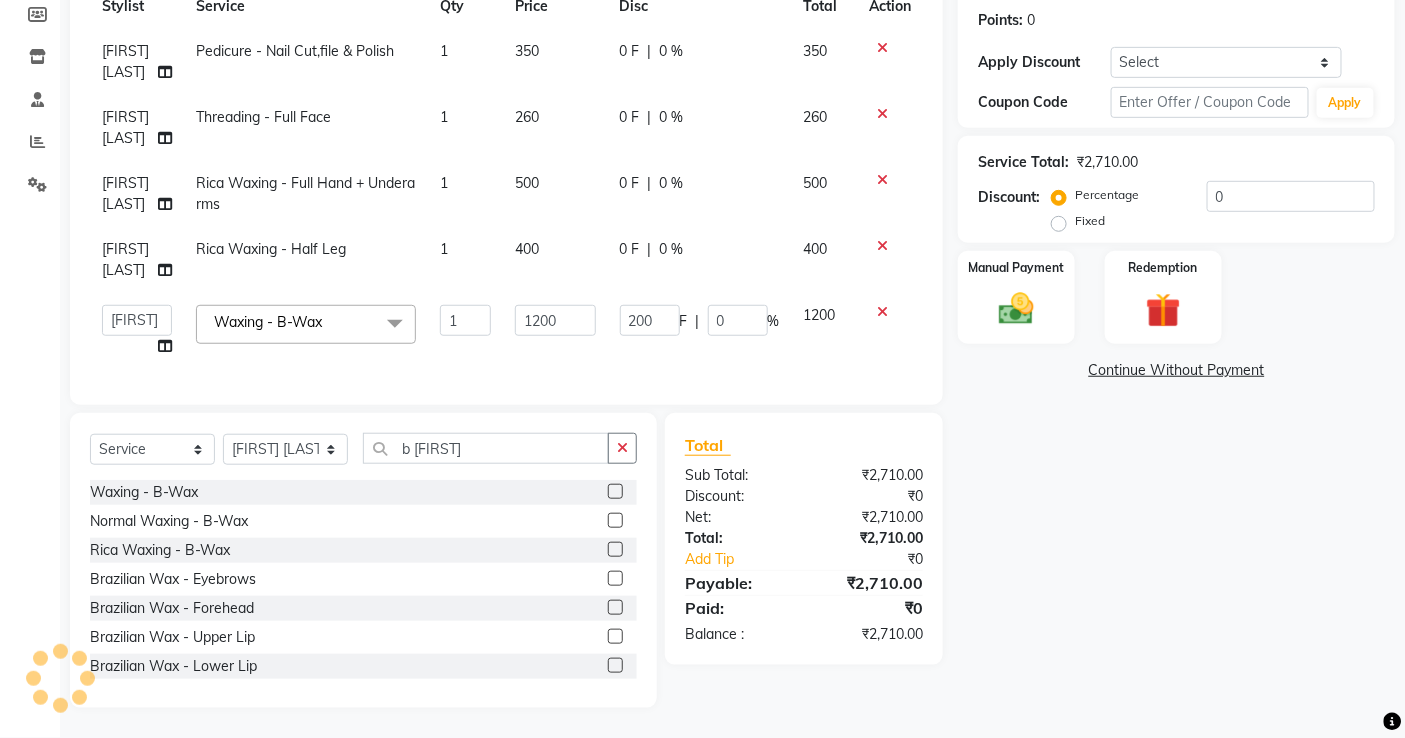 scroll, scrollTop: 311, scrollLeft: 0, axis: vertical 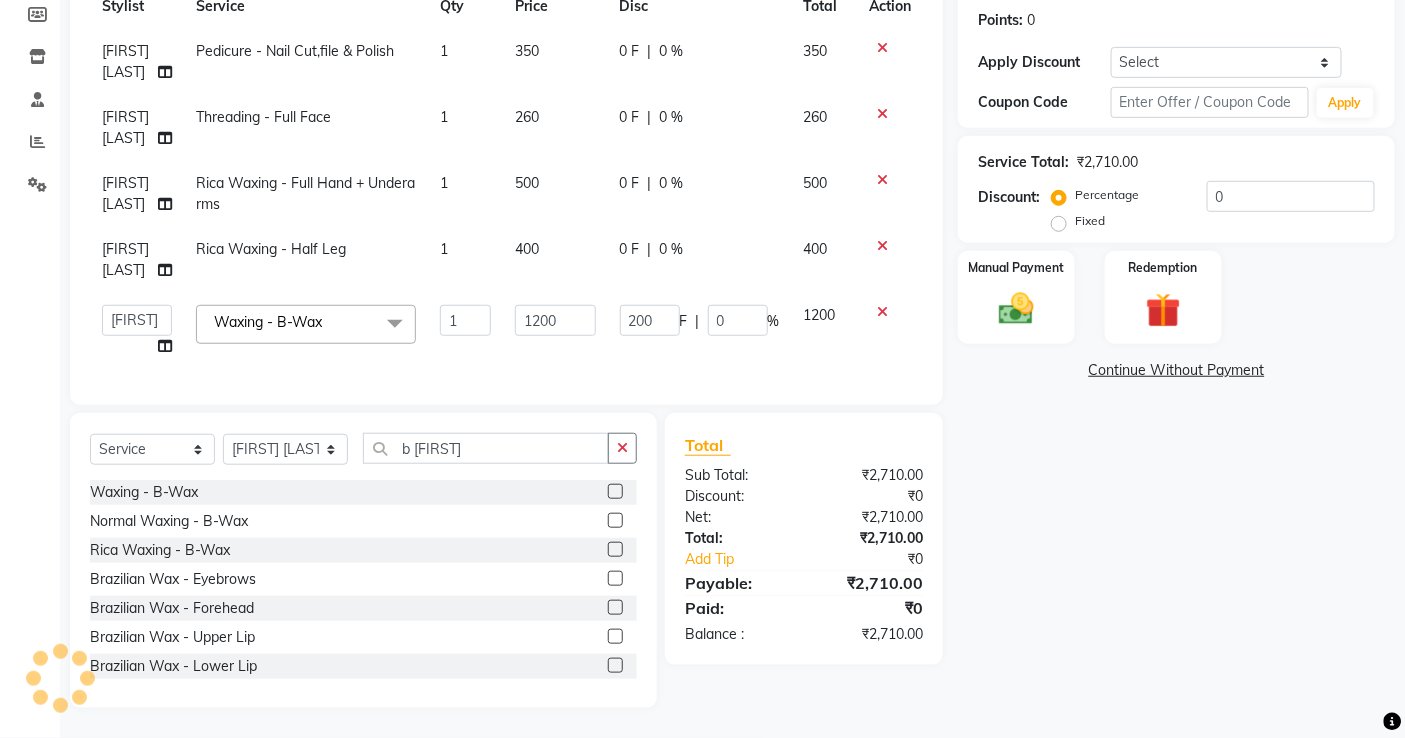 click on "[FIRST] [LAST]  Pedicure - Nail Cut,file & Polish 1 350 0 F | 0 % 350 [FIRST] [LAST]  Threading - Full Face 1 260 0 F | 0 % 260 [FIRST] [LAST]  Rica Waxing  - Full Hand + Underarms 1 500 0 F | 0 % 500 [FIRST] [LAST]  Rica Waxing  - Half Leg 1 400 0 F | 0 % 400  abdul   [FIRST] [LAST]   ANITA   [FIRST] [LAST]     [FIRST] [LAST]   [FIRST] [LAST]   Front Desk   gaurav   [FIRST] [LAST]   Jyoti    Kajal  [FIRST] [LAST]   [FIRST] [LAST]   Kuldeep   [FIRST] [LAST]    madhuri    Mahi   [FIRST] [LAST]    [FIRST] [LAST]   [FIRST] [LAST]   [FIRST] [LAST]    nikita mohite   [FIRST] [LAST]   Pinky   [FIRST] [LAST]   [FIRST] [LAST]   [FIRST] [LAST]   [FIRST] [LAST]   [FIRST] [LAST]   [FIRST] [LAST]   [FIRST] [LAST]   [FIRST] [LAST]  Waxing - B-Wax  x Haircuts - Hair Trim Haircuts - Advance Hair Cut Haircuts - Haircut With Wash Hair Cuts- Fringe Hair Styling - Basic Blow Dry Hair Styling - Advanced Blow Dry Hair Styling - Ironing Hair Styling - Tongs Hair Styling - Crimping Hair Wash - Wash + Conditioning Hair Wash - Wash+ Conditioning Scalp Treatment - Dandruff Treatment NAIL ART 1" 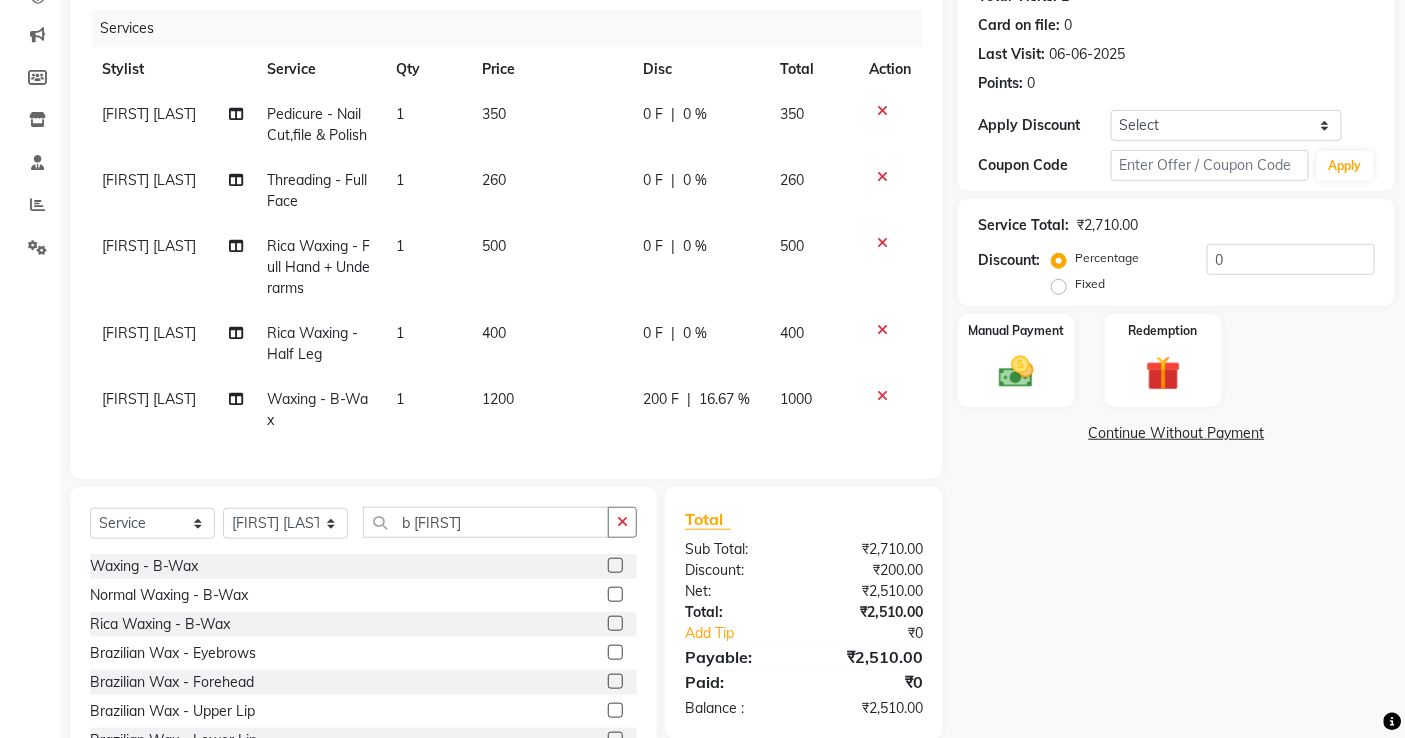 scroll, scrollTop: 200, scrollLeft: 0, axis: vertical 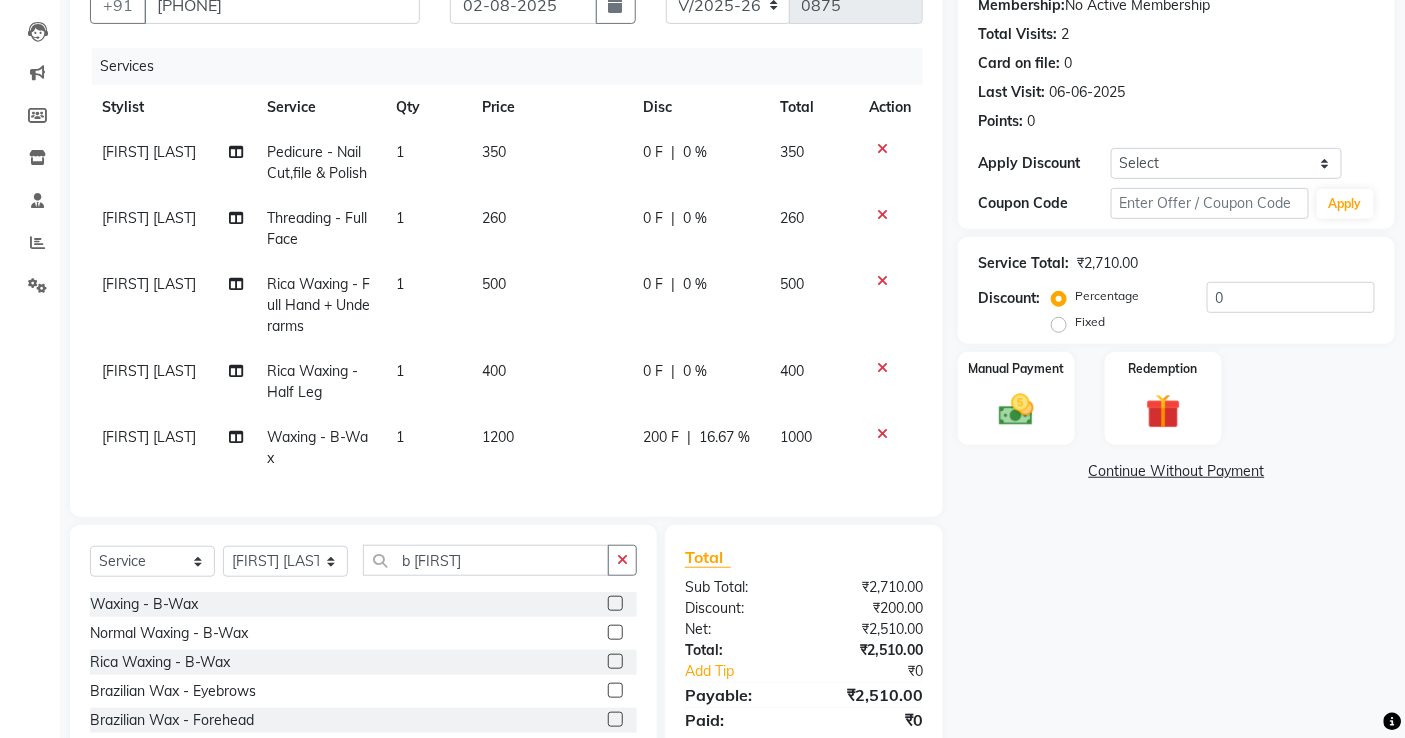 click on "260" 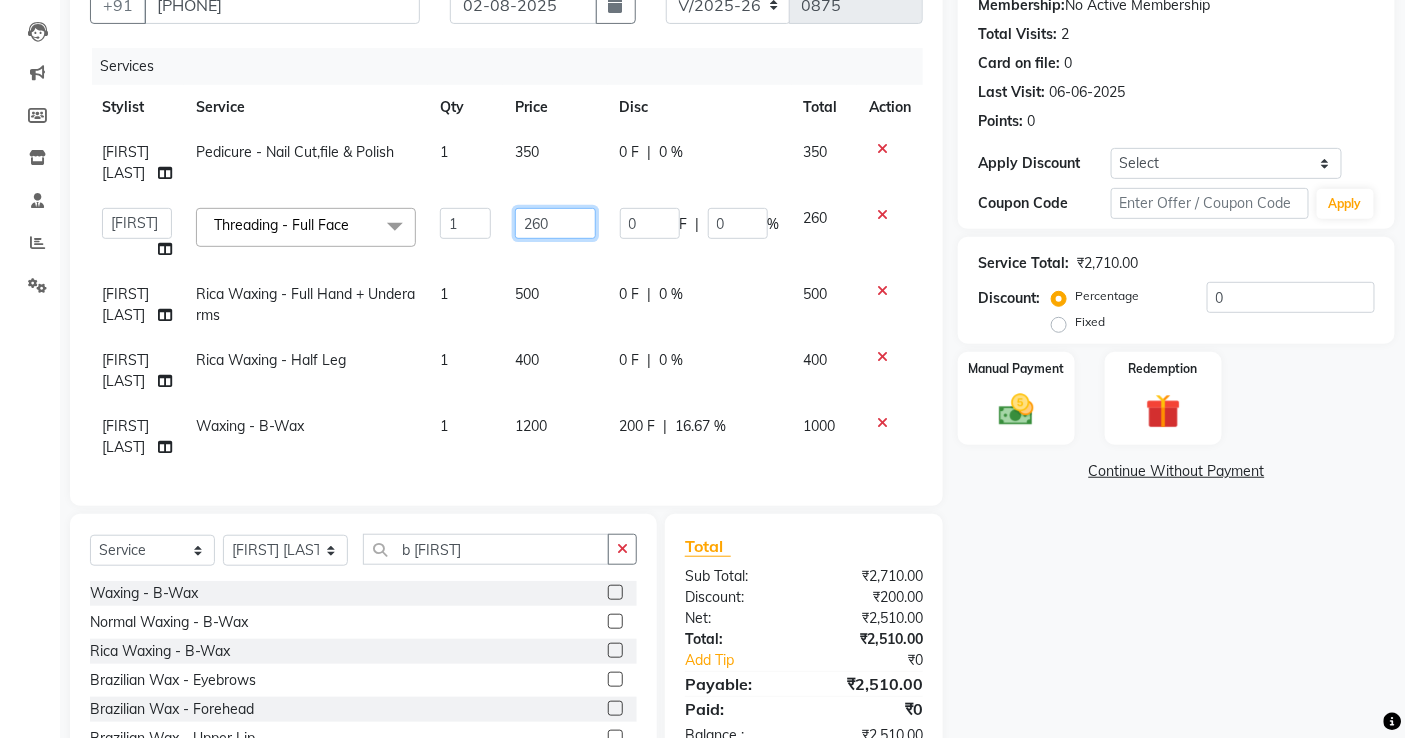 drag, startPoint x: 575, startPoint y: 251, endPoint x: 501, endPoint y: 265, distance: 75.31268 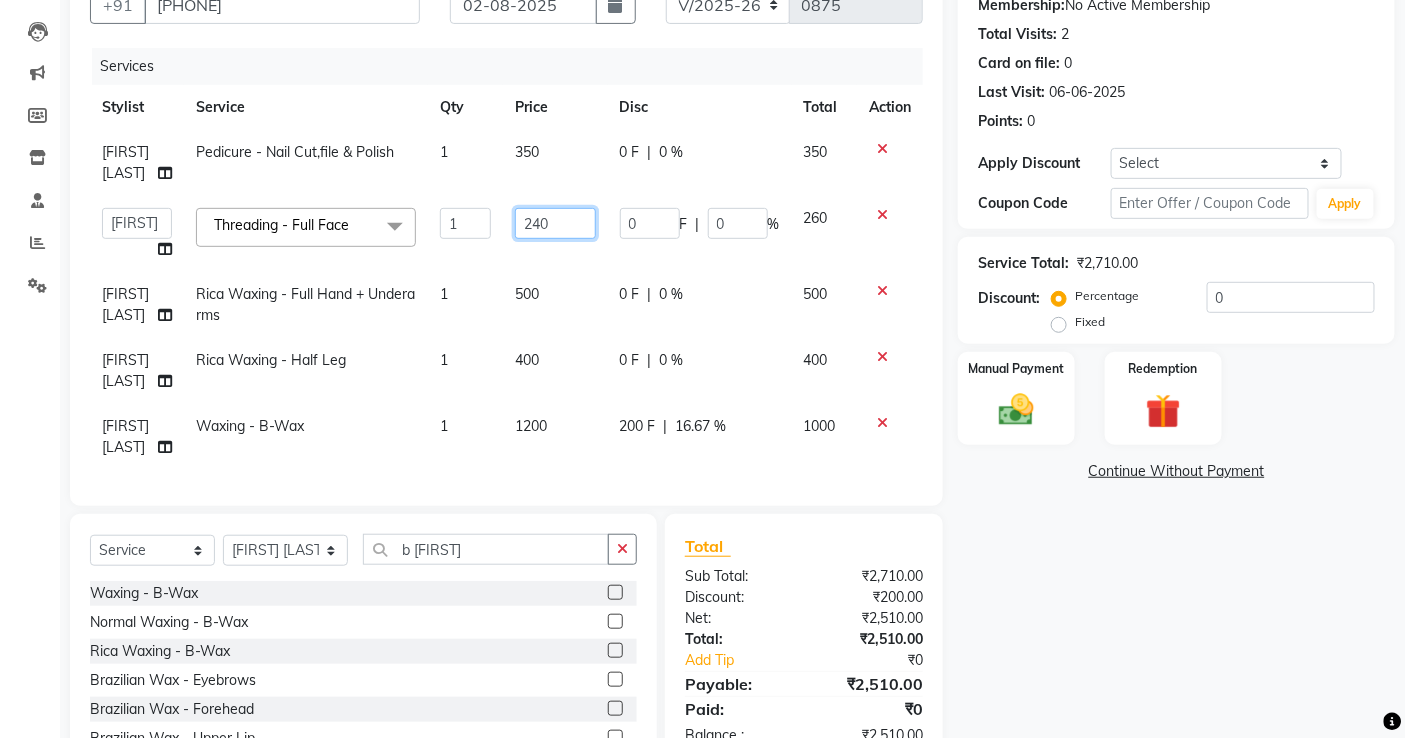 drag, startPoint x: 534, startPoint y: 247, endPoint x: 560, endPoint y: 247, distance: 26 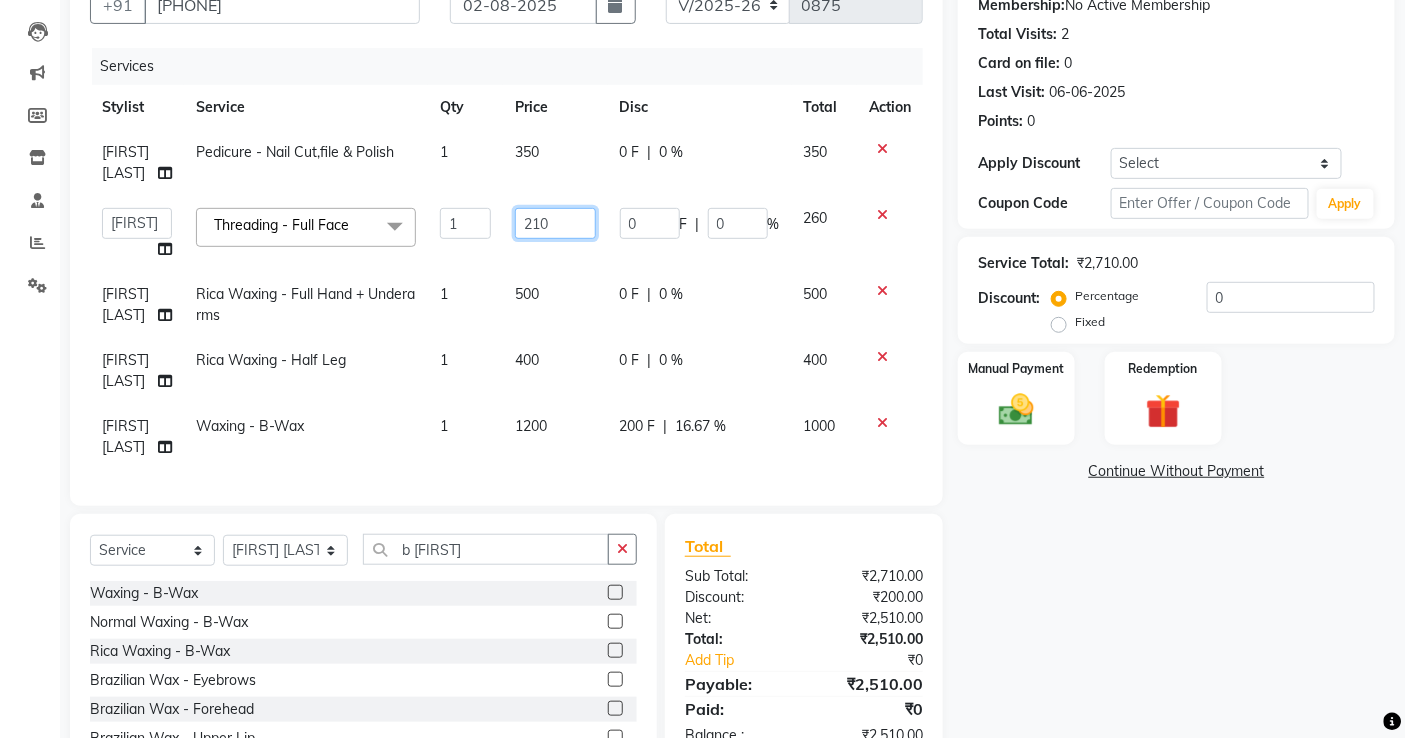 drag, startPoint x: 560, startPoint y: 246, endPoint x: 454, endPoint y: 234, distance: 106.677086 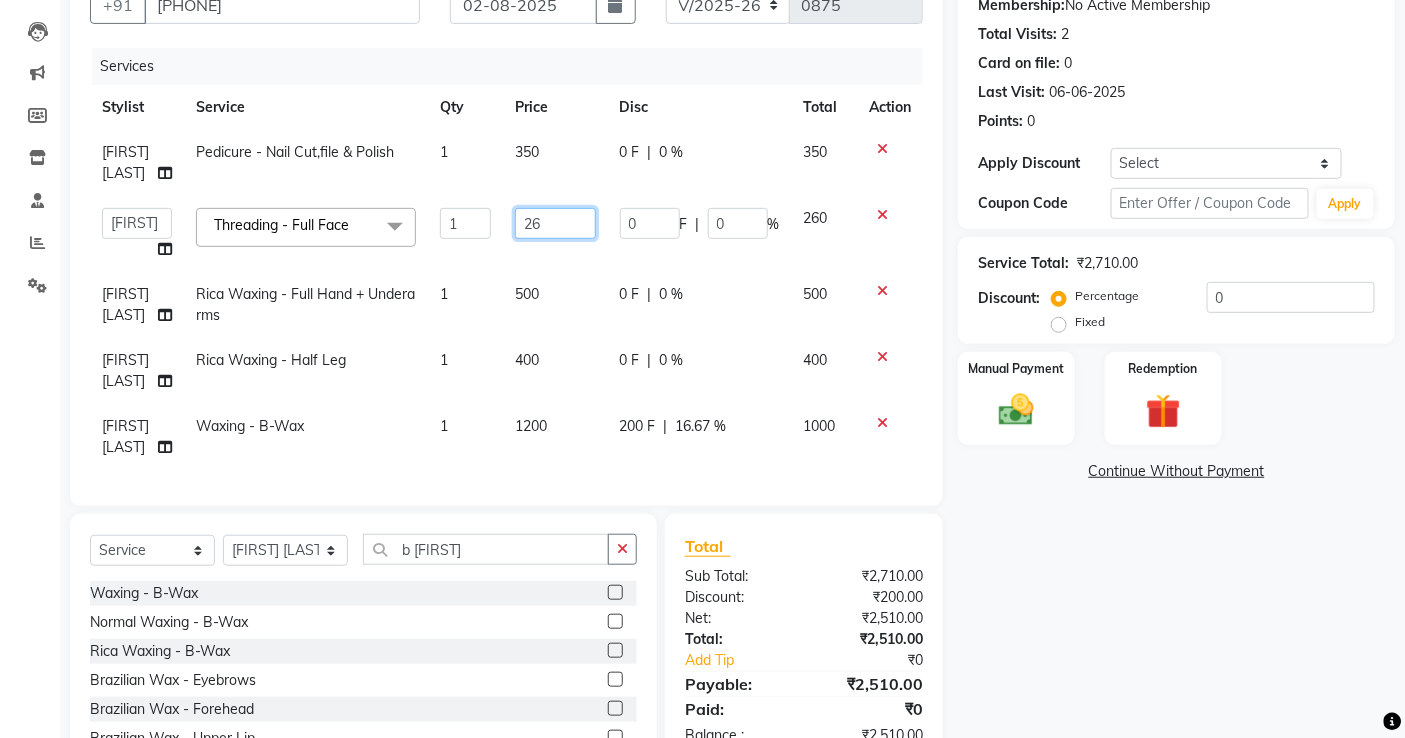 type on "260" 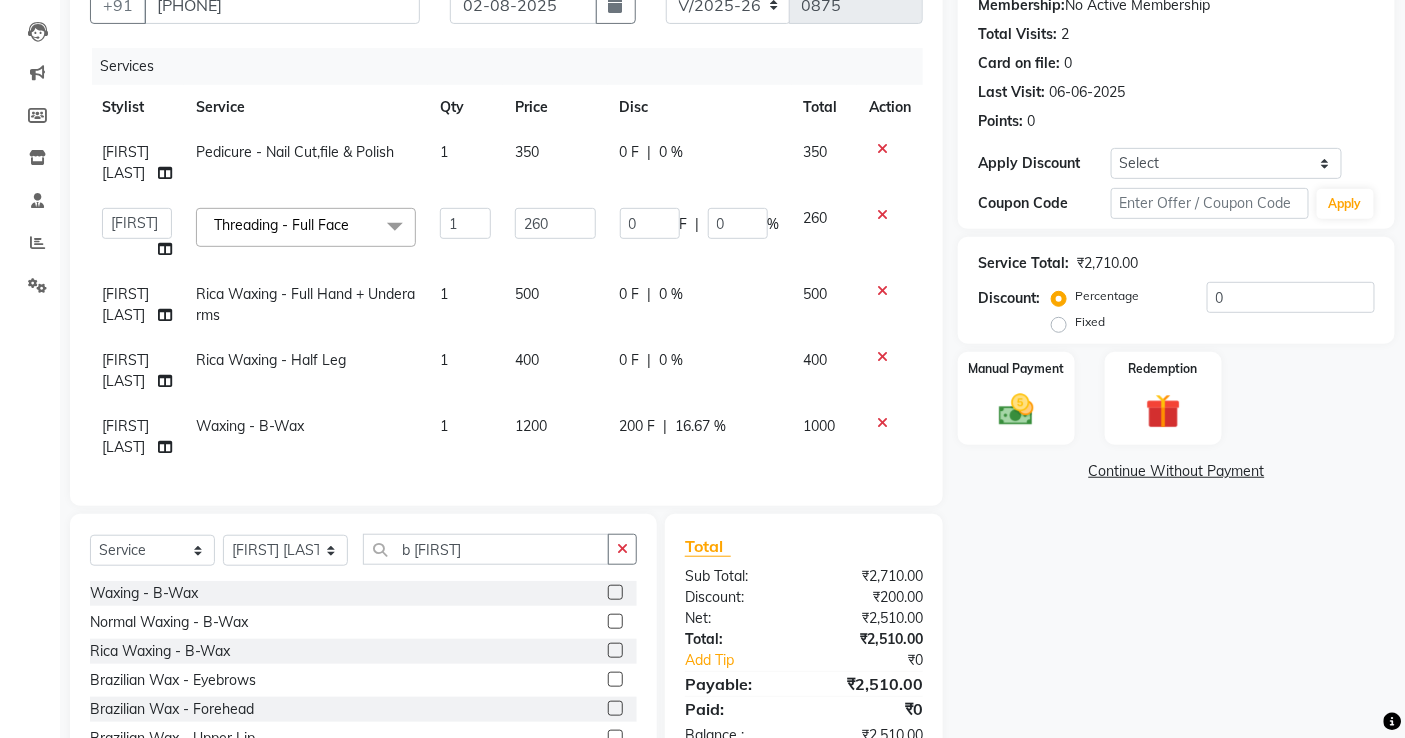 click on "[FIRST] [LAST]  Pedicure - Nail Cut,file & Polish 1 350 0 F | 0 % 350  abdul   [FIRST] [LAST]   ANITA   [FIRST] [LAST]     [FIRST] [LAST]   [FIRST] [LAST]   Front Desk   gaurav   [FIRST] [LAST]   Jyoti    Kajal  [FIRST] [LAST]   [FIRST] [LAST]   Kuldeep   [FIRST] [LAST]    madhuri    Mahi   [FIRST] [LAST]    [FIRST] [LAST]   [FIRST] [LAST]   [FIRST] [LAST]    nikita mohite   [FIRST] [LAST]   Pinky   [FIRST] [LAST]   [FIRST] [LAST]   [FIRST] [LAST]   [FIRST] [LAST]   [FIRST] [LAST]   [FIRST] [LAST]   [FIRST] [LAST]   [FIRST] [LAST]  Threading - Full Face  x Haircuts - Hair Trim Haircuts - Advance Hair Cut Haircuts - Haircut With Wash Hair Cuts- Fringe Hair Styling - Basic Blow Dry Hair Styling - Advanced Blow Dry Hair Styling - Ironing Hair Styling - Tongs Hair Styling - Crimping Hair Wash - Wash + Conditioning Hair Wash - Wash+ Conditioning Scalp Treatment - Dandruff Treatment Scalp Treatment - Hairfall Treatment Scalp Treatment - Wella plex Treatment Hair Spa - Up To Neck Hair Spa - Uptoshoulder Hair Spa - Below Shoulder Hair Spa - Mid Waist / Below Waist Botox - Upto Neck" 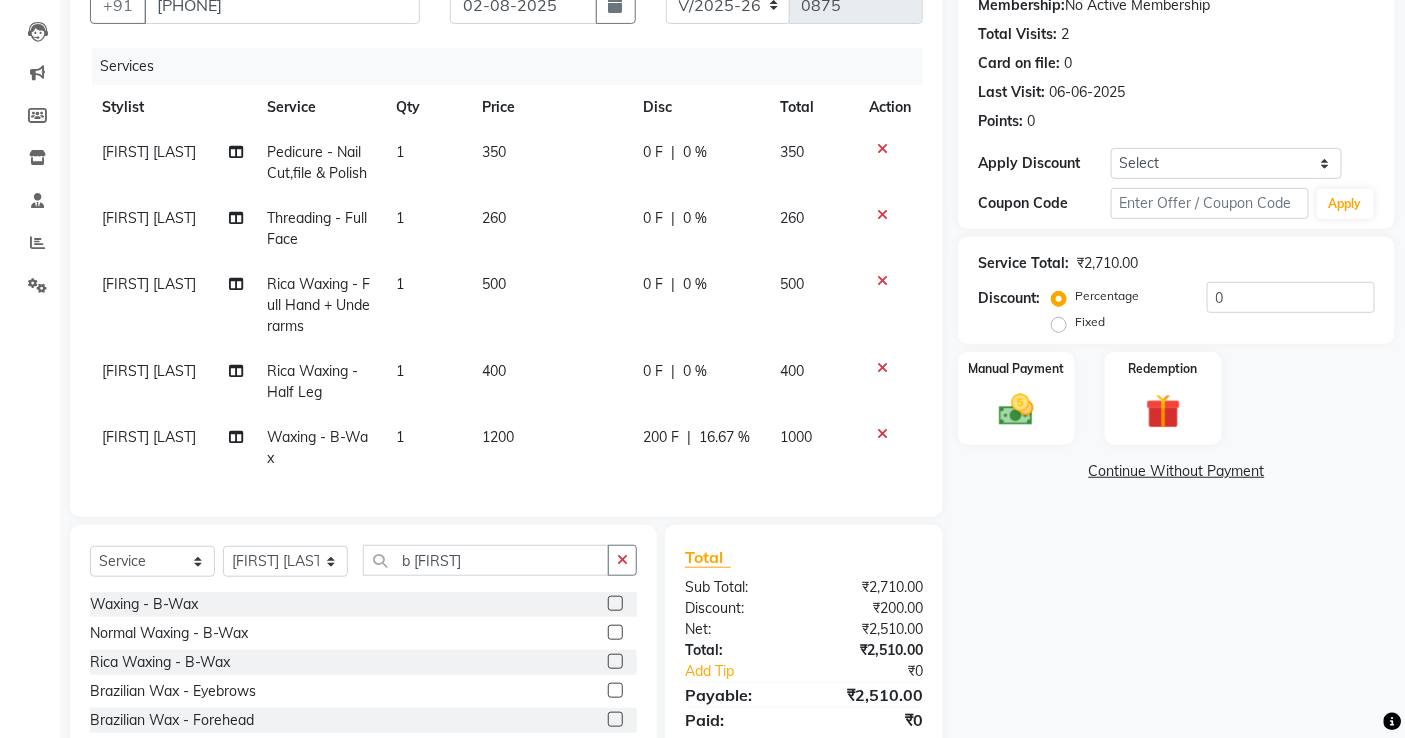 click on "350" 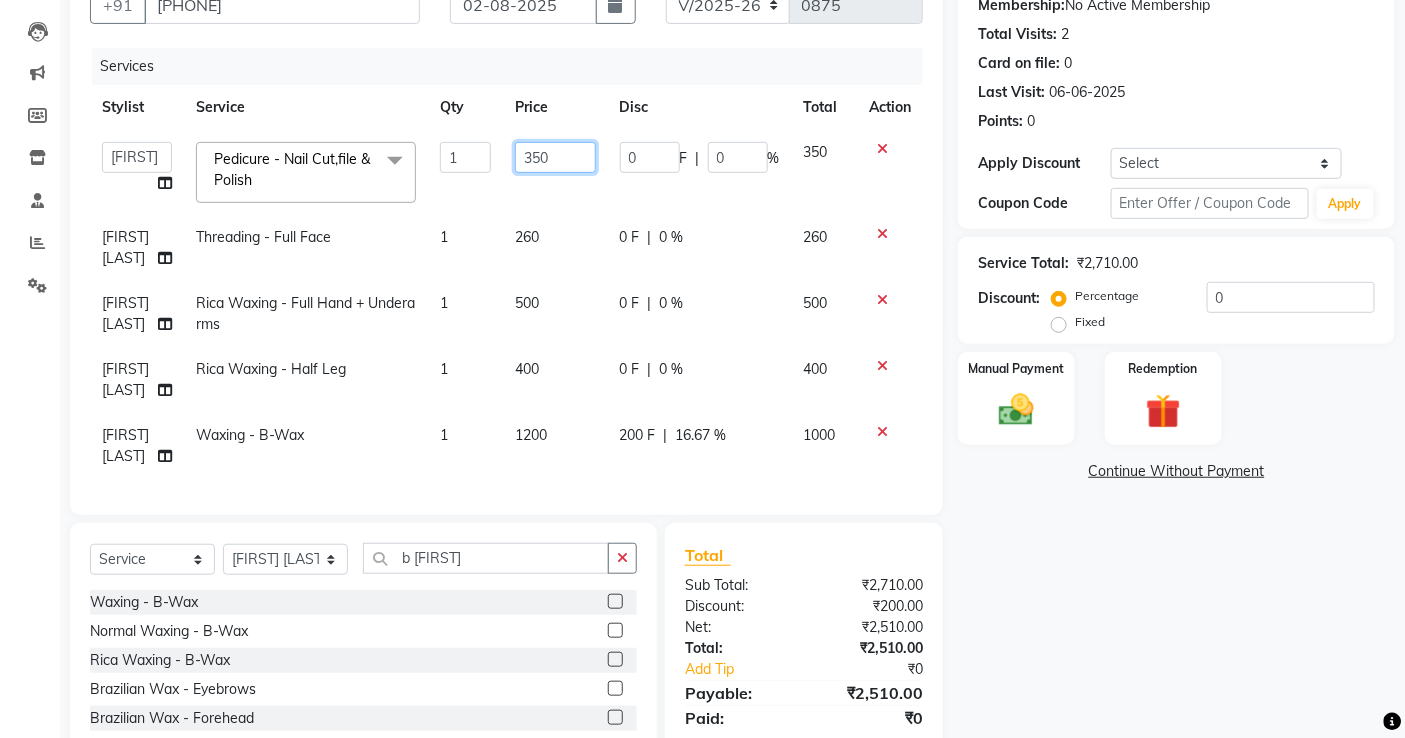 drag, startPoint x: 571, startPoint y: 157, endPoint x: 476, endPoint y: 161, distance: 95.084175 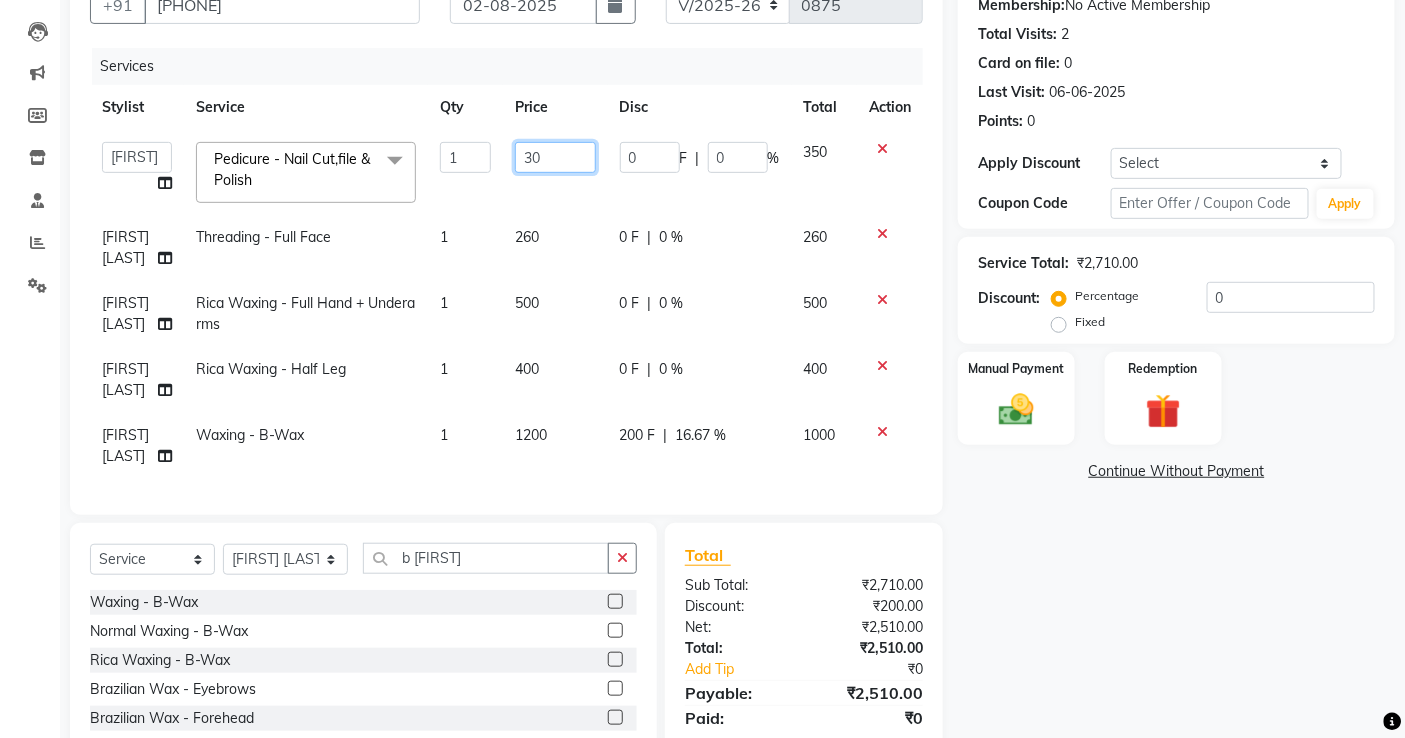 type on "300" 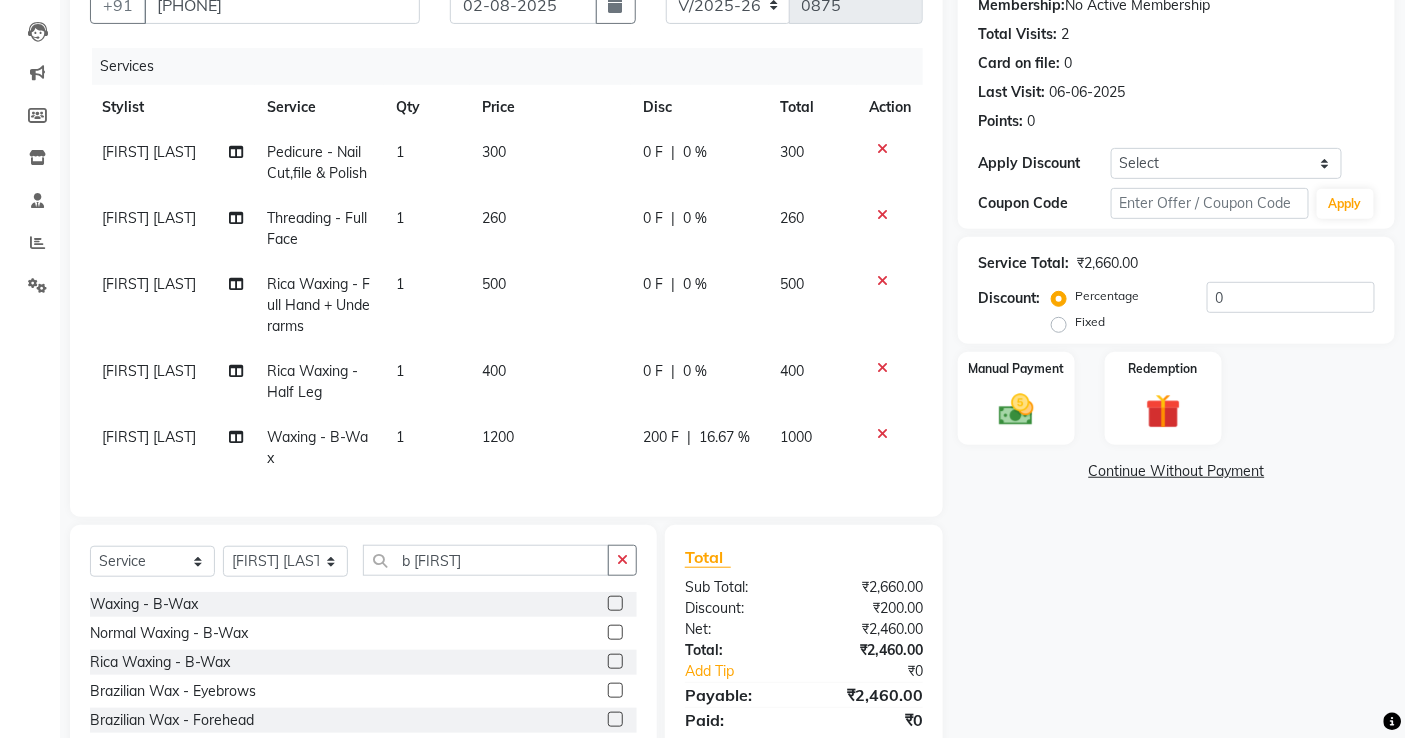 click 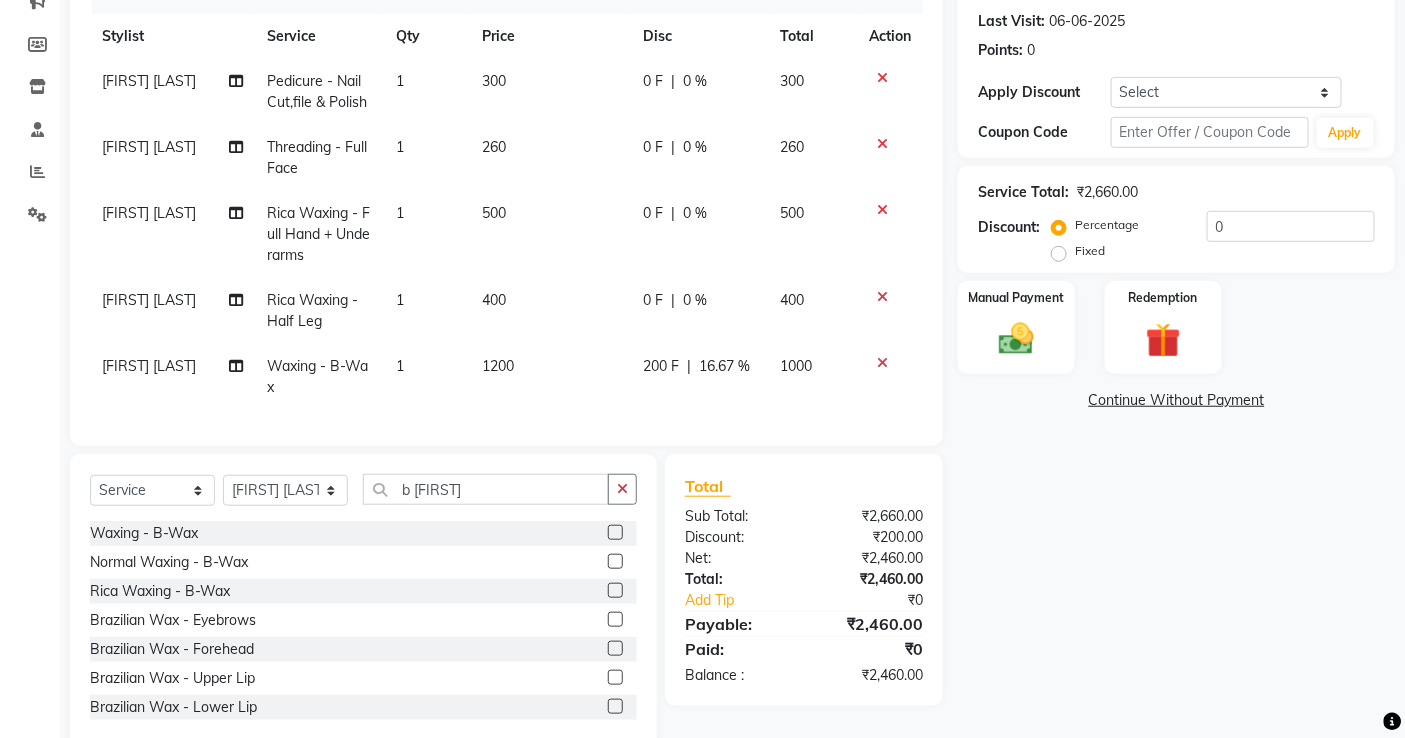 scroll, scrollTop: 311, scrollLeft: 0, axis: vertical 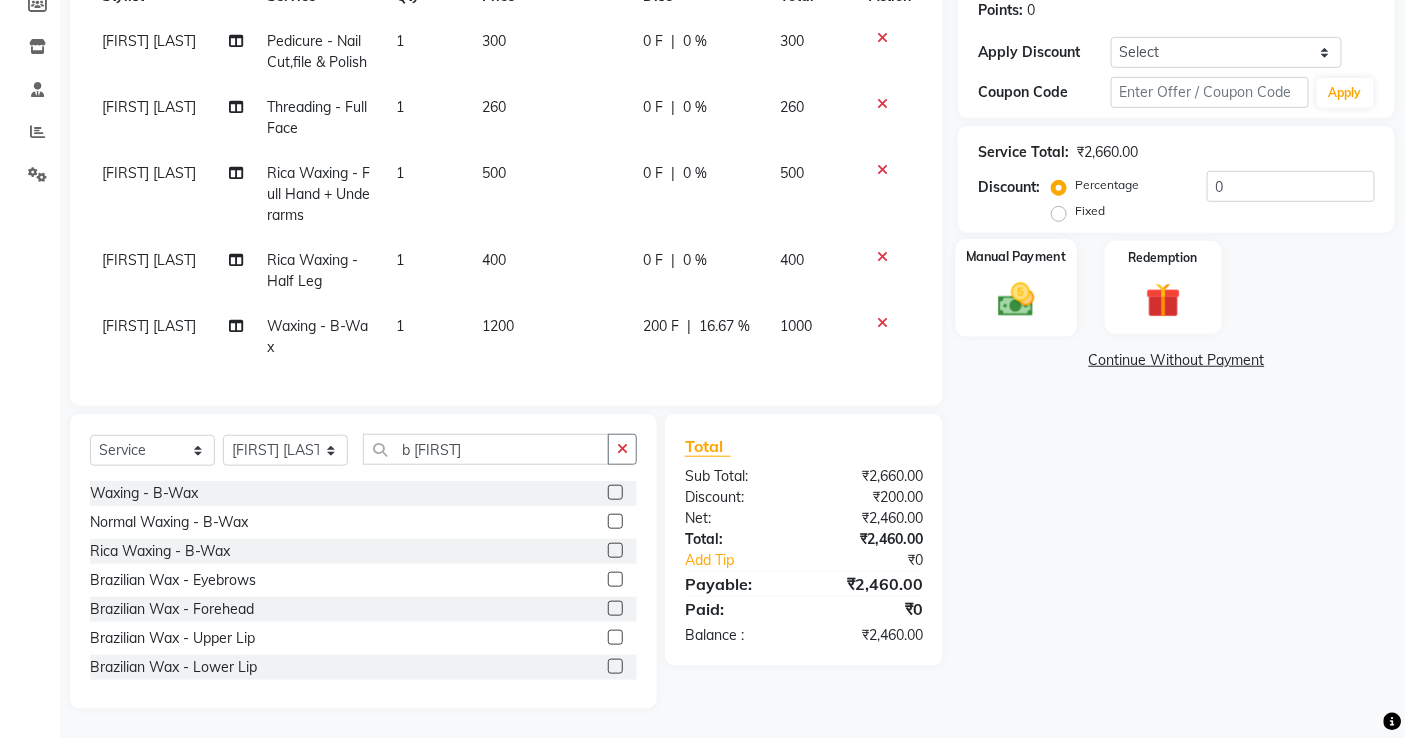 click 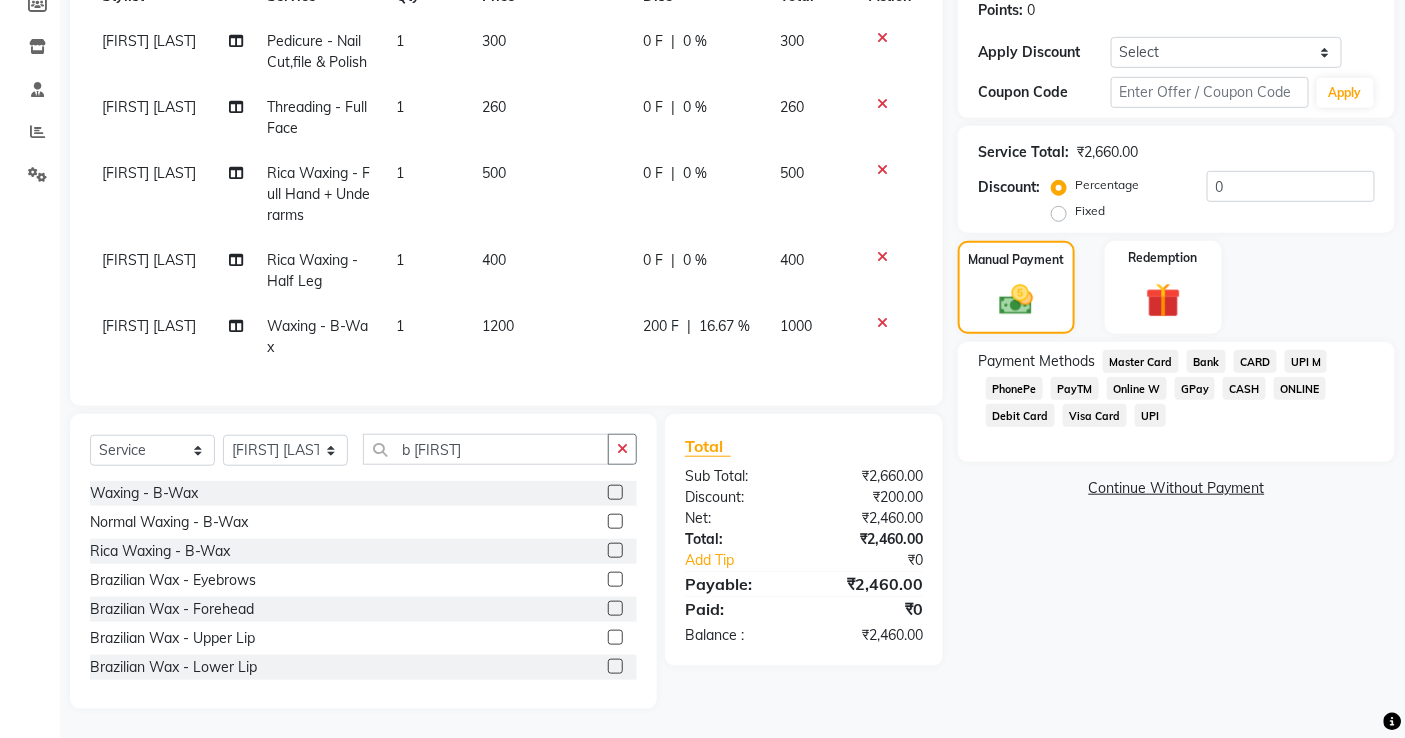 click on "GPay" 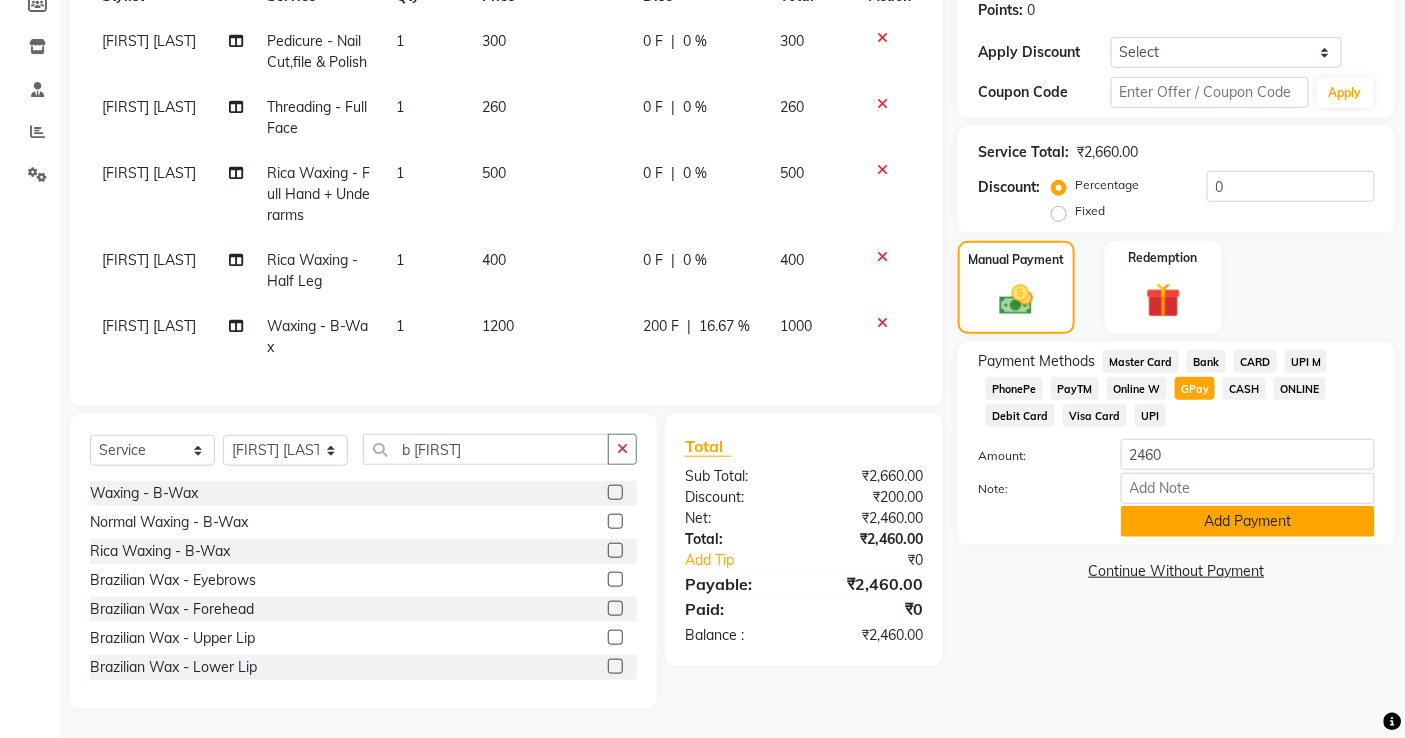 click on "Add Payment" 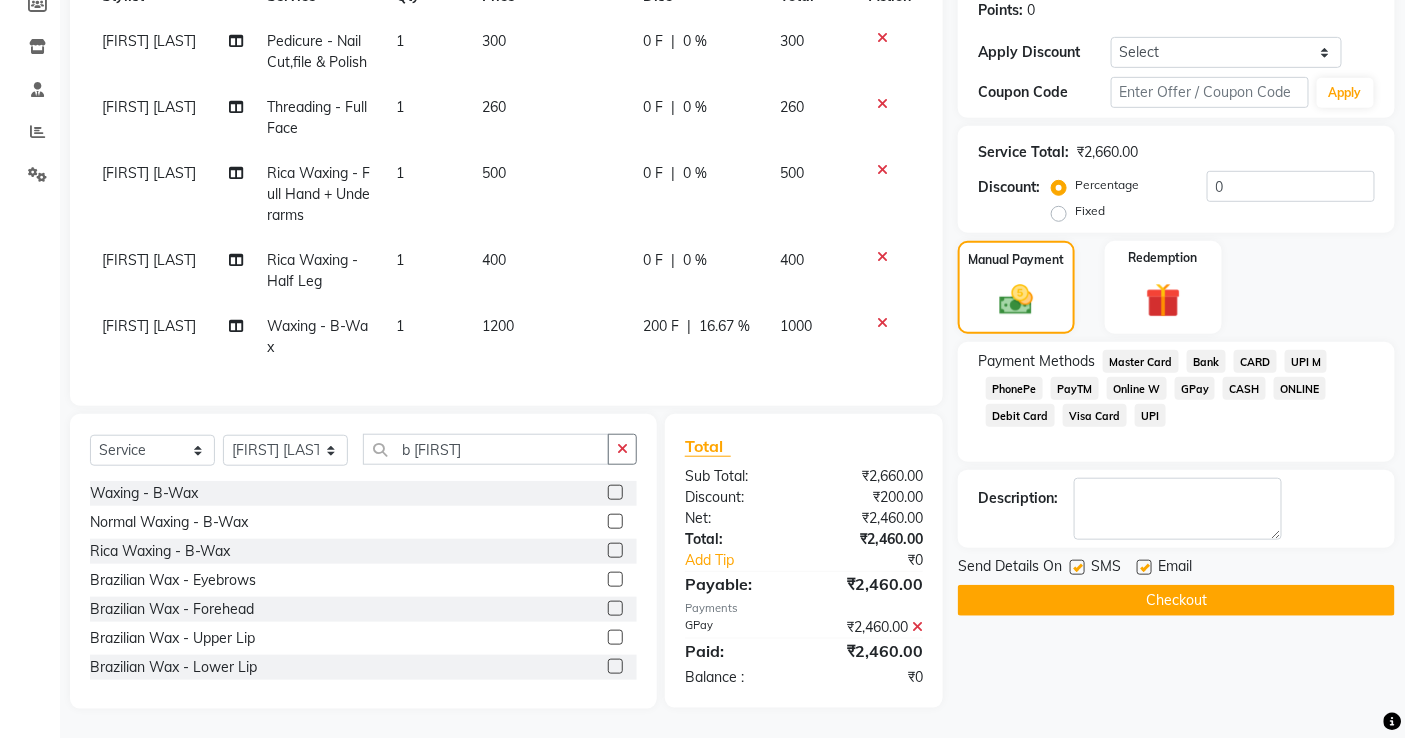 click 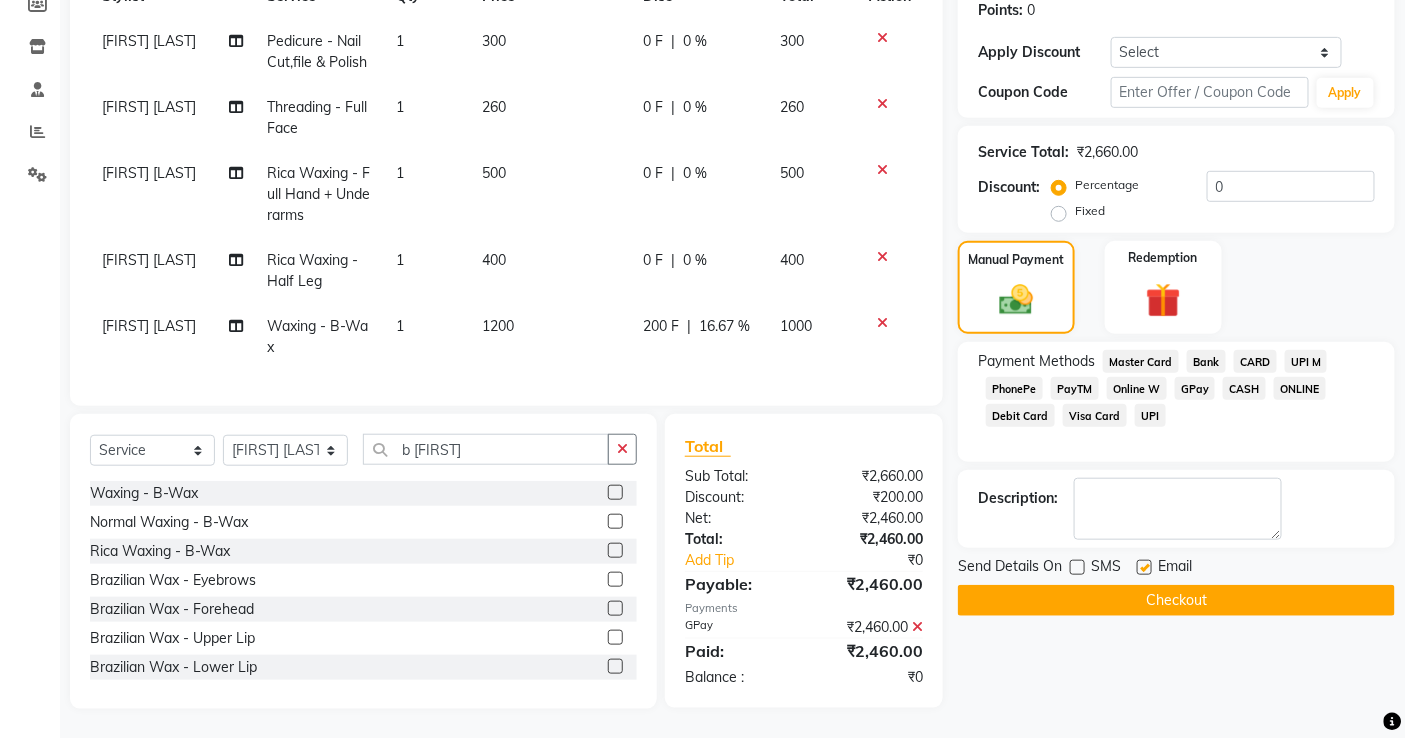 click on "Checkout" 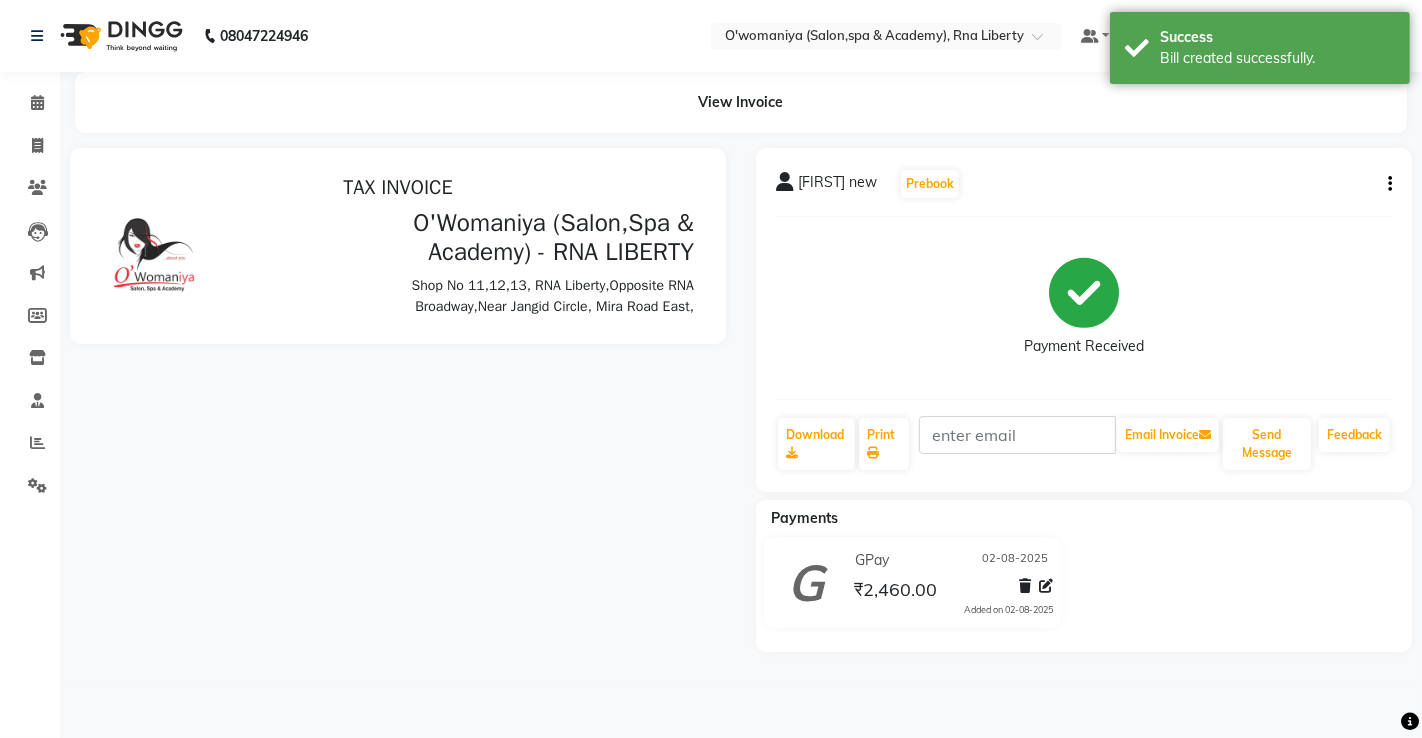scroll, scrollTop: 0, scrollLeft: 0, axis: both 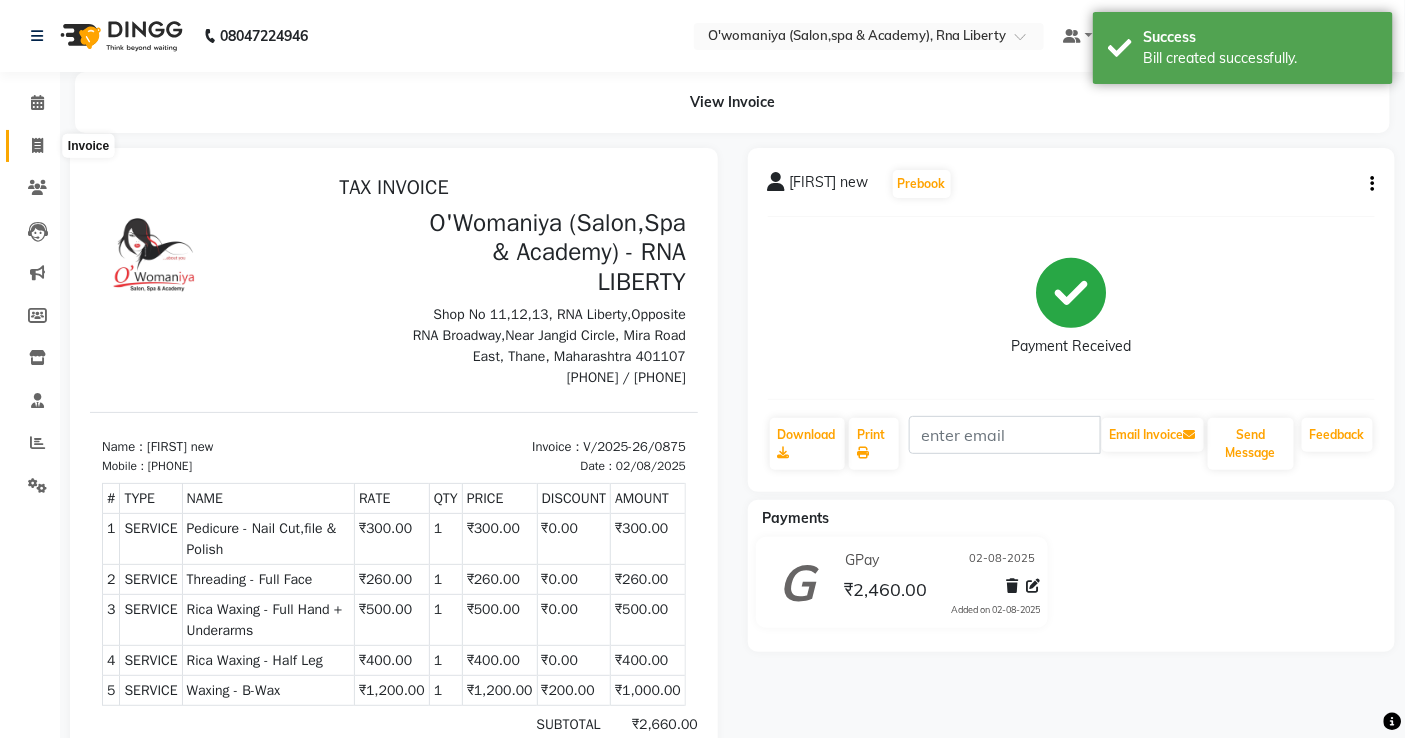 click 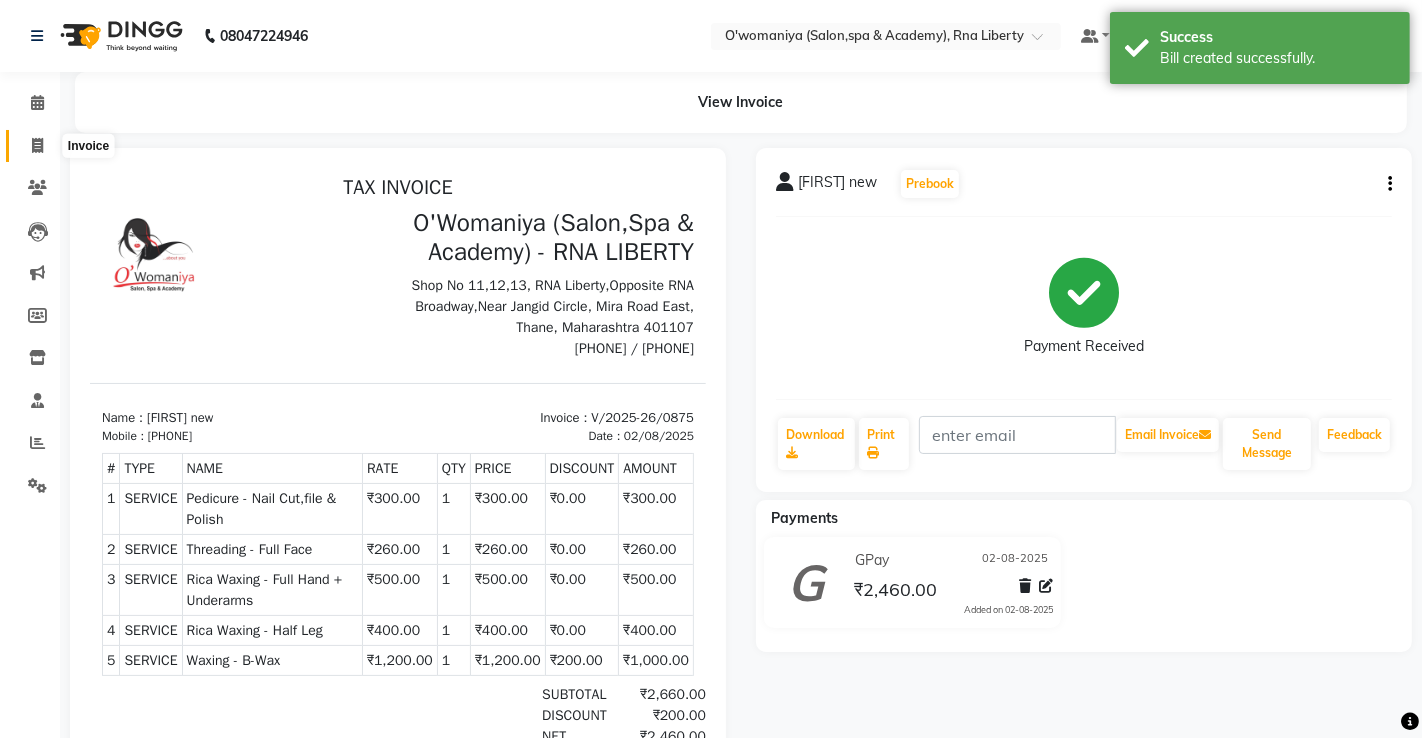 select on "service" 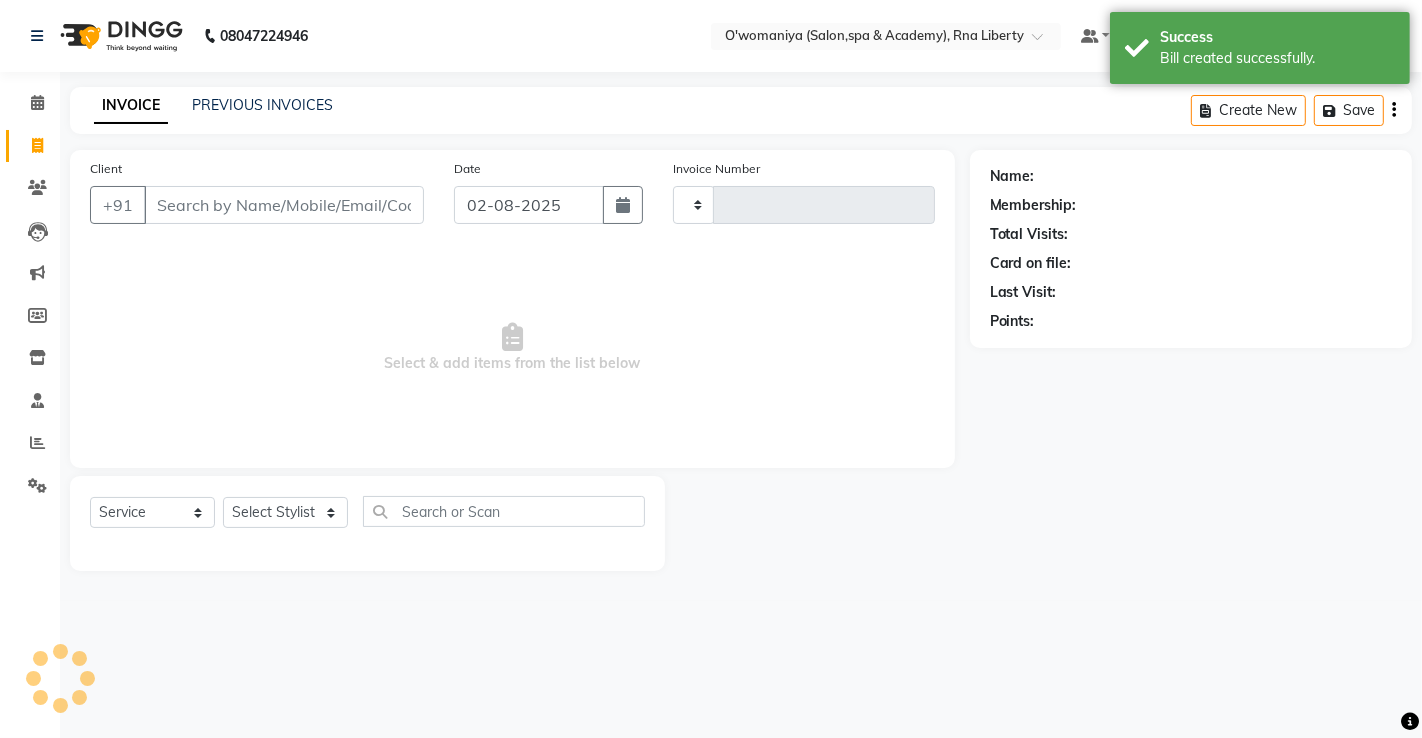 type on "0876" 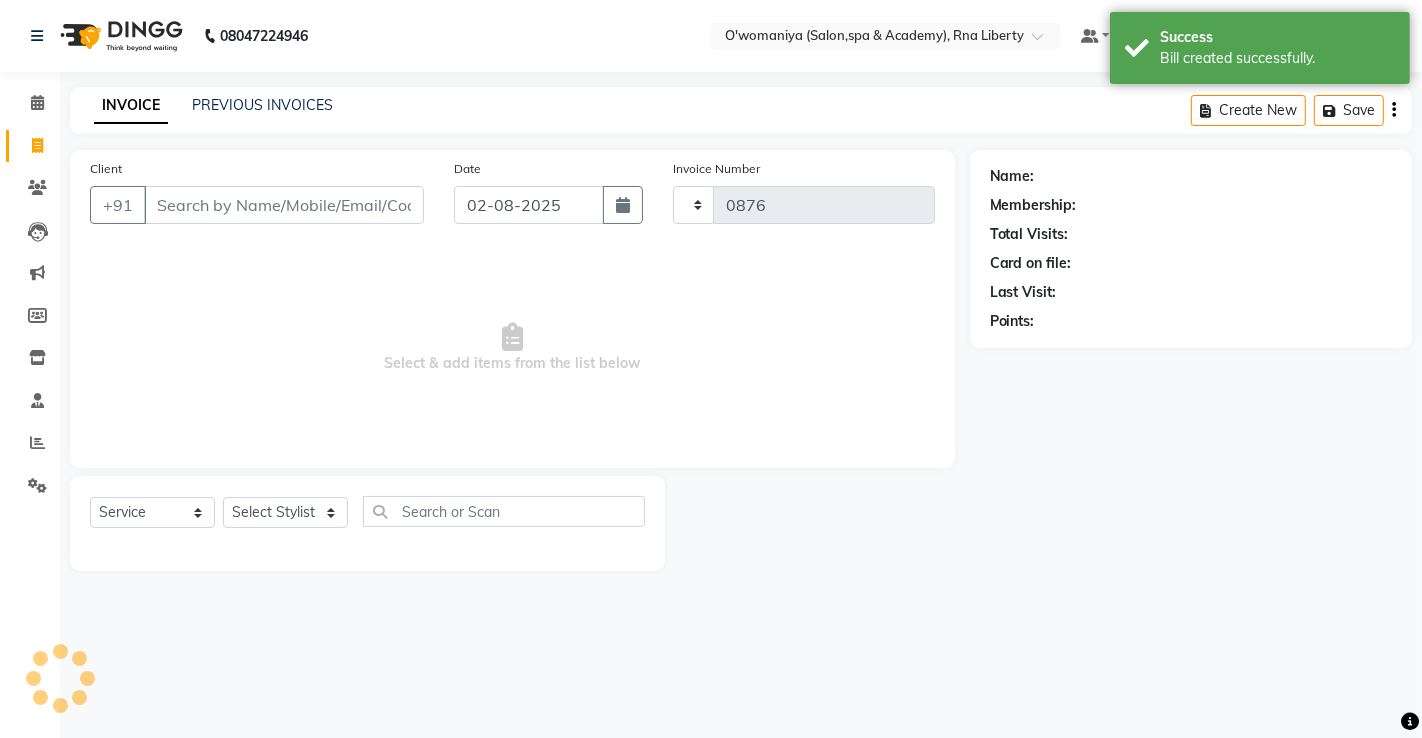 select on "5532" 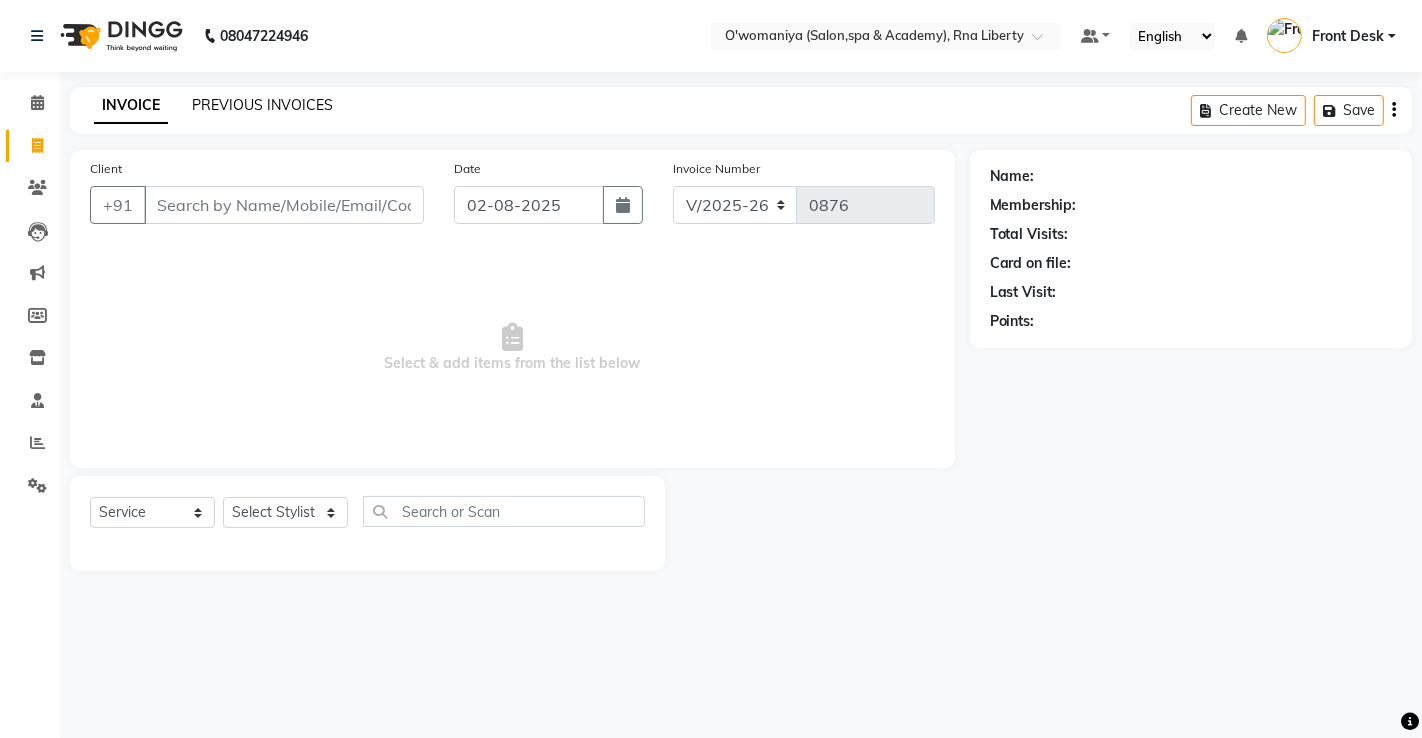 click on "PREVIOUS INVOICES" 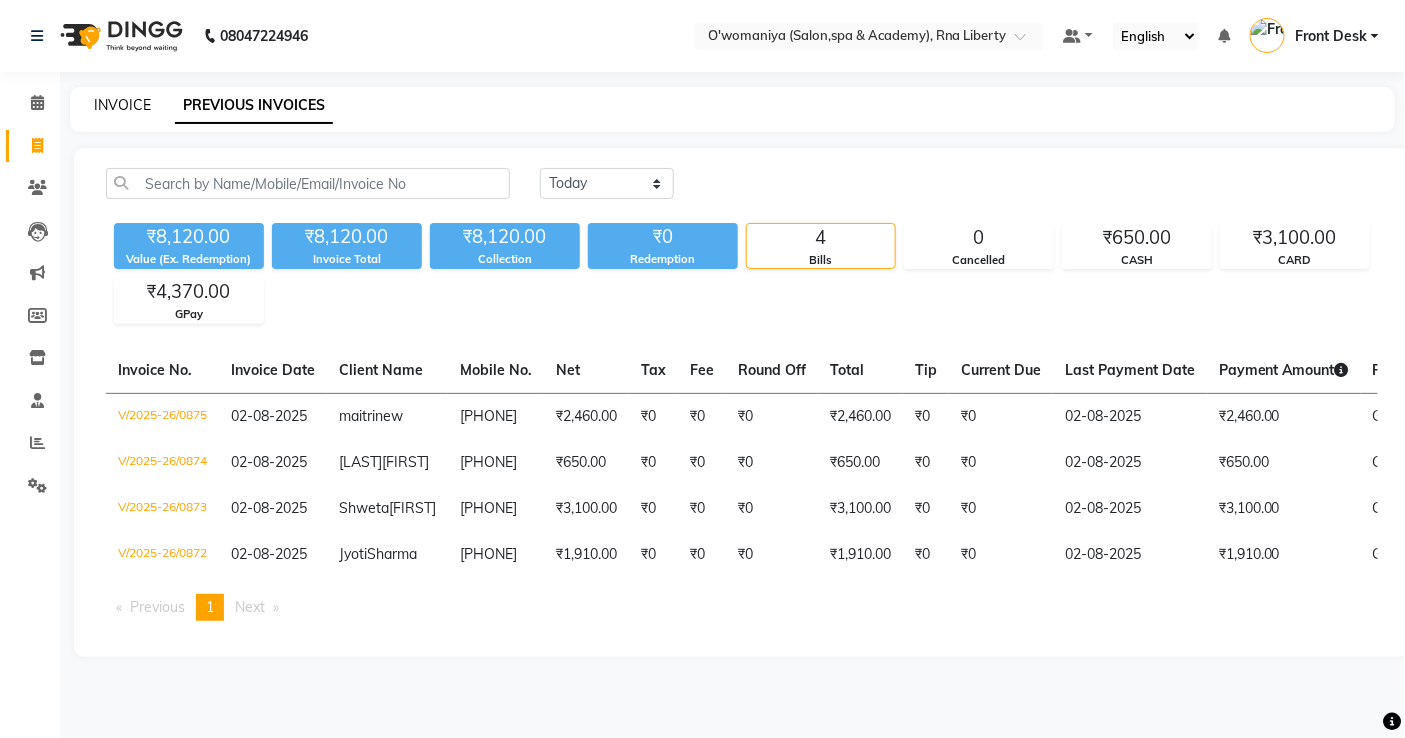 click on "INVOICE" 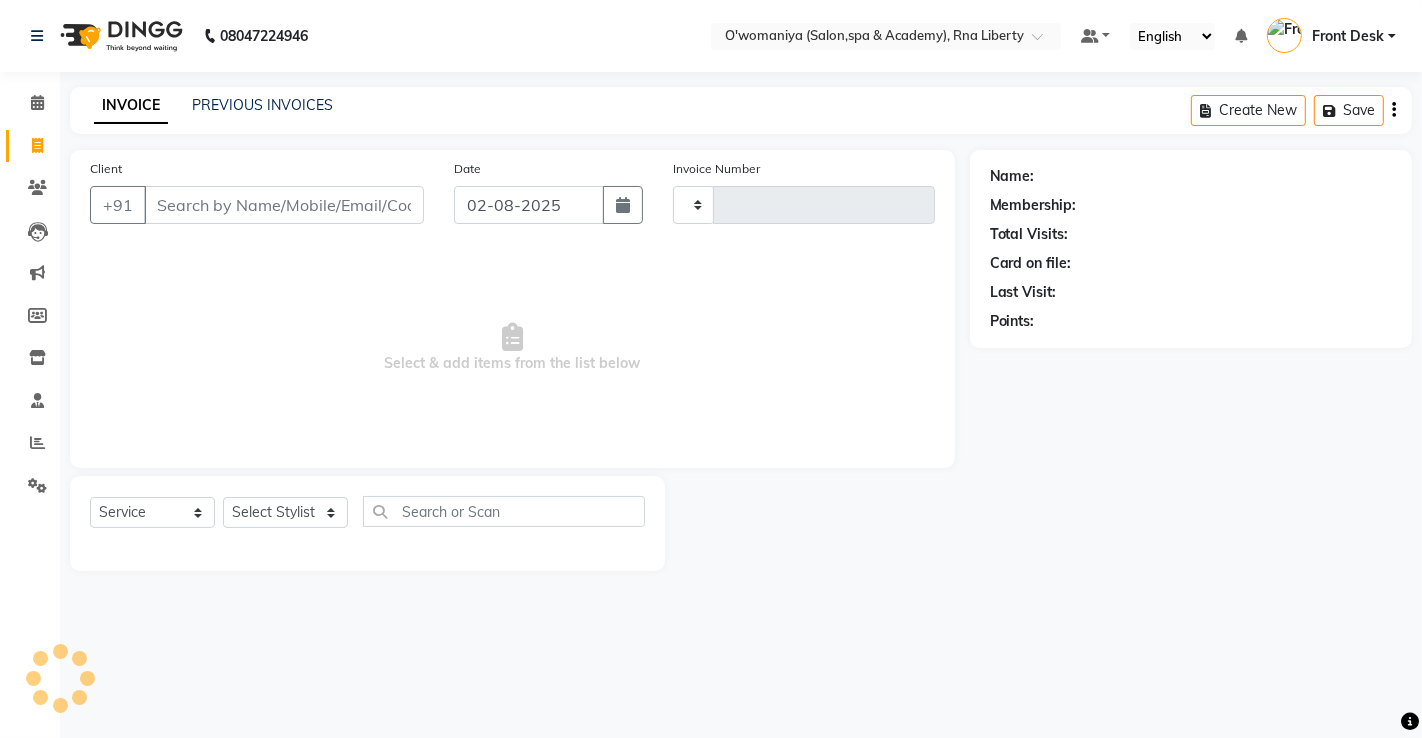 type on "0876" 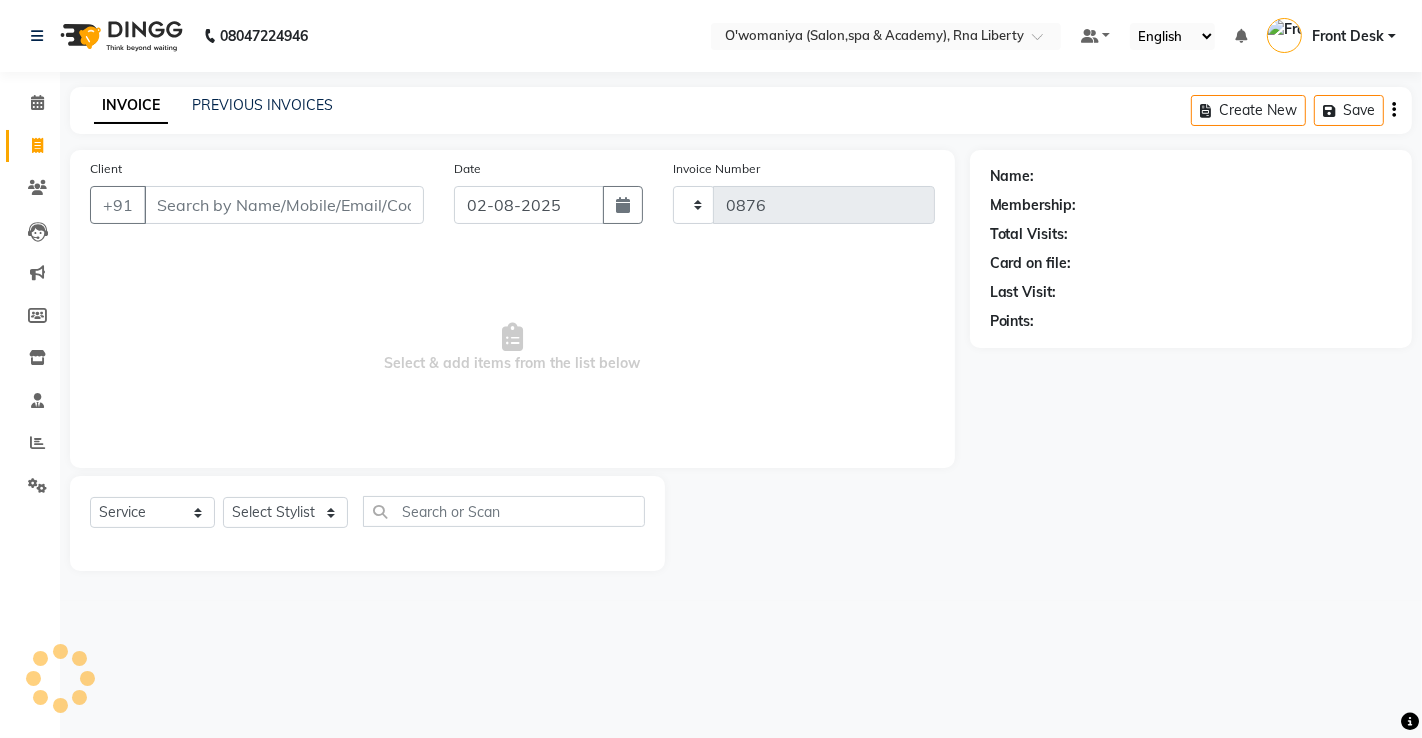 select on "5532" 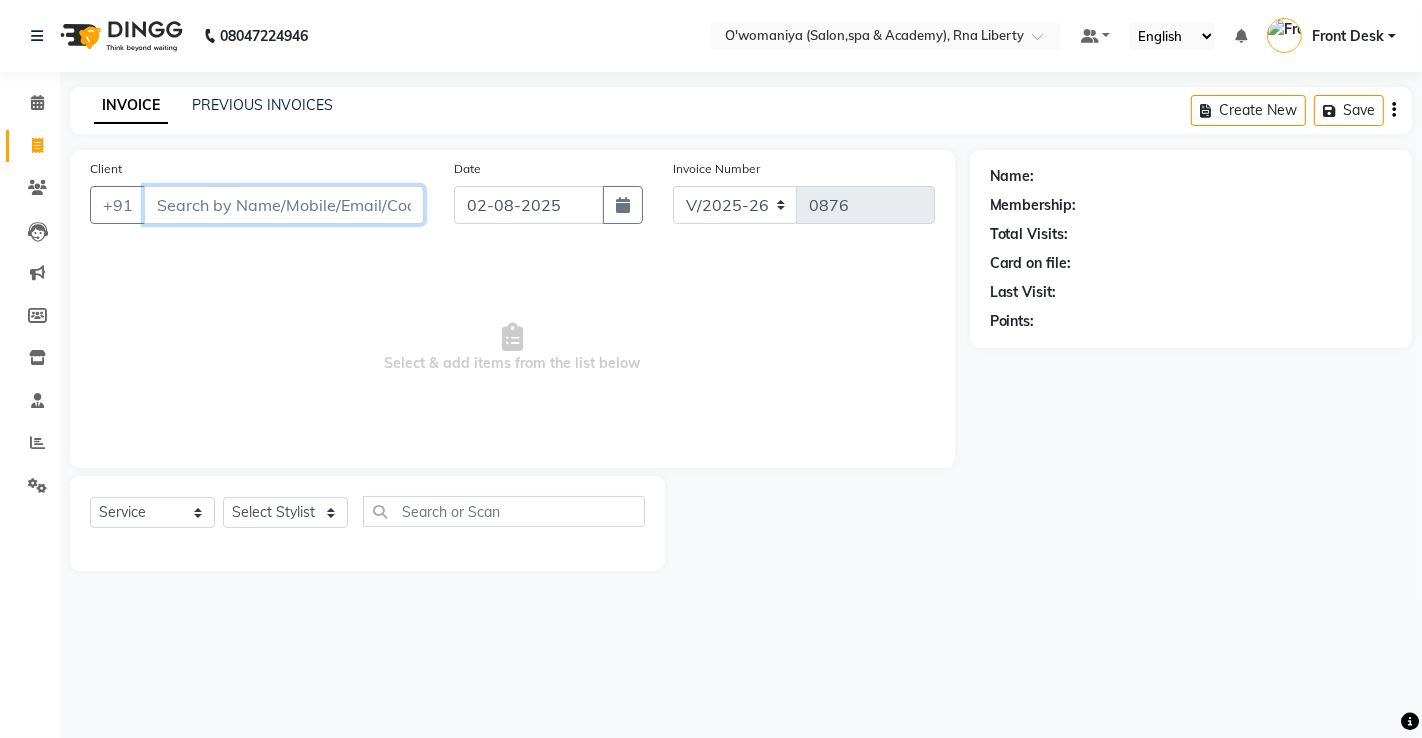 click on "Client" at bounding box center [284, 205] 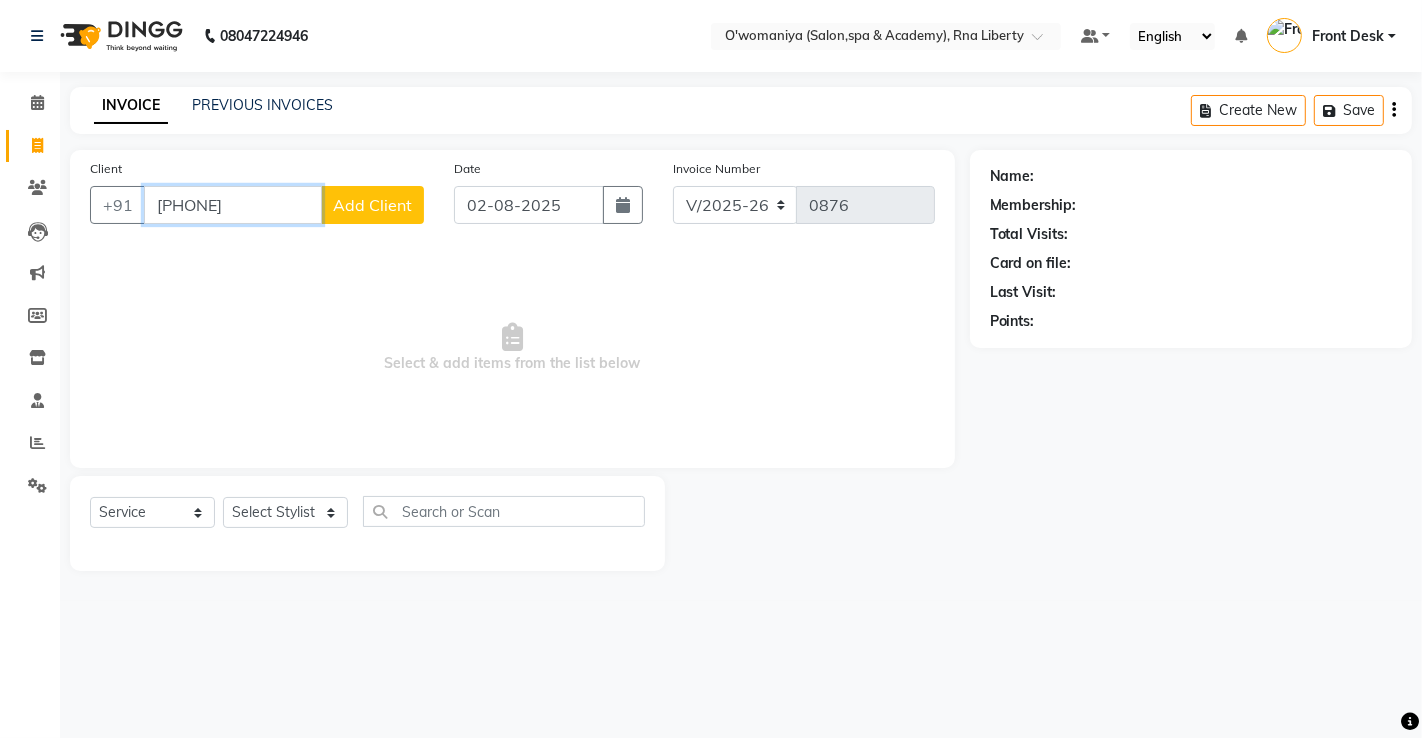 type on "[PHONE]" 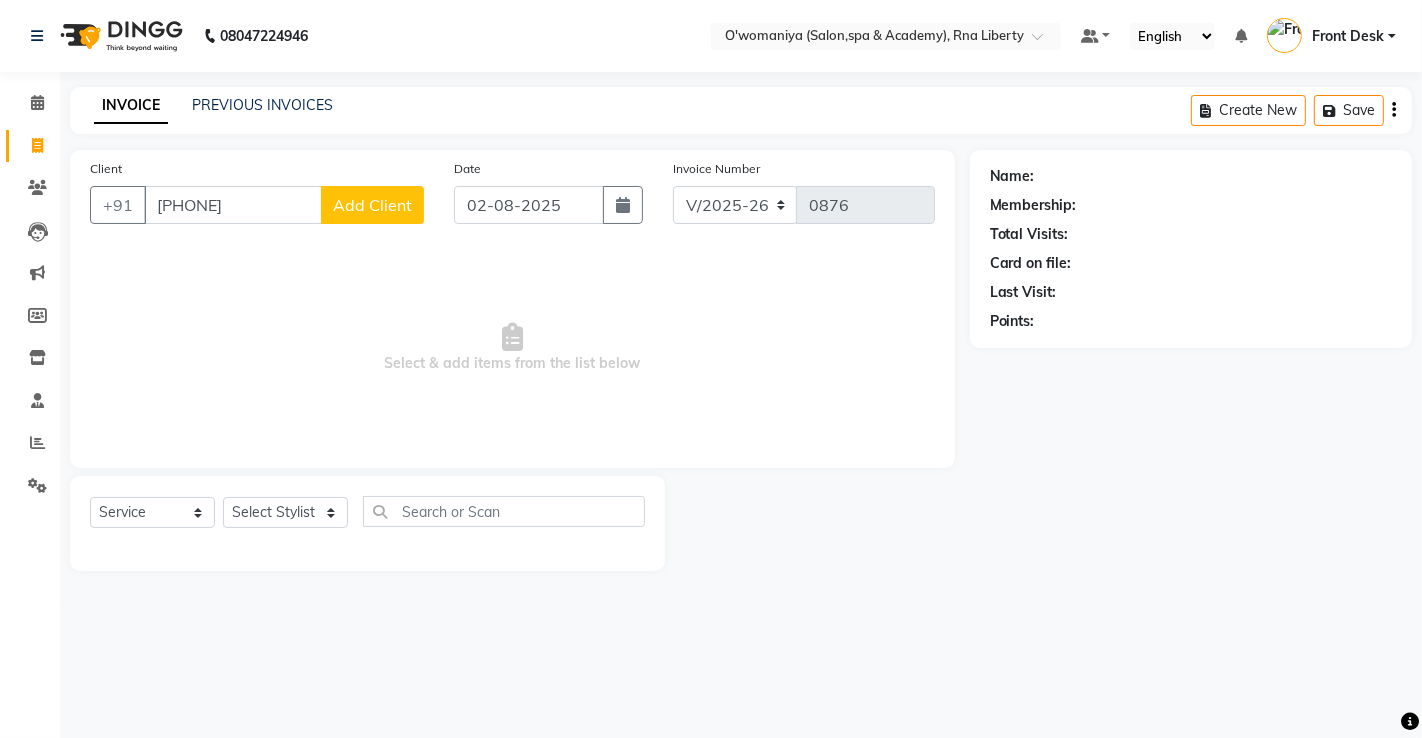 click on "Add Client" 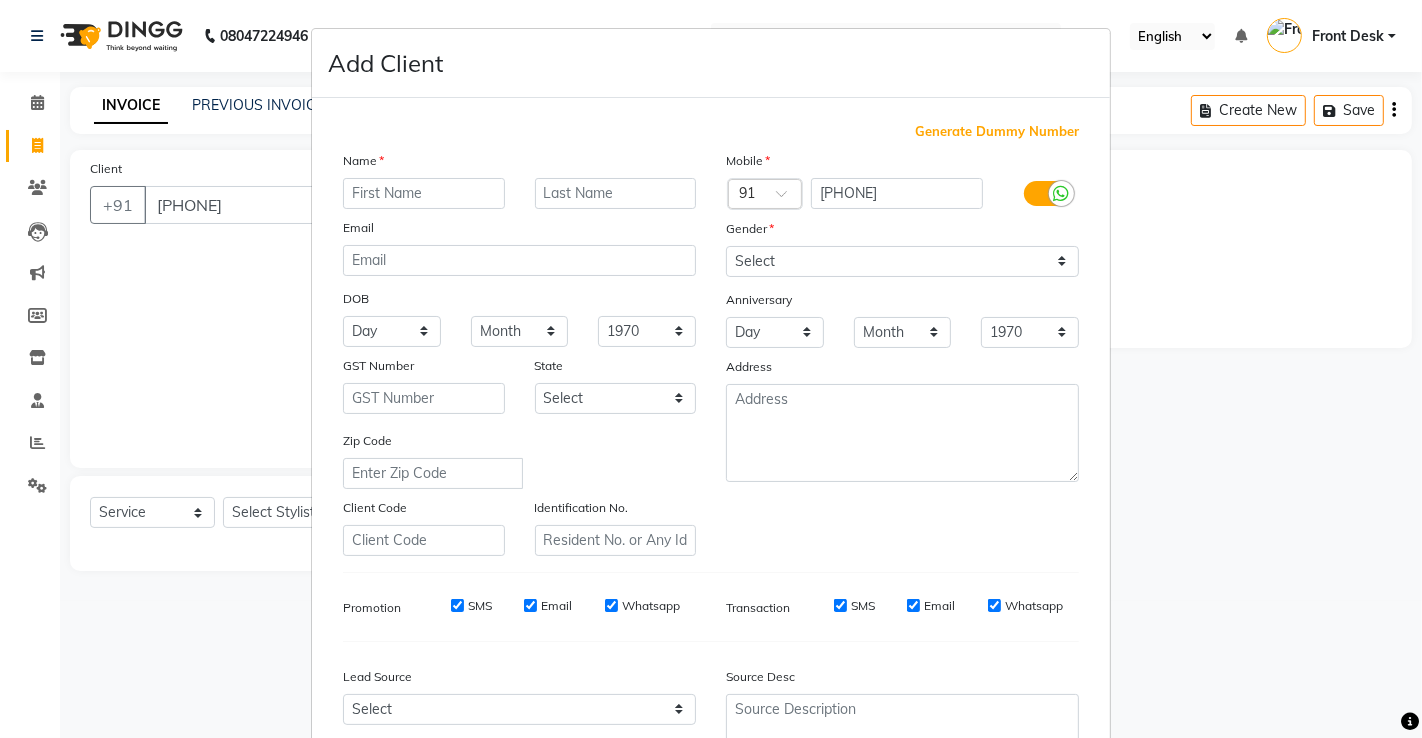 click at bounding box center [424, 193] 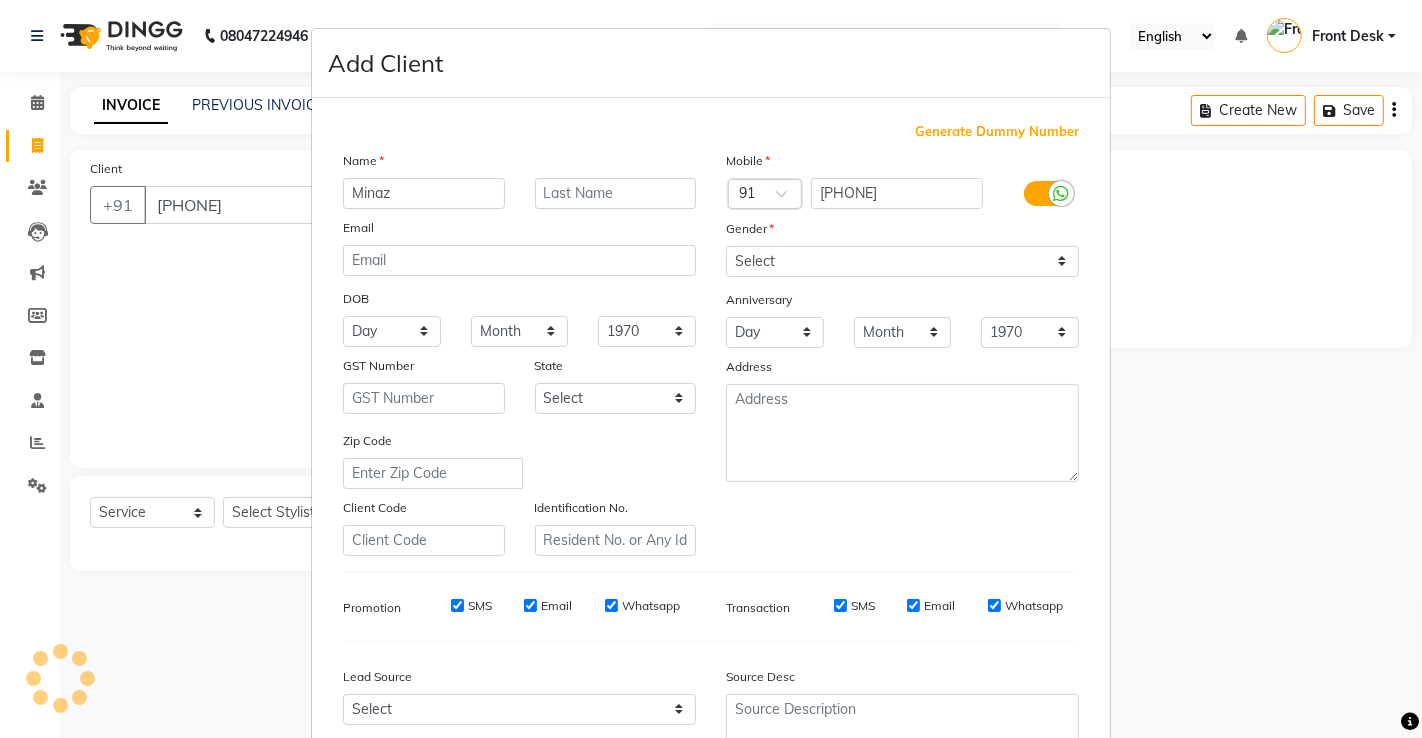 type on "Minaz" 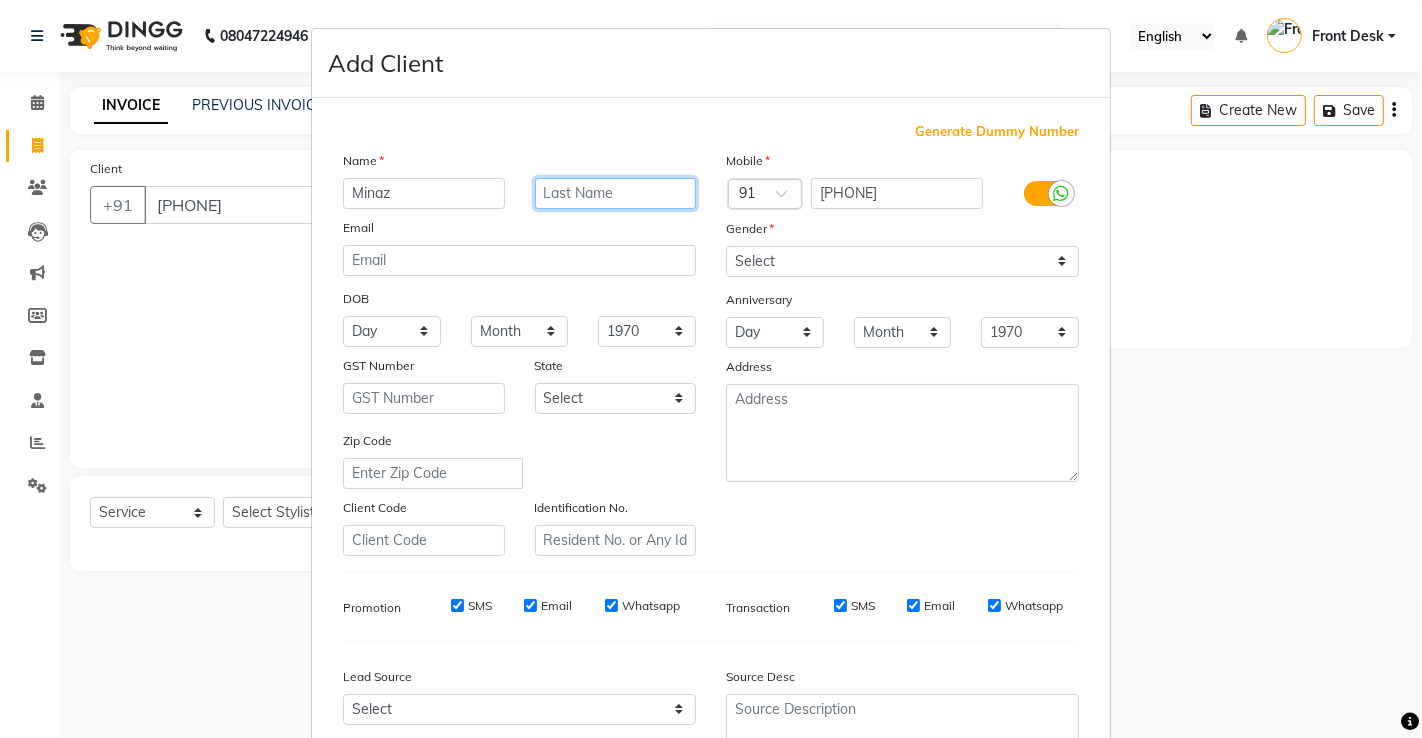 click at bounding box center (616, 193) 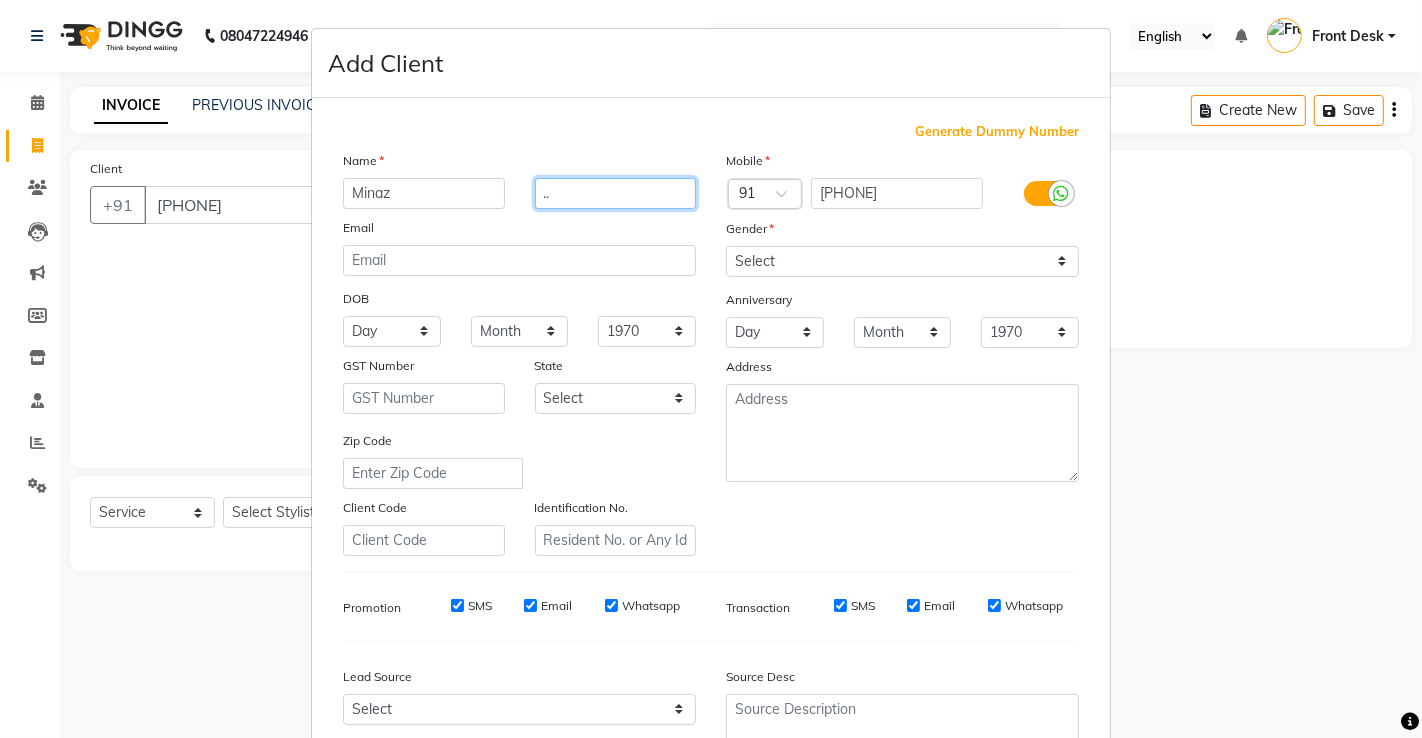 type on ".." 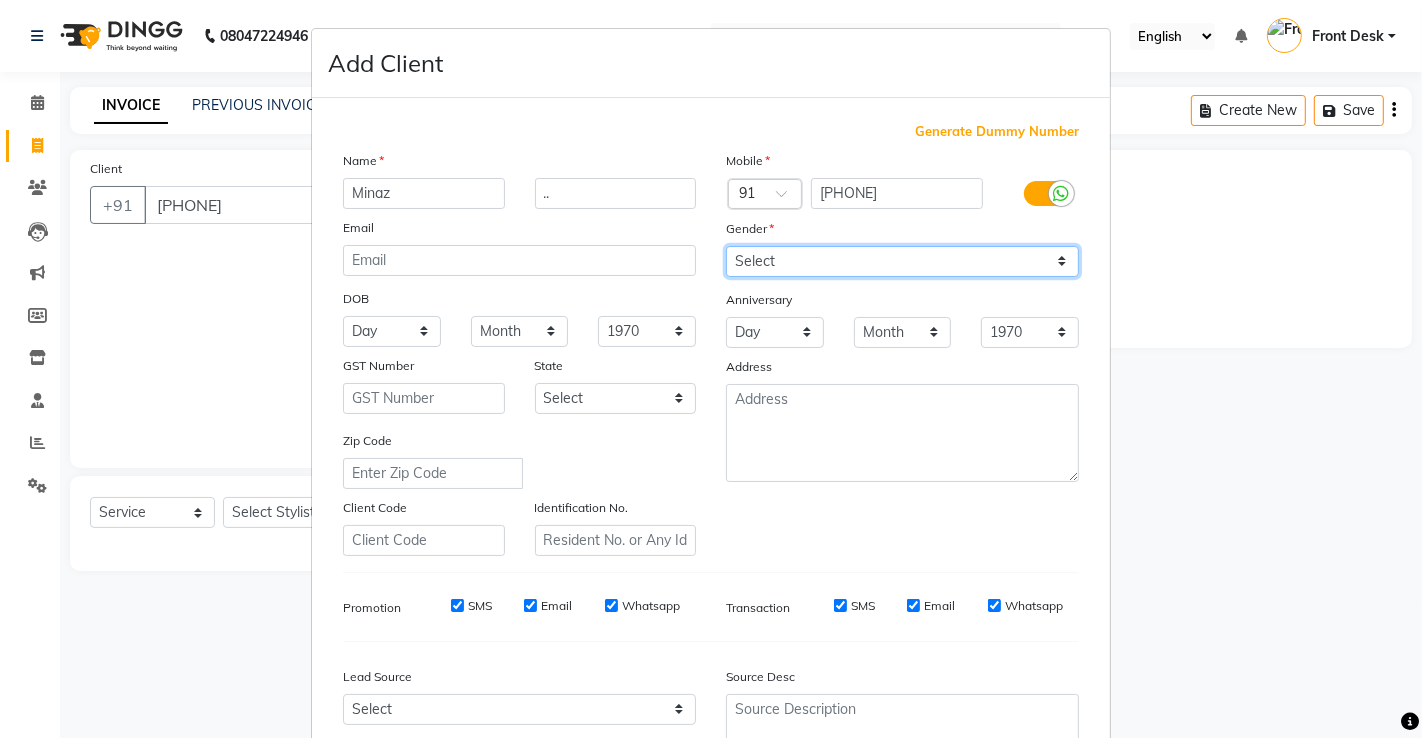 click on "Select Male Female Other Prefer Not To Say" at bounding box center [902, 261] 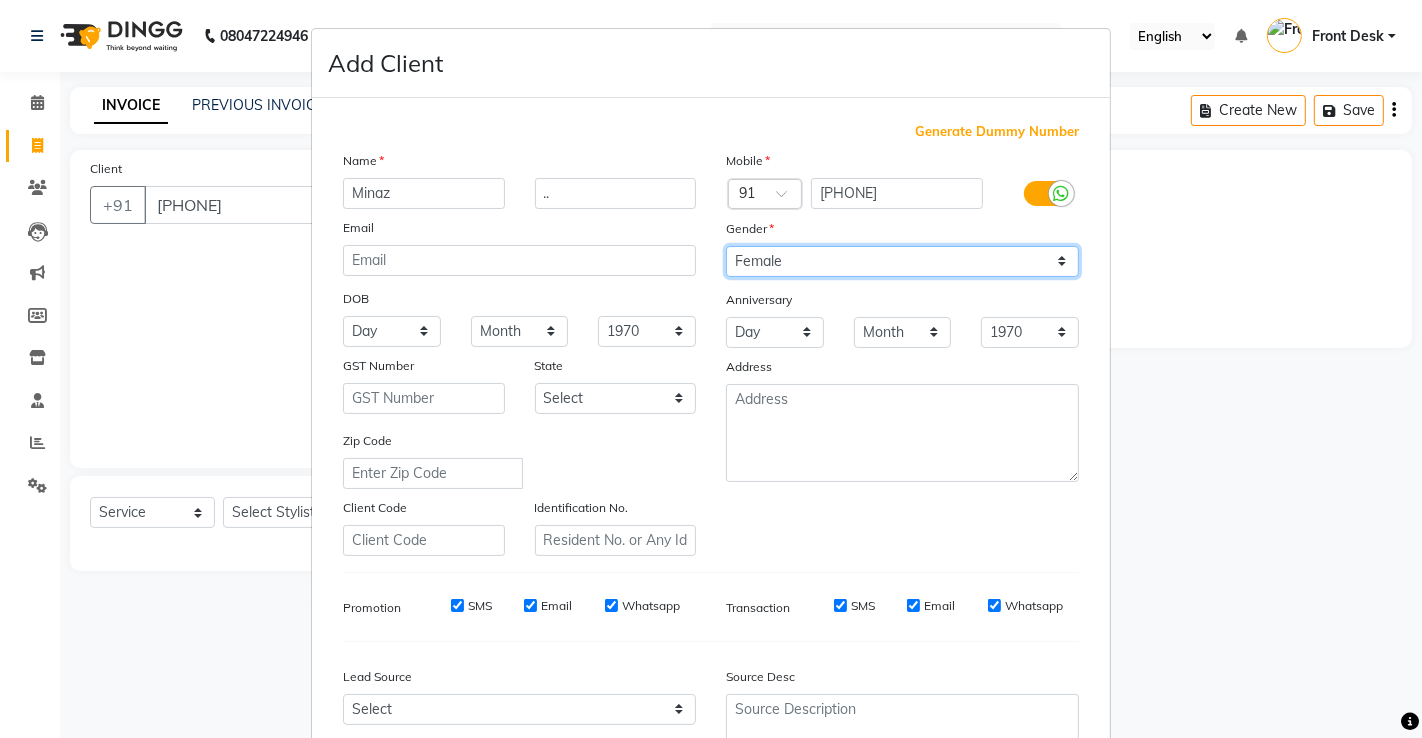 click on "Select Male Female Other Prefer Not To Say" at bounding box center [902, 261] 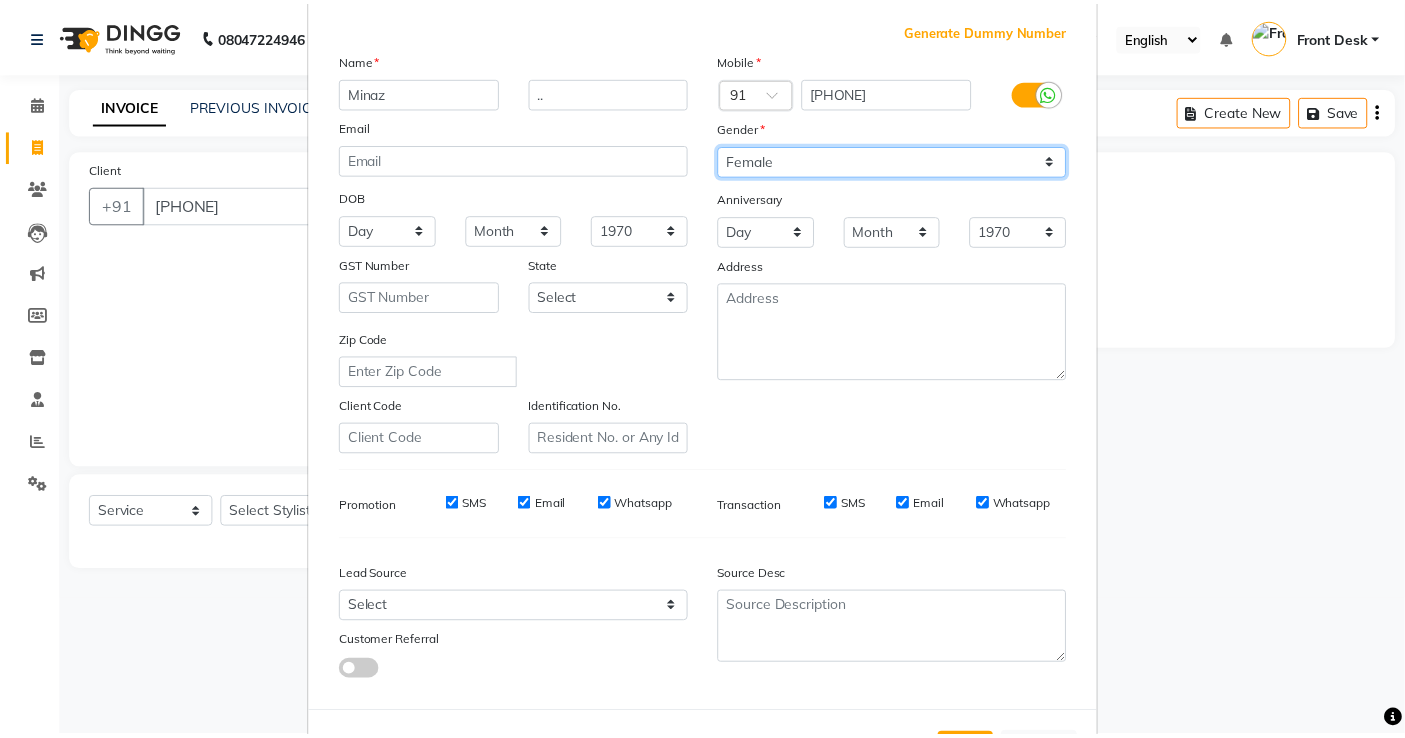 scroll, scrollTop: 185, scrollLeft: 0, axis: vertical 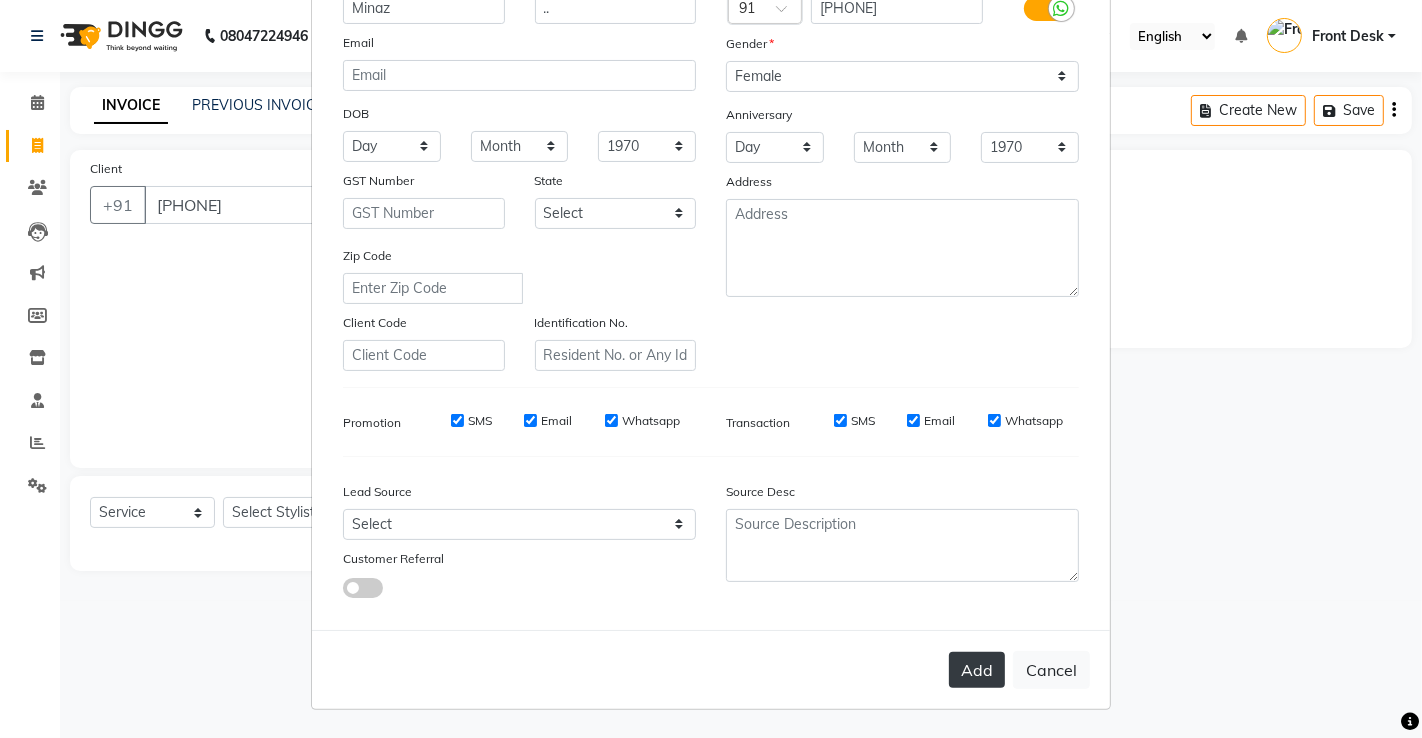click on "Add" at bounding box center (977, 670) 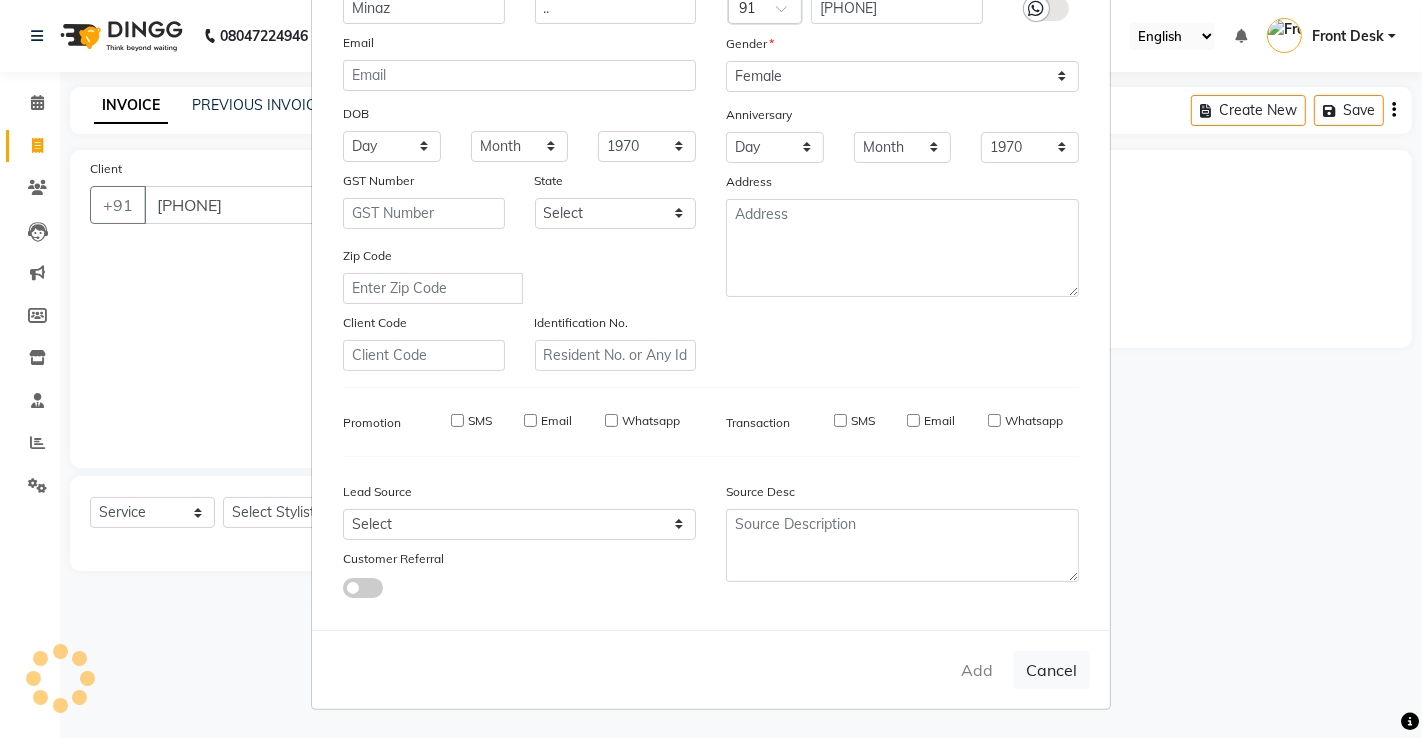 type 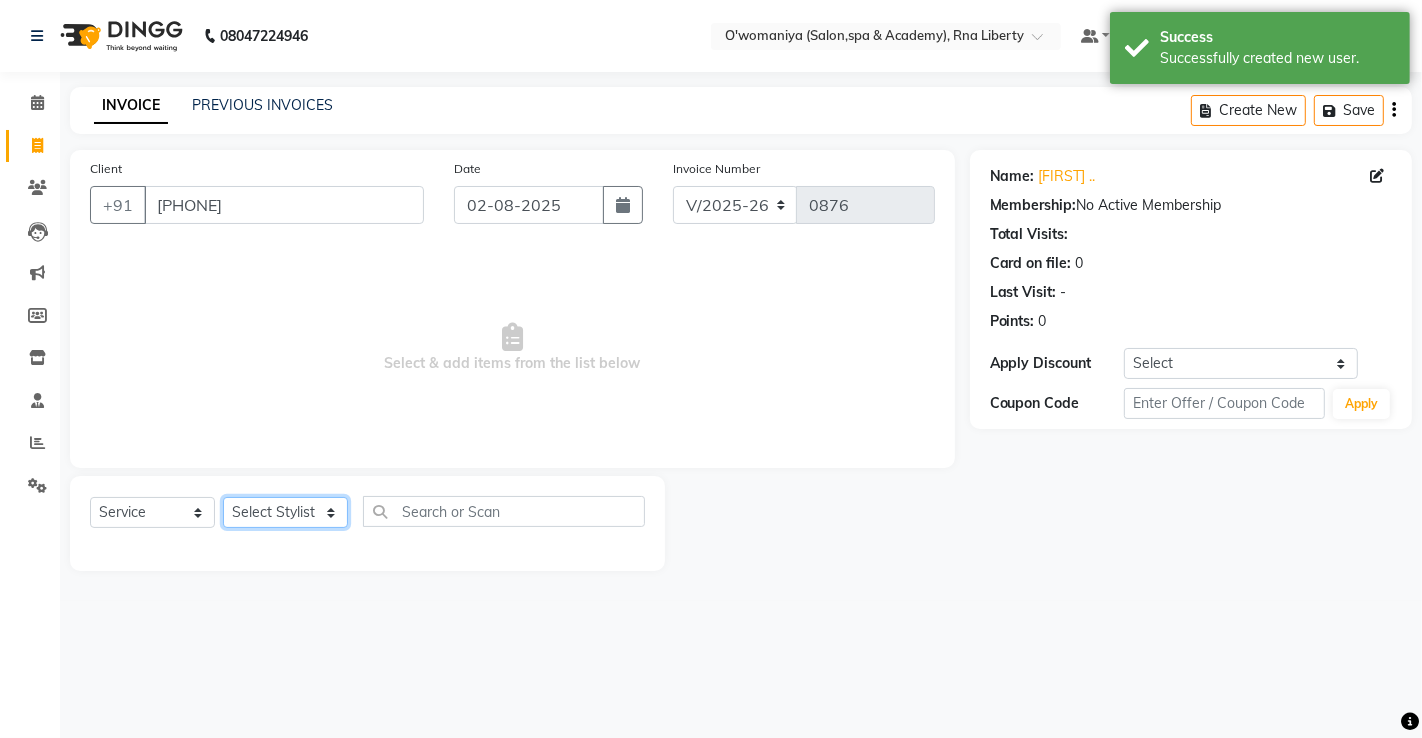 click on "Select Stylist abdul [FIRST] [LAST] ANITA [FIRST] [LAST]   [FIRST] [LAST] [FIRST] [LAST]   Front Desk gaurav [FIRST] [LAST]Jyoti  Kajal  [FIRST] [LAST] [FIRST] [LAST] Kuldeep [FIRST] [LAST]    madhuri  Mahi [FIRST] [LAST]    [FIRST] [LAST]   [FIRST] [LAST] [FIRST] [LAST]   [FIRST] [LAST]    nikita mohite [FIRST] [LAST] Parveen Sheikh Pinky [FIRST] [LAST] [FIRST] [LAST] [FIRST] [LAST] [FIRST] [LAST] [FIRST] [LAST] [FIRST] [LAST] [FIRST] [LAST] [FIRST] [LAST]" 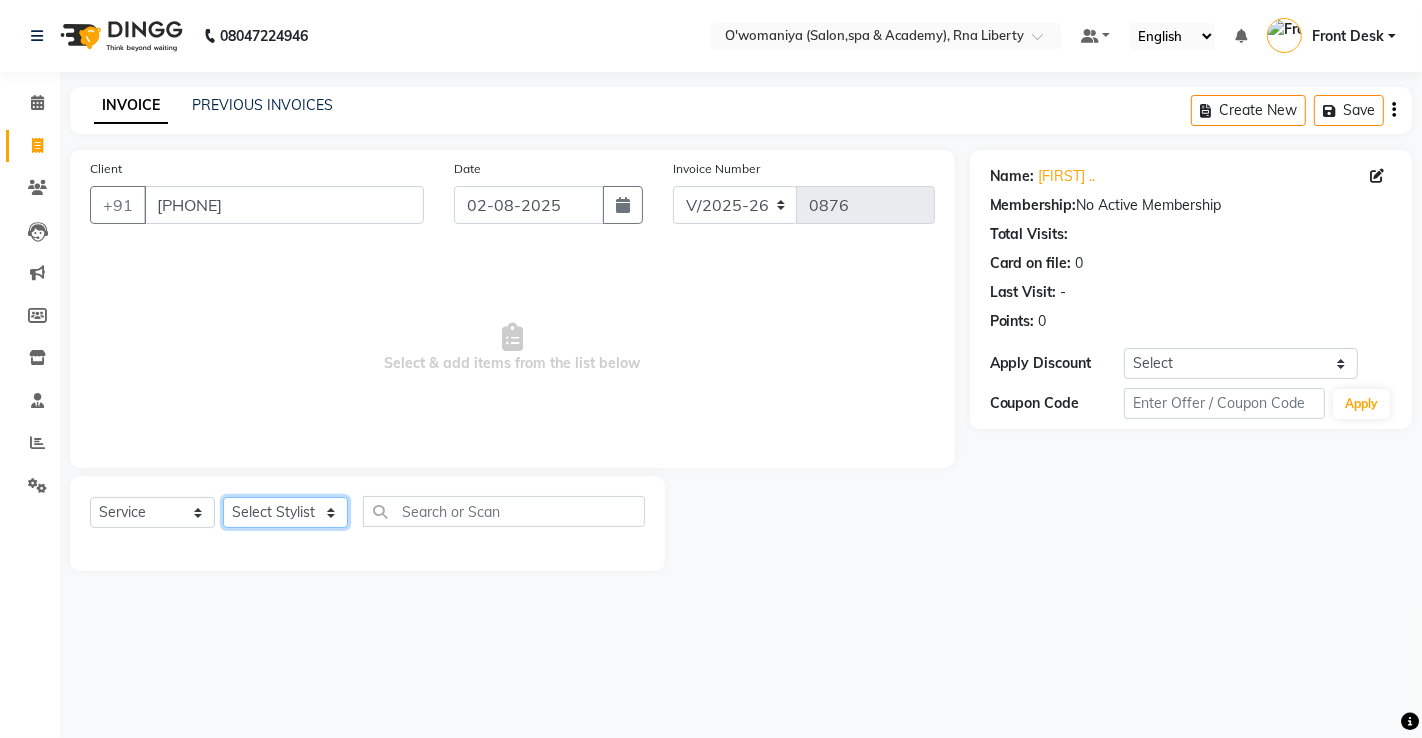 select on "80400" 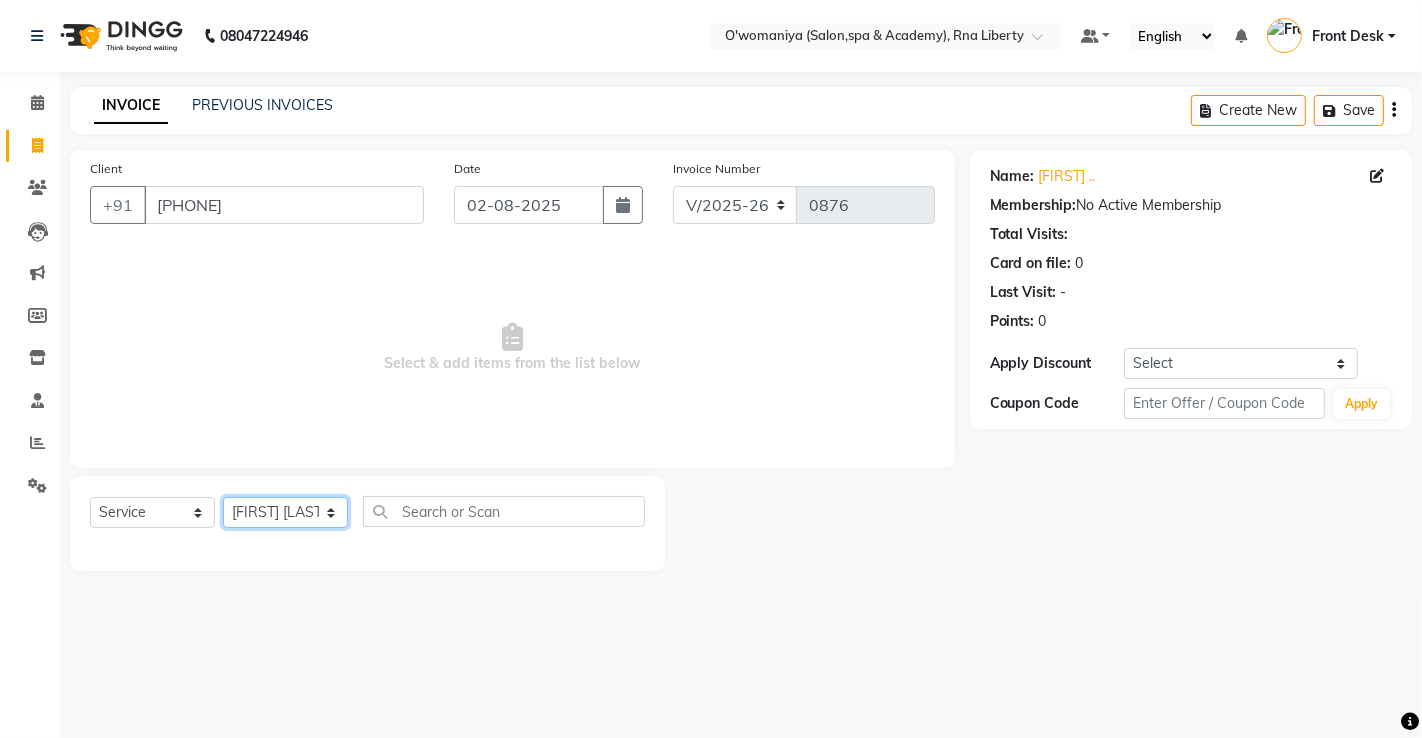click on "Select Stylist abdul [FIRST] [LAST] ANITA [FIRST] [LAST]   [FIRST] [LAST] [FIRST] [LAST]   Front Desk gaurav [FIRST] [LAST]Jyoti  Kajal  [FIRST] [LAST] [FIRST] [LAST] Kuldeep [FIRST] [LAST]    madhuri  Mahi [FIRST] [LAST]    [FIRST] [LAST]   [FIRST] [LAST] [FIRST] [LAST]   [FIRST] [LAST]    nikita mohite [FIRST] [LAST] Parveen Sheikh Pinky [FIRST] [LAST] [FIRST] [LAST] [FIRST] [LAST] [FIRST] [LAST] [FIRST] [LAST] [FIRST] [LAST] [FIRST] [LAST] [FIRST] [LAST]" 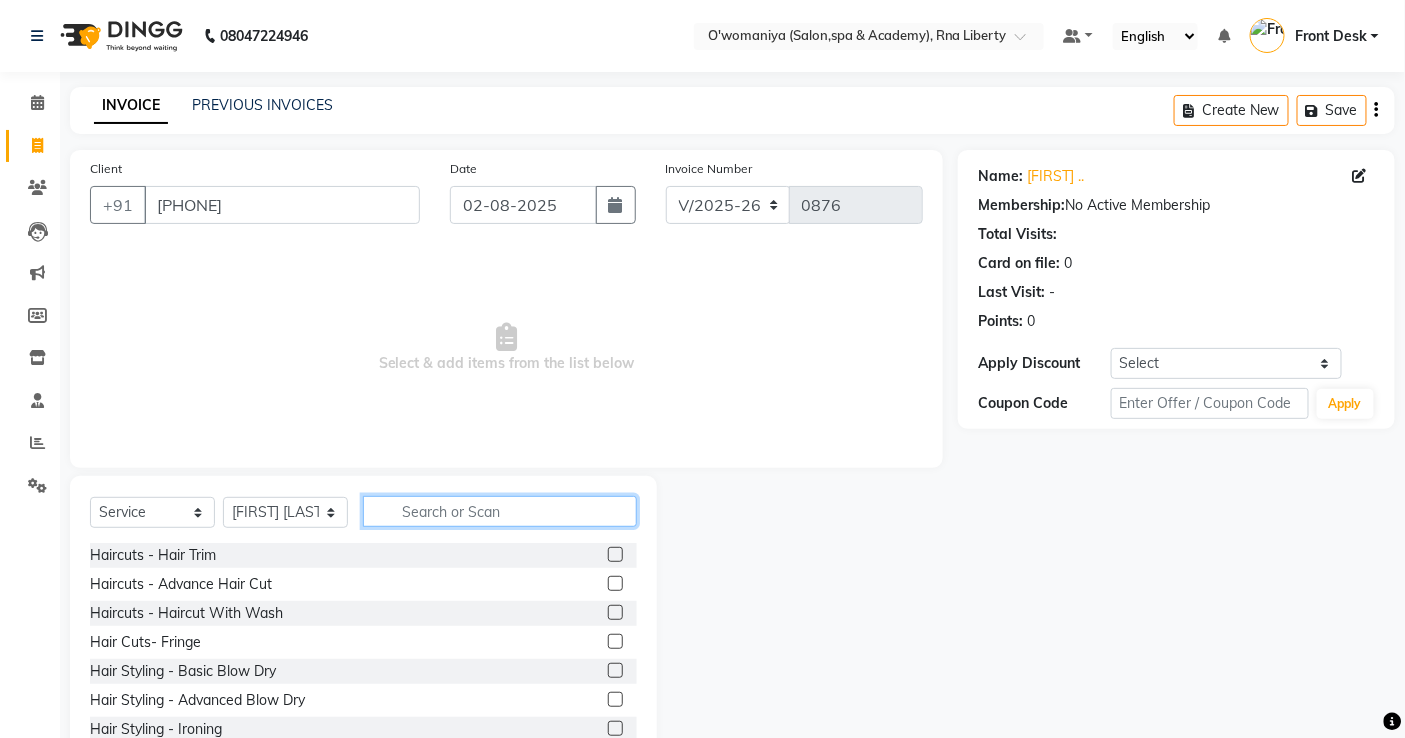click 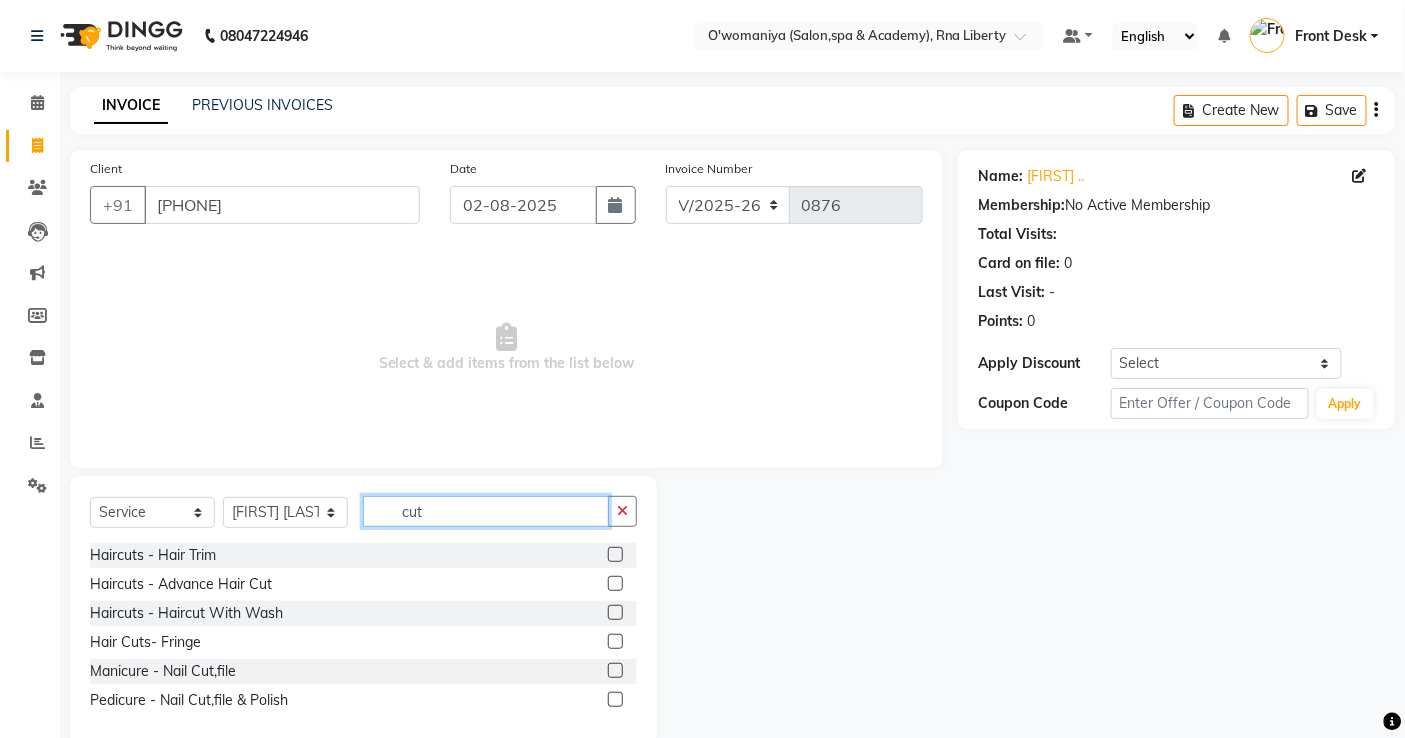 type on "cut" 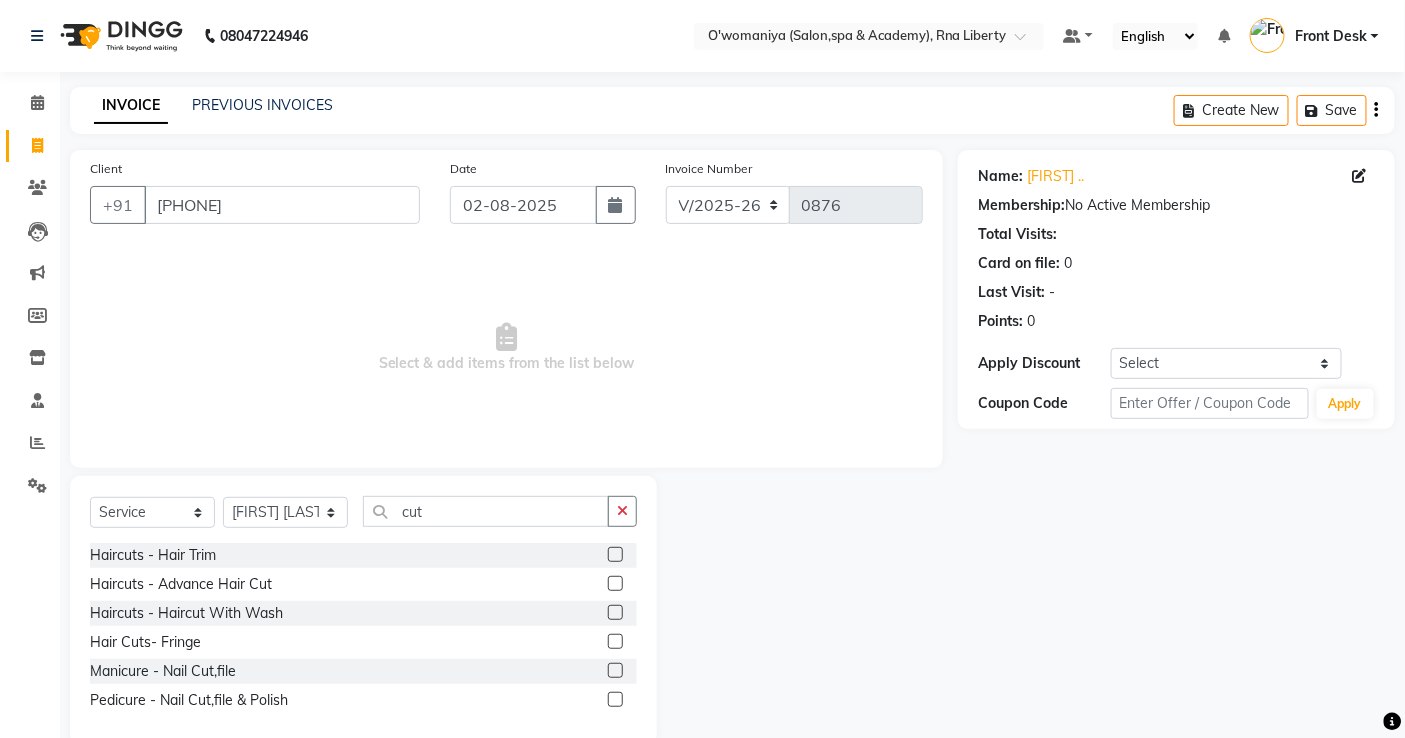 click 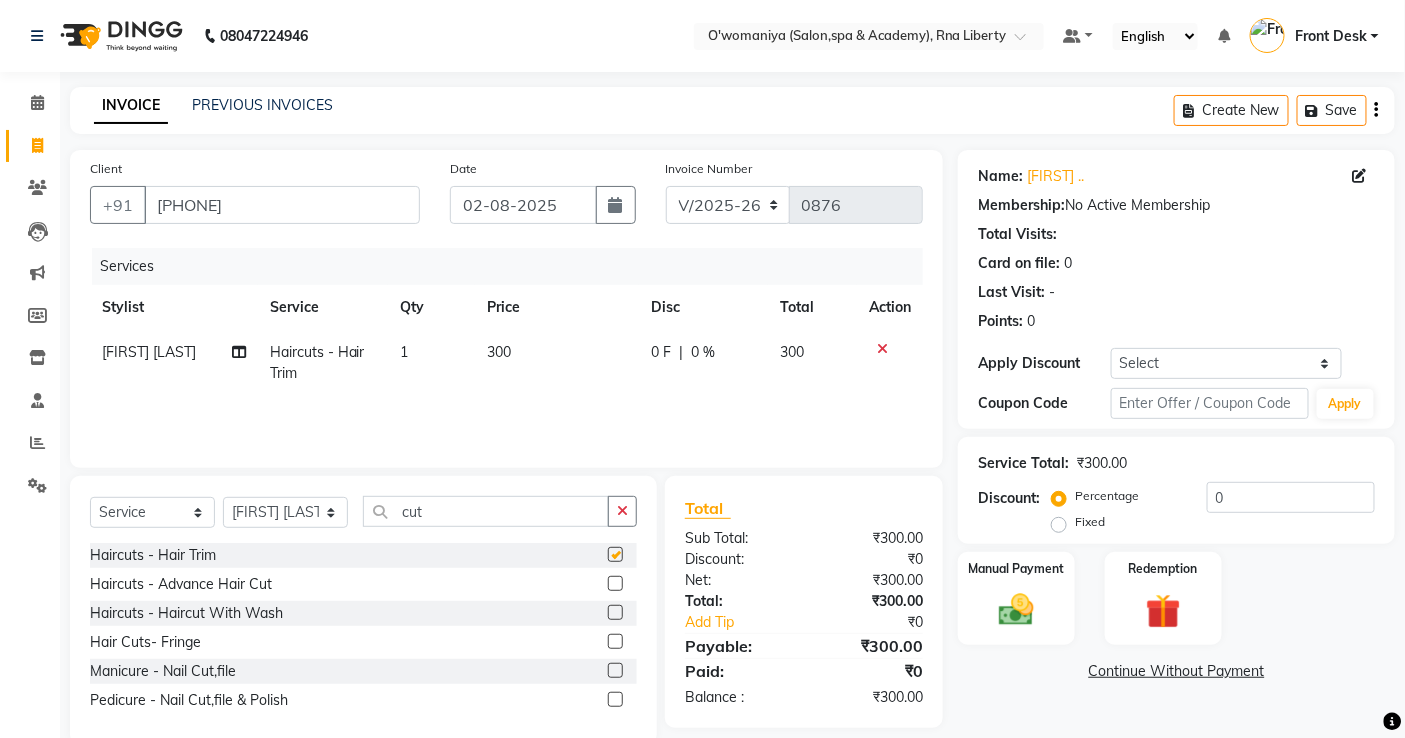checkbox on "false" 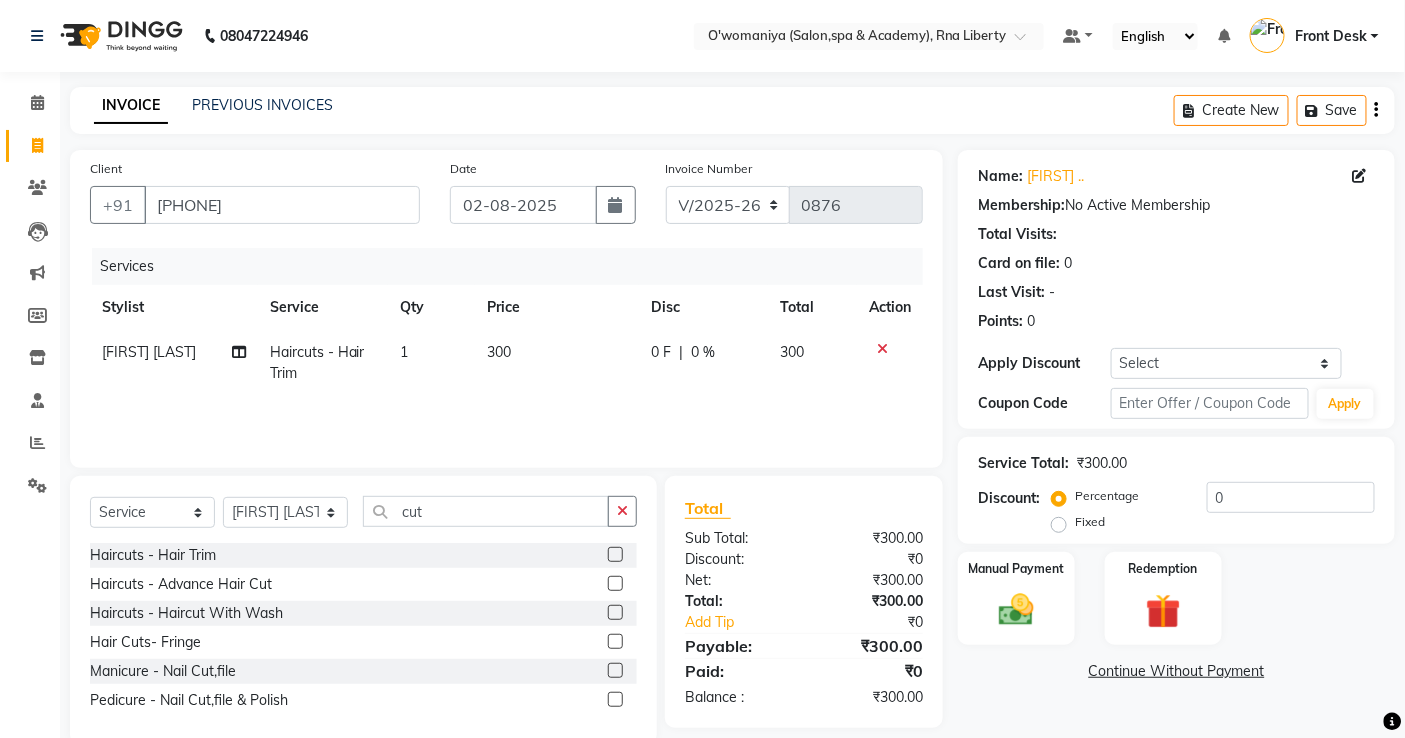 click on "300" 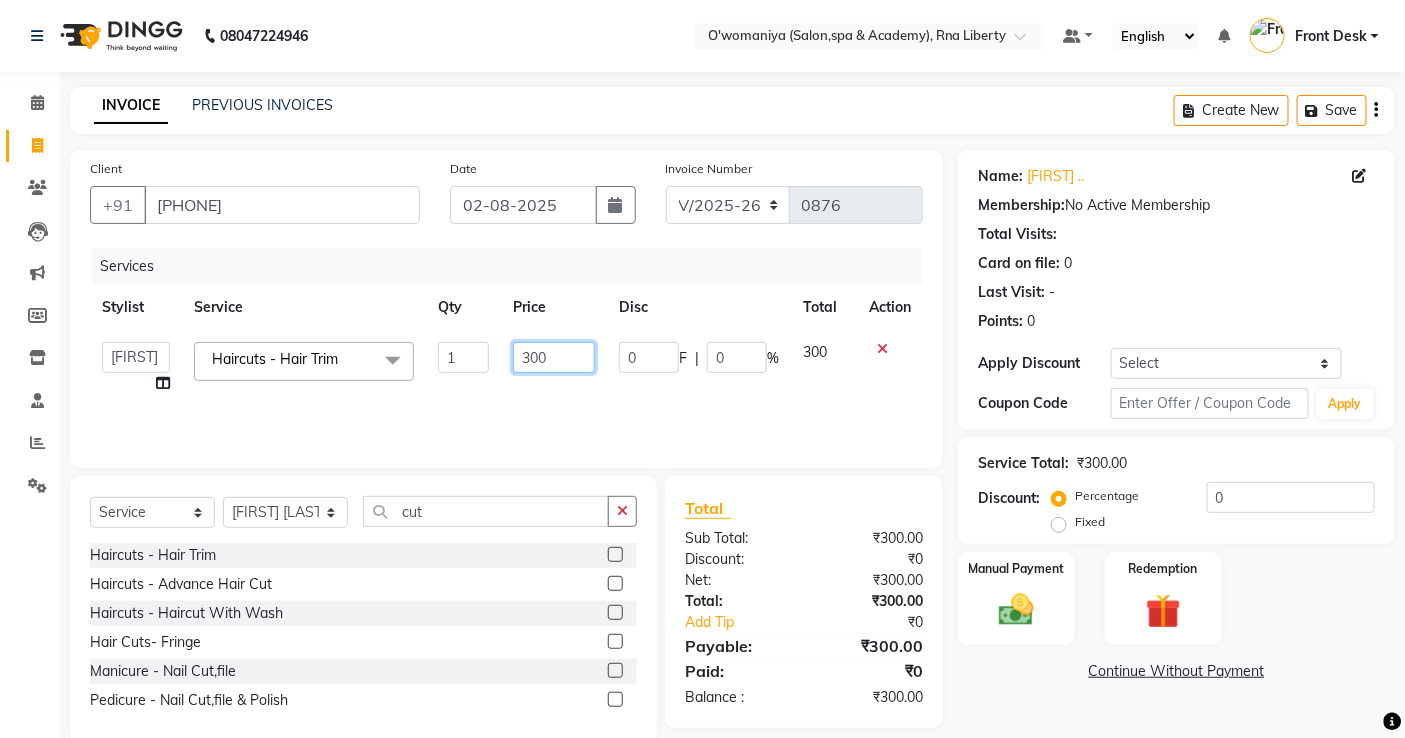 drag, startPoint x: 554, startPoint y: 360, endPoint x: 487, endPoint y: 373, distance: 68.24954 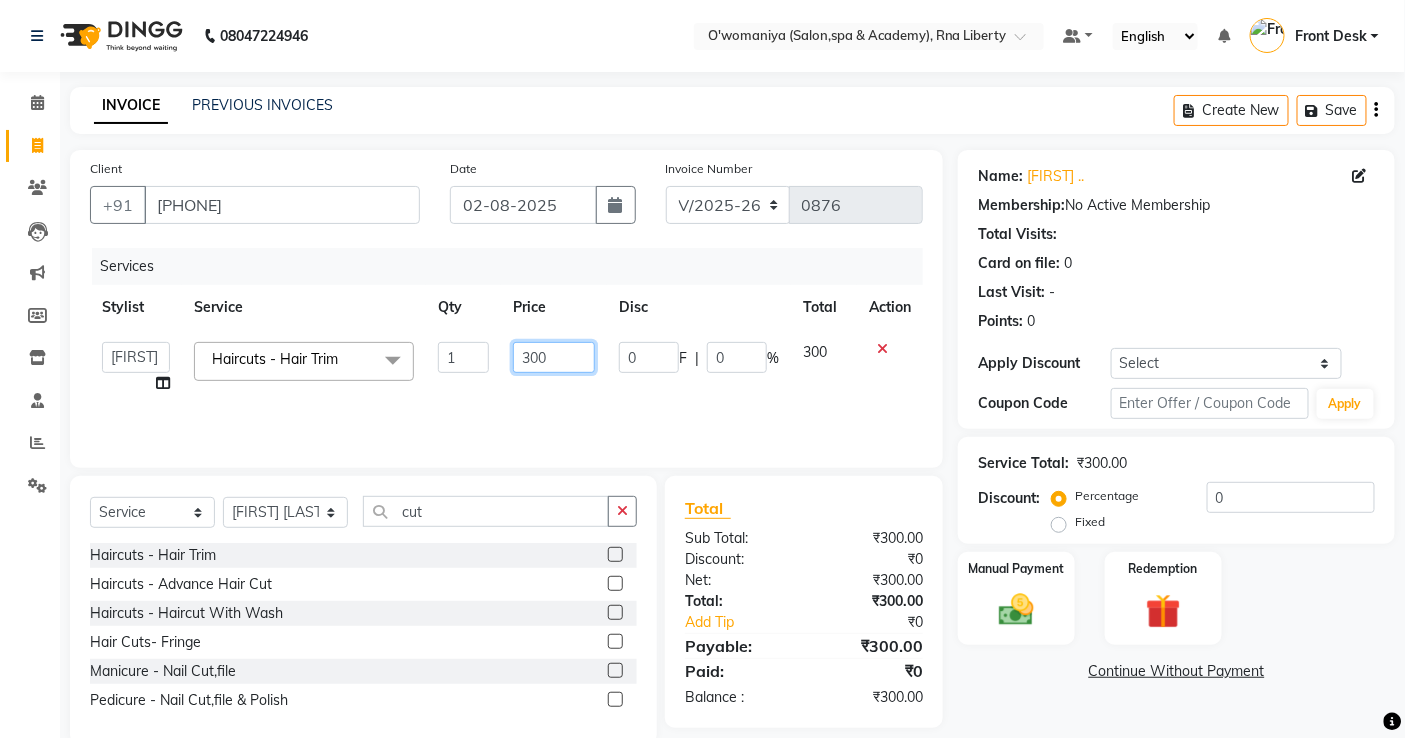 click on "abdul   [FIRST] [LAST]   ANITA   [FIRST] [LAST]     [FIRST] [LAST]   [FIRST] [LAST]   Front Desk   gaurav   [FIRST] [LAST]   Jyoti    Kajal  [FIRST] [LAST]   [FIRST] [LAST]   Kuldeep   [FIRST] [LAST]    madhuri    Mahi   [FIRST] [LAST]    [FIRST] [LAST]   [FIRST] [LAST]   [FIRST] [LAST]    nikita mohite   [FIRST] [LAST]   Pinky   [FIRST] [LAST]   [FIRST] [LAST]   [FIRST] [LAST]   [FIRST] [LAST]   [FIRST] [LAST]   [FIRST] [LAST]   [FIRST] [LAST]   [FIRST] [LAST]  Haircuts - Hair Trim  x Haircuts - Hair Trim Haircuts - Advance Hair Cut Haircuts - Haircut With Wash Hair Cuts- Fringe Hair Styling - Basic Blow Dry Hair Styling - Advanced Blow Dry Hair Styling - Ironing Hair Styling - Tongs Hair Styling - Crimping Hair Wash - Wash + Conditioning Hair Wash - Wash+ Conditioning Scalp Treatment - Dandruff Treatment Scalp Treatment - Hairfall Treatment Scalp Treatment - Wella plex Treatment Hair Spa - Up To Neck Hair Spa - Uptoshoulder Hair Spa - Below Shoulder Hair Spa - Mid Waist / Below Waist Highlights - Per Streak Highlights - Per Chunk Highlights - Upto Neck Keratin - Upto Neck 1" 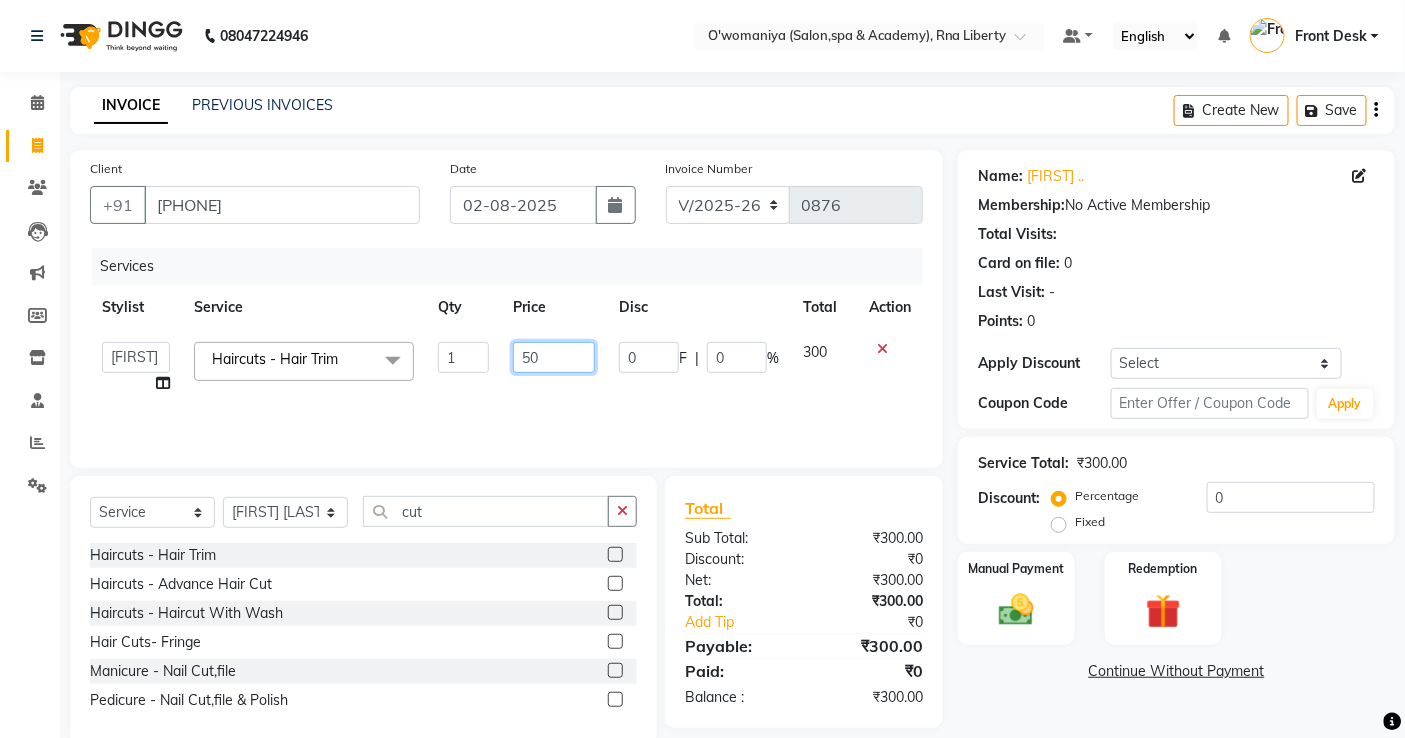 type on "500" 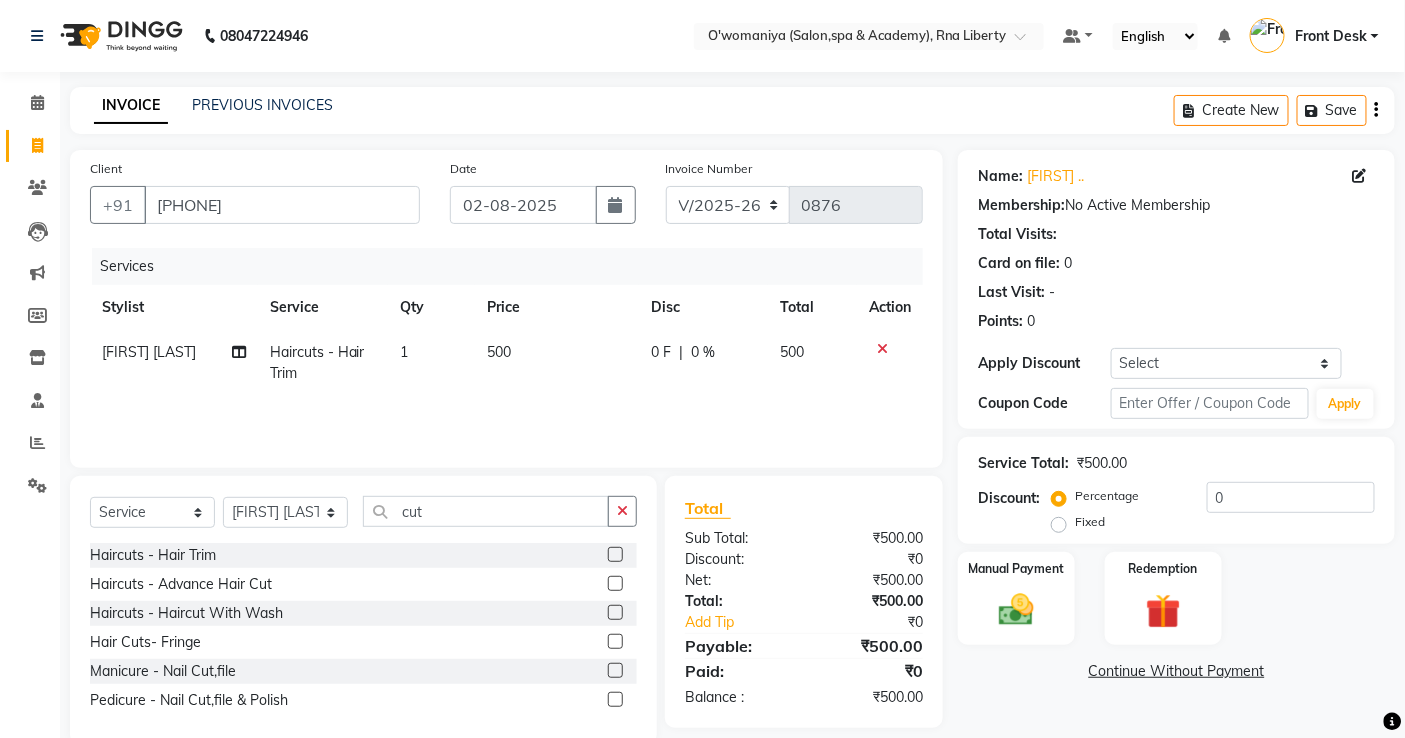 click on "Services Stylist Service Qty Price Disc Total Action [FIRST] [LAST] Haircuts - Hair Trim 1 500 0 F | 0 % 500" 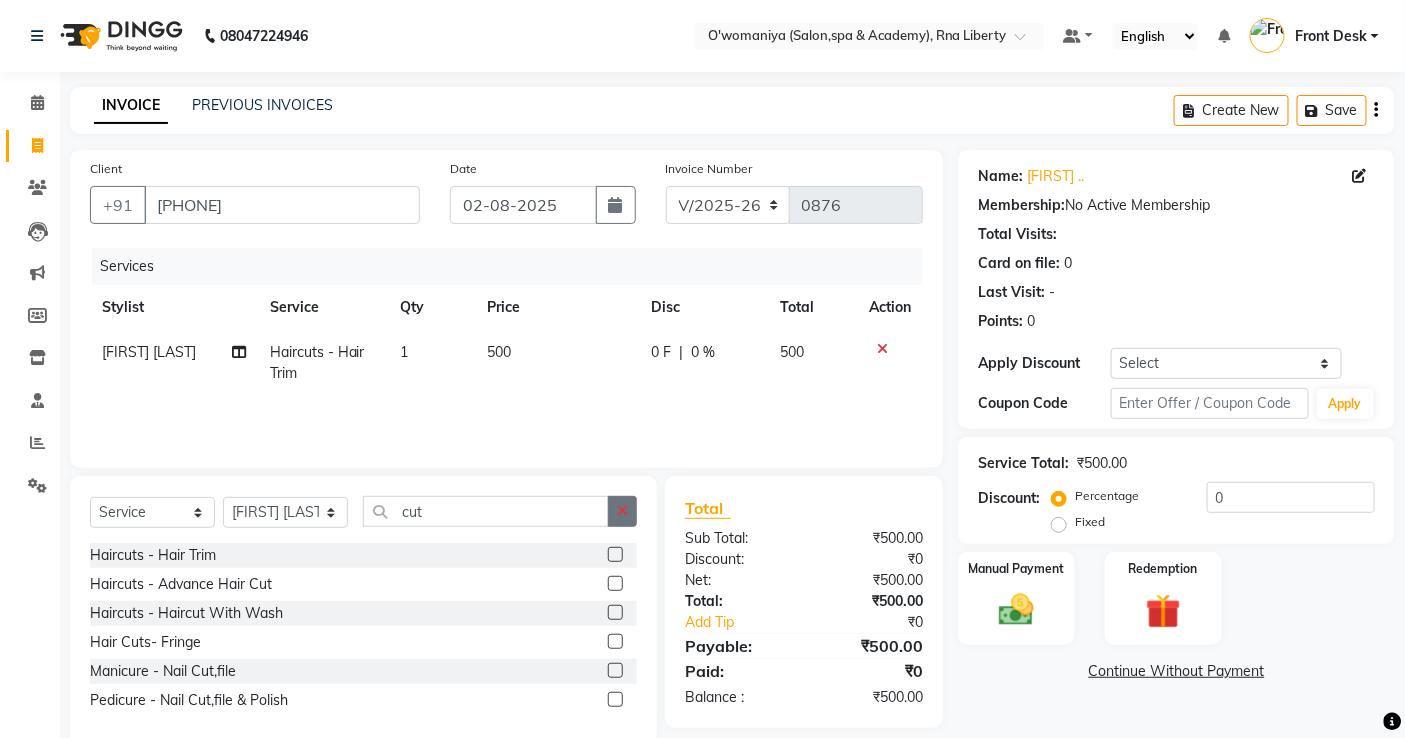 click 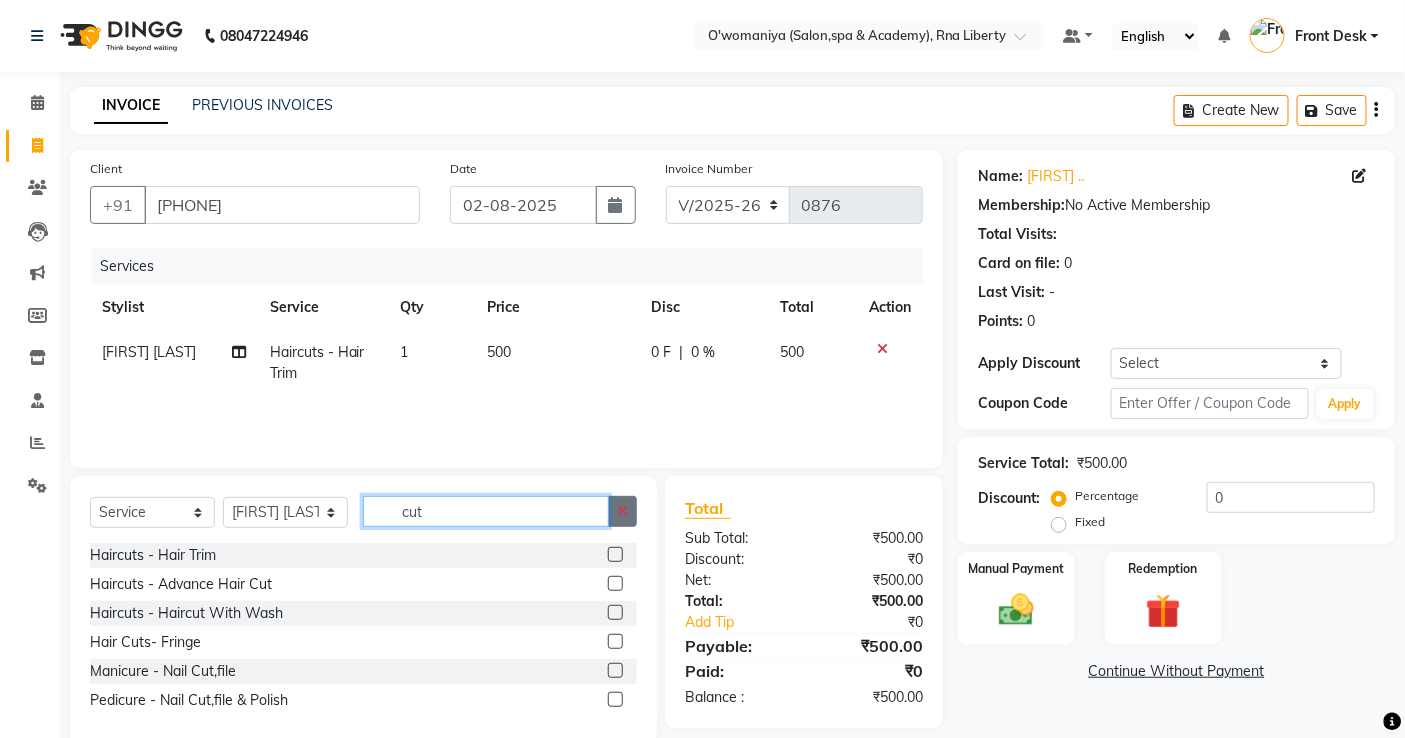 type 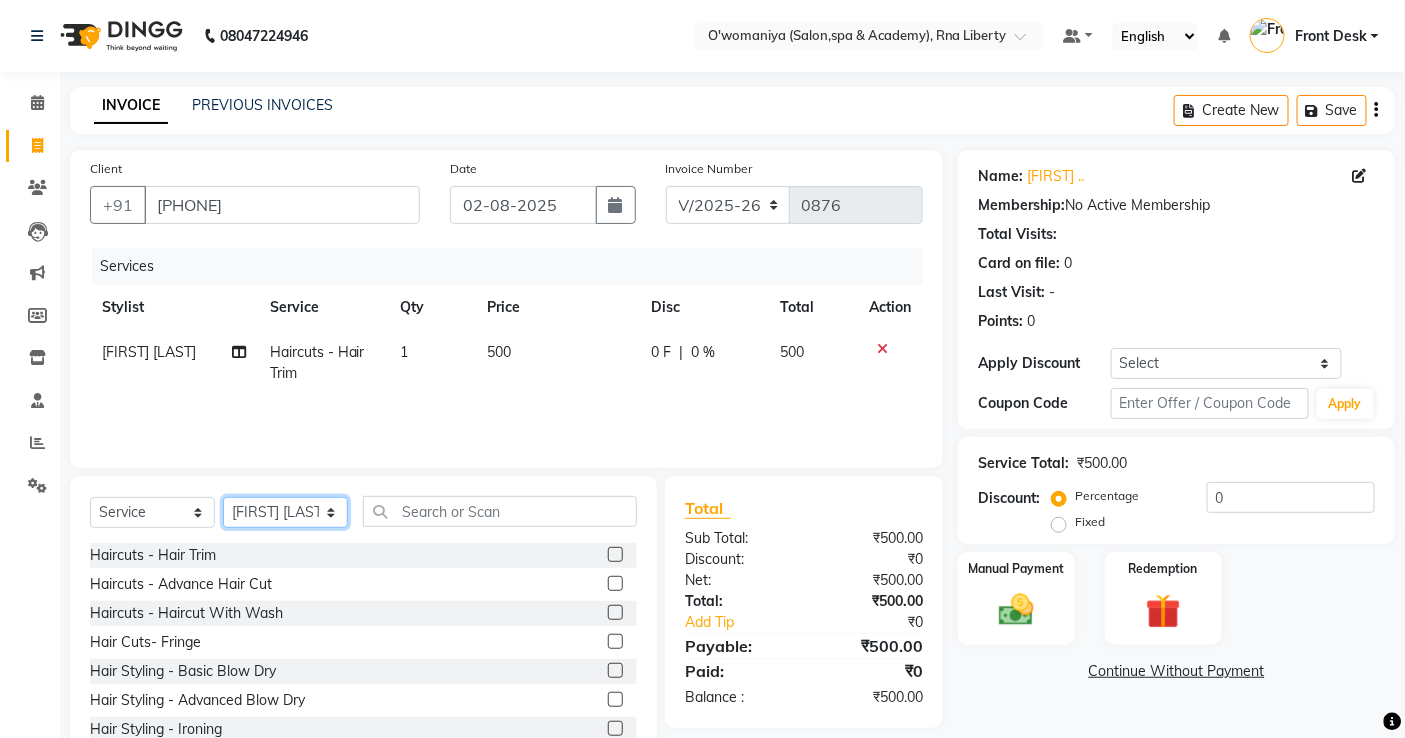 drag, startPoint x: 315, startPoint y: 511, endPoint x: 315, endPoint y: 498, distance: 13 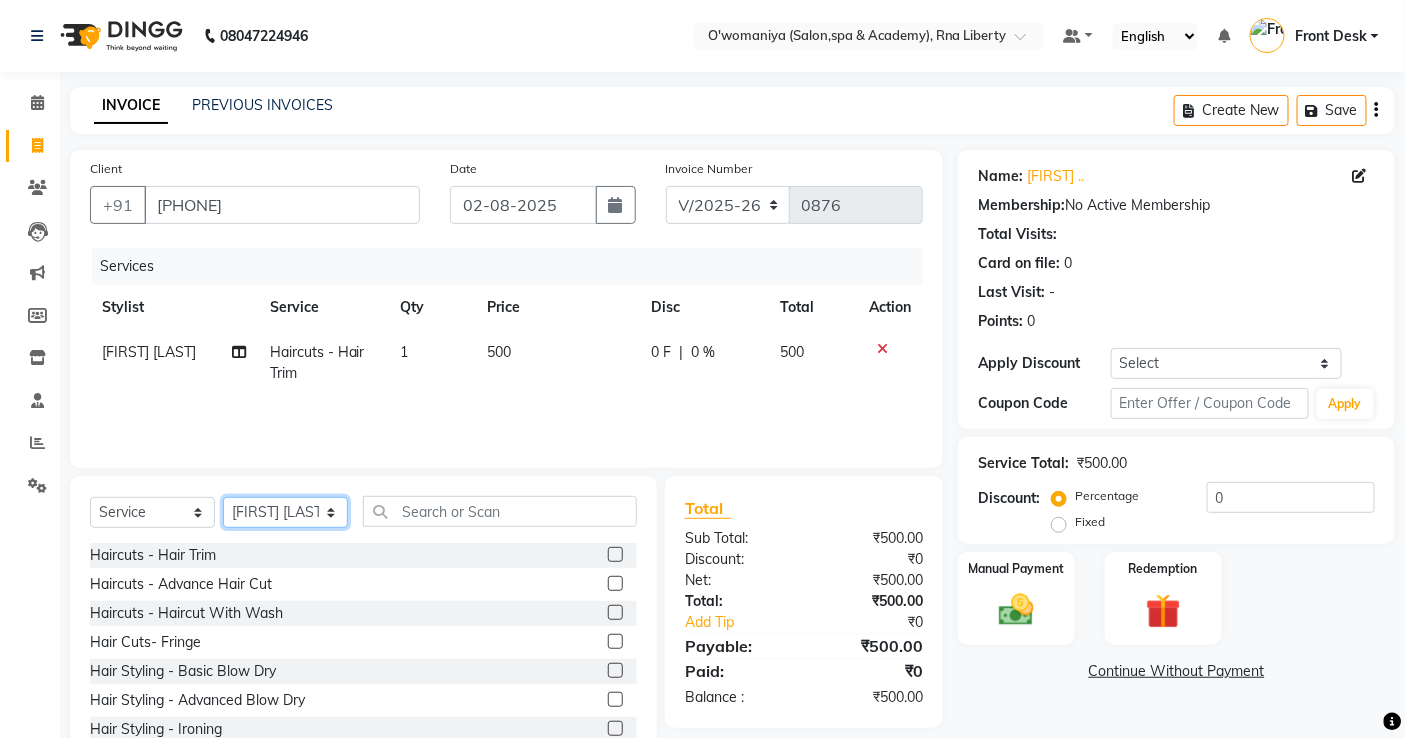 select on "64702" 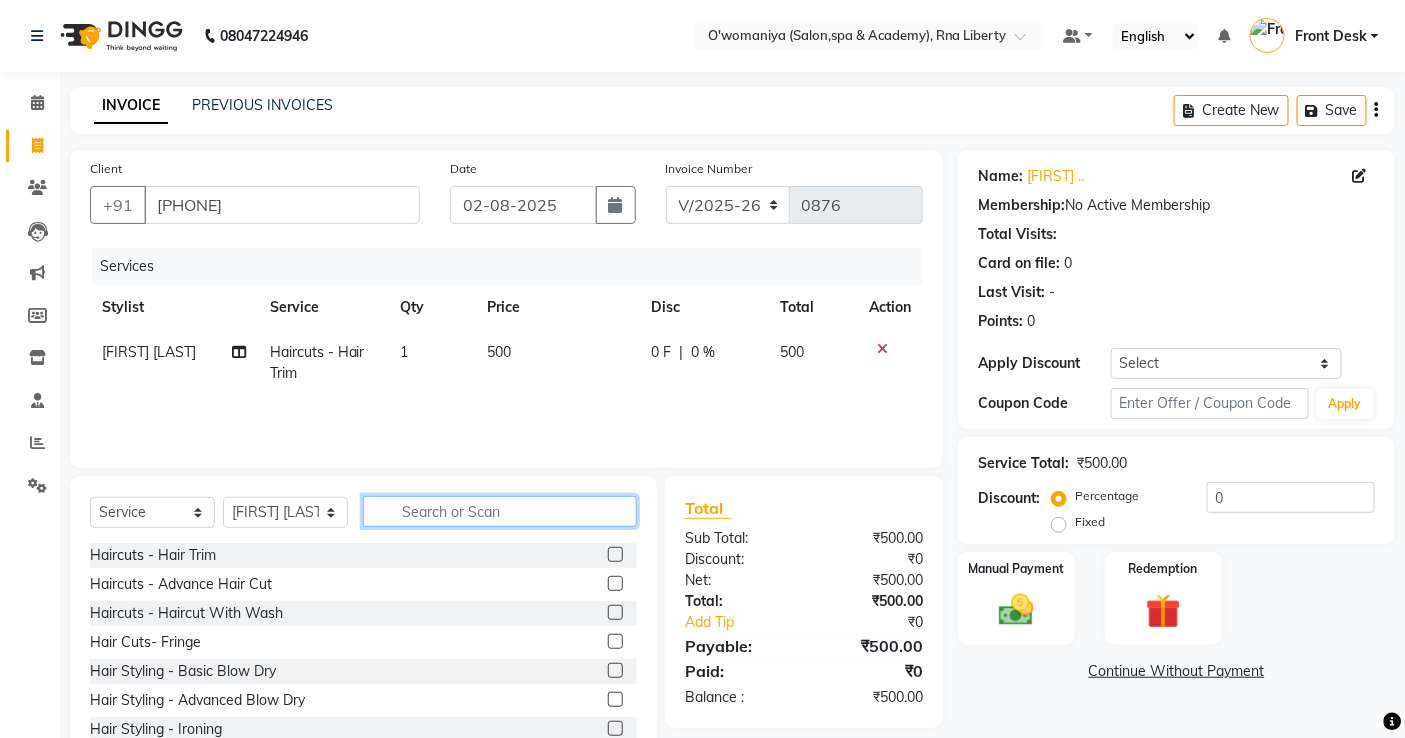 click 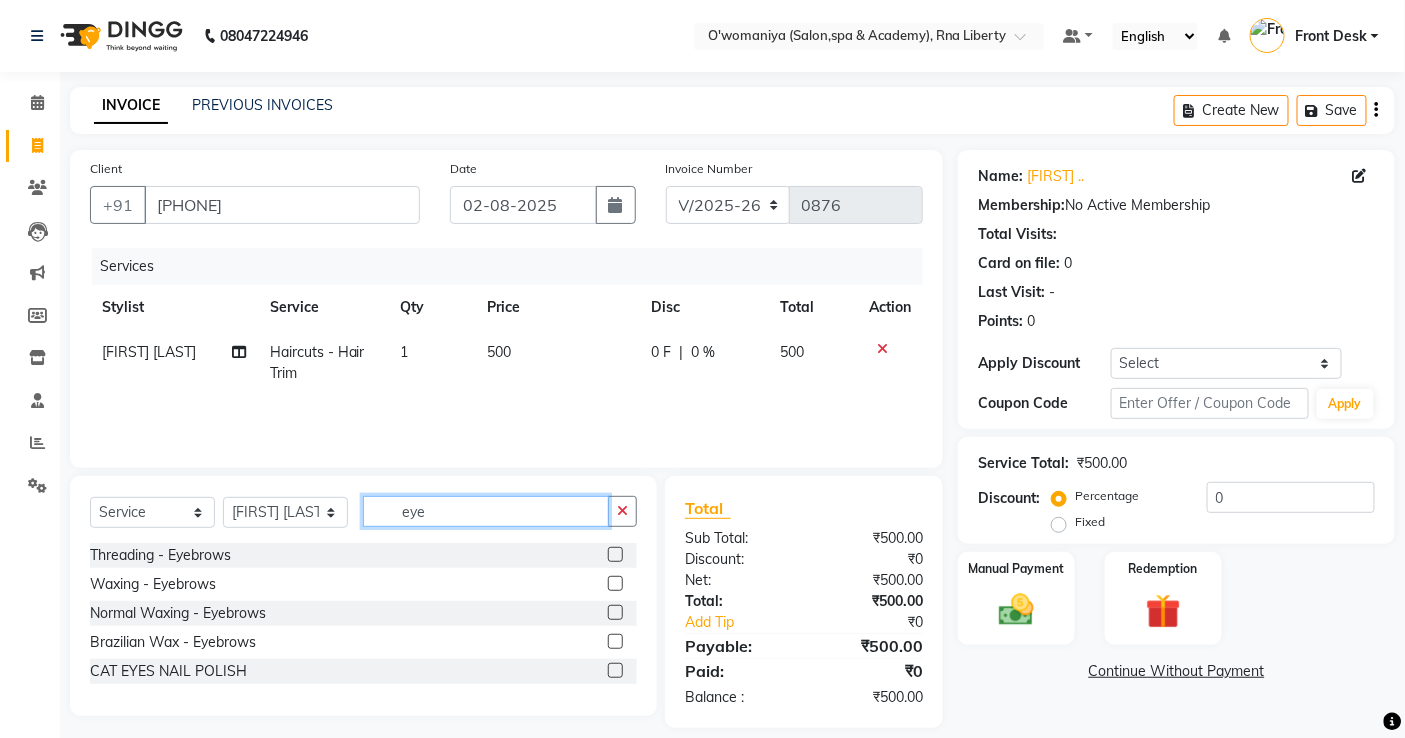 type on "eye" 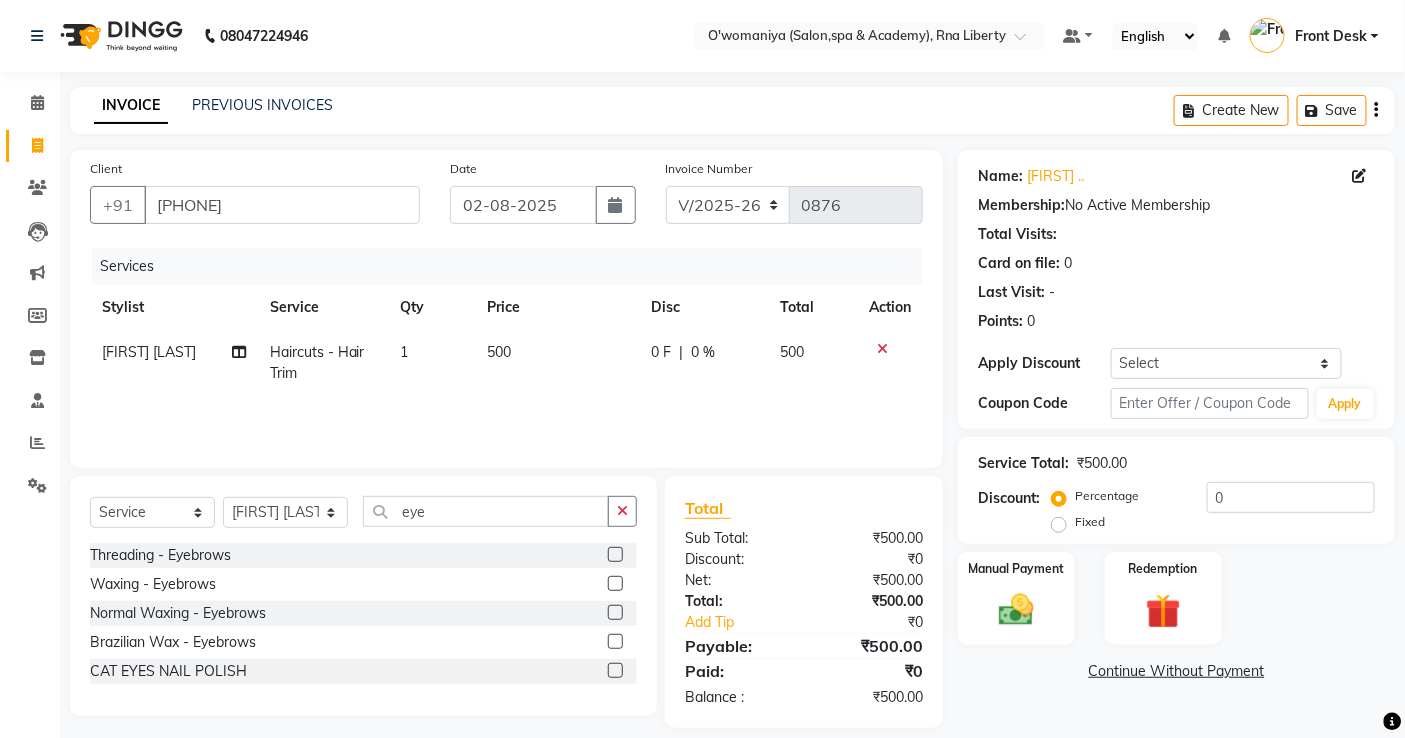 click 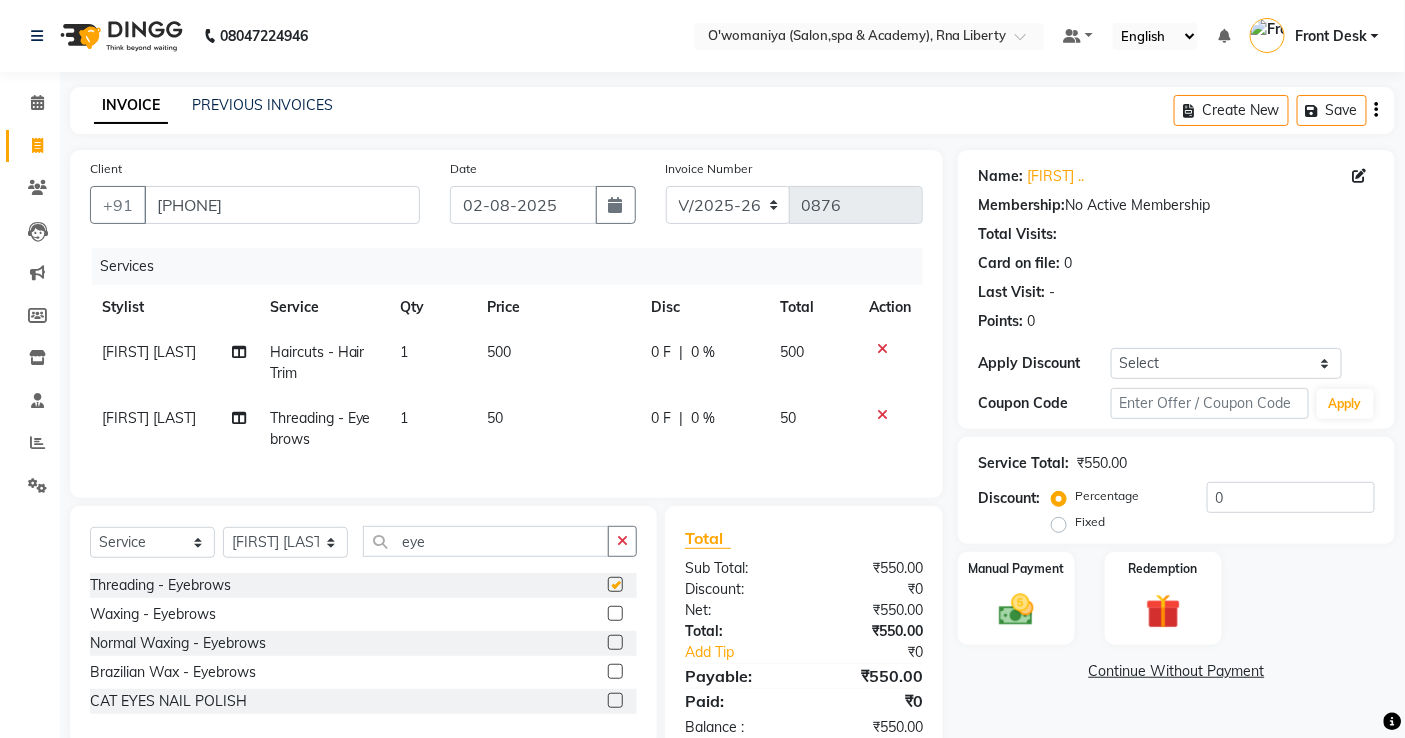 checkbox on "false" 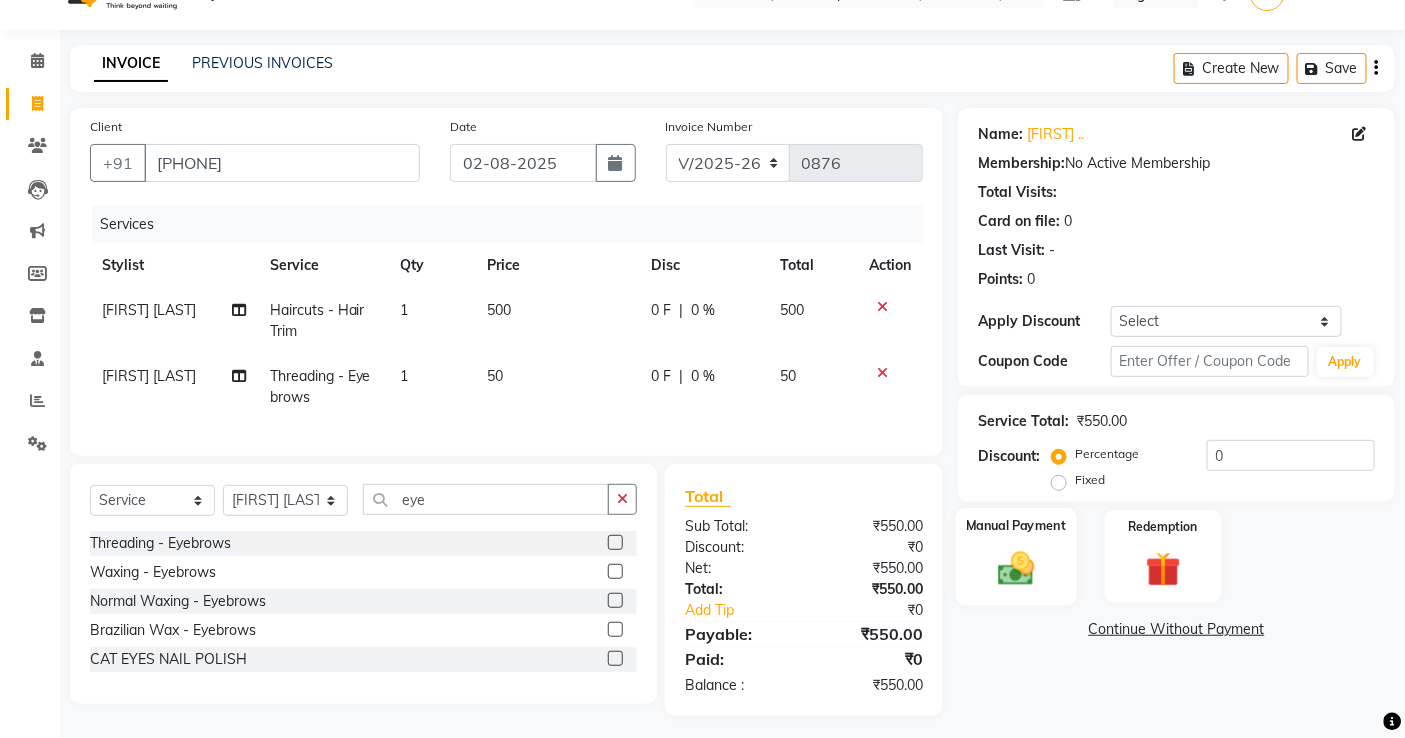 scroll, scrollTop: 65, scrollLeft: 0, axis: vertical 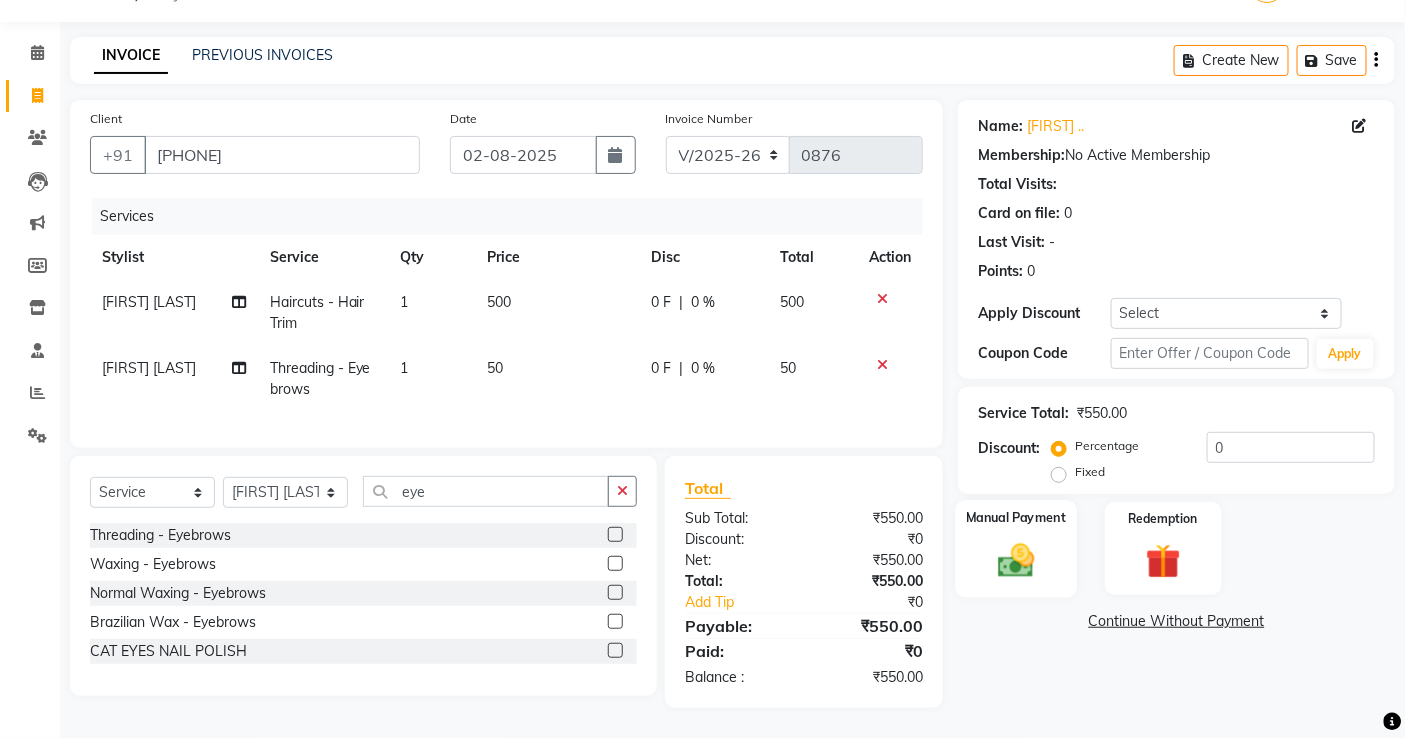 click 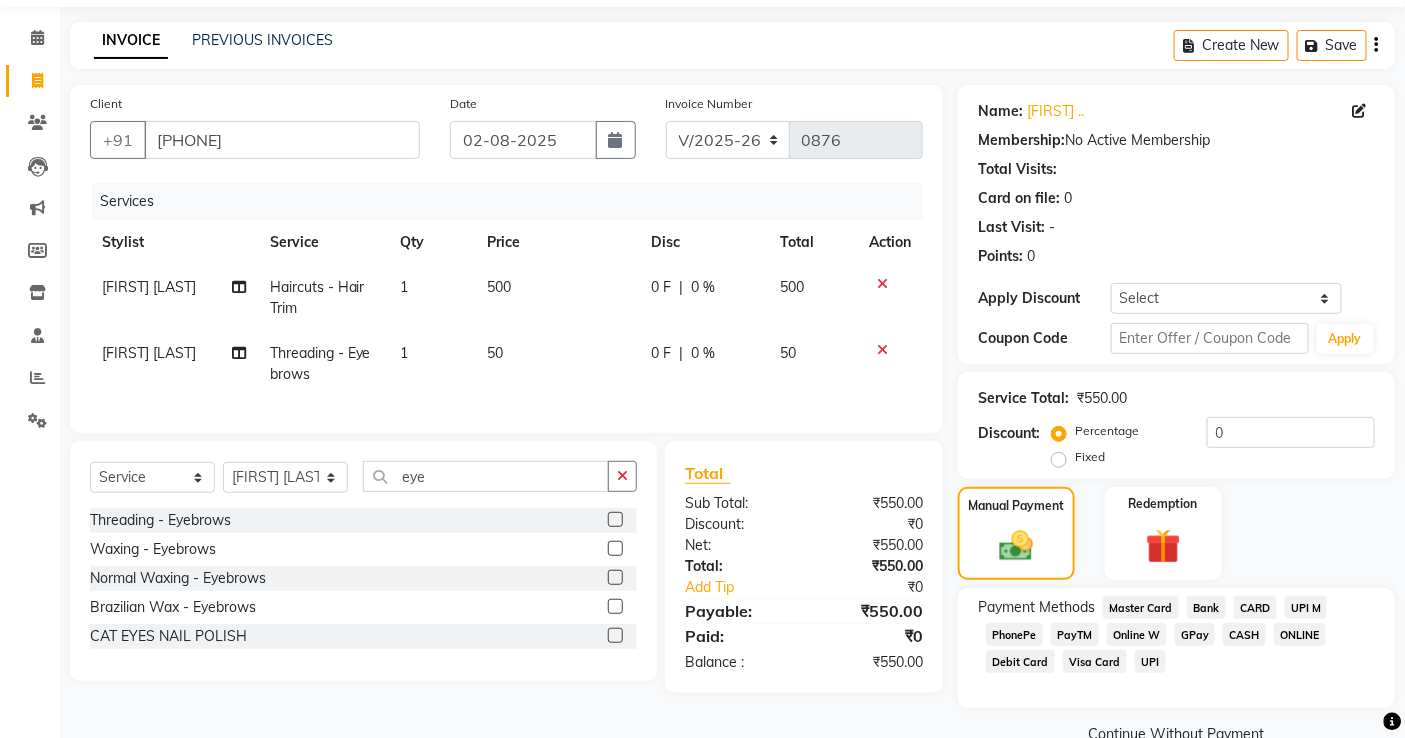 click on "CASH" 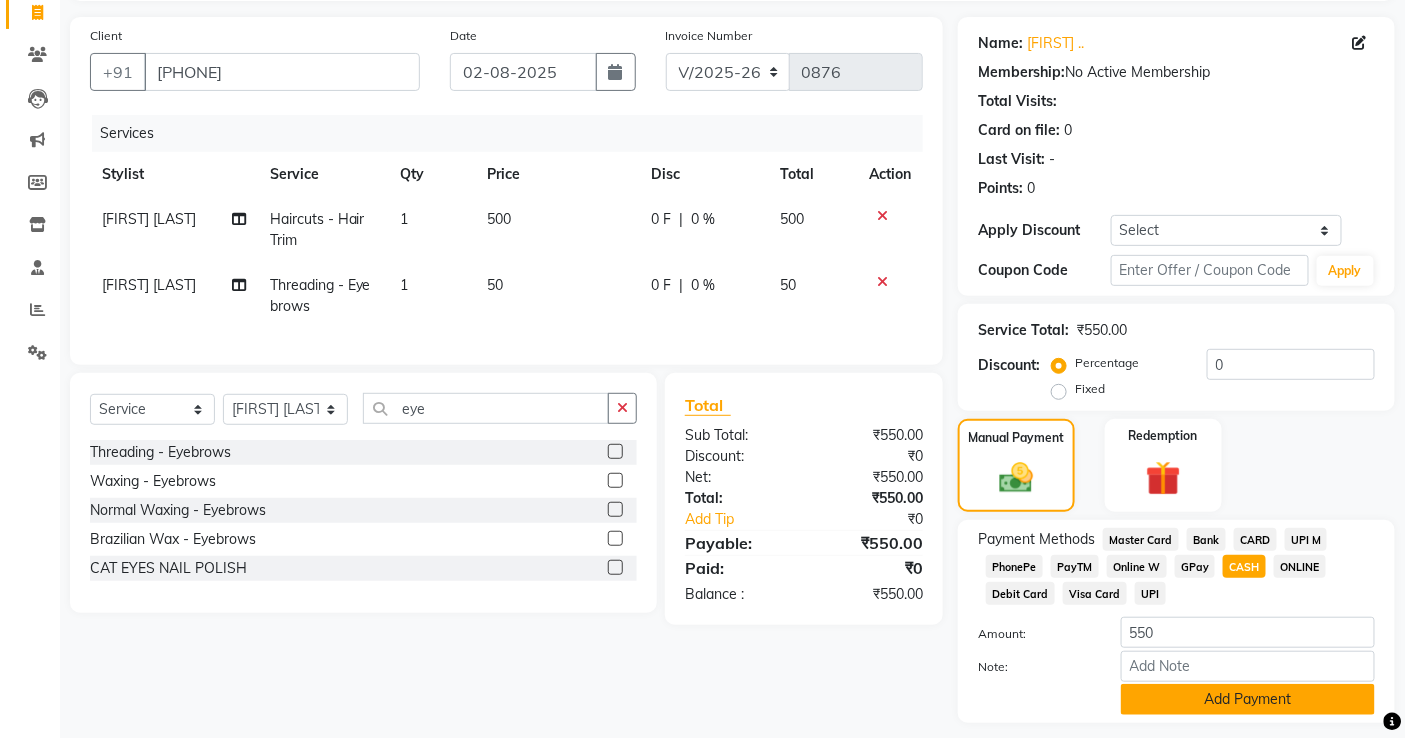 scroll, scrollTop: 190, scrollLeft: 0, axis: vertical 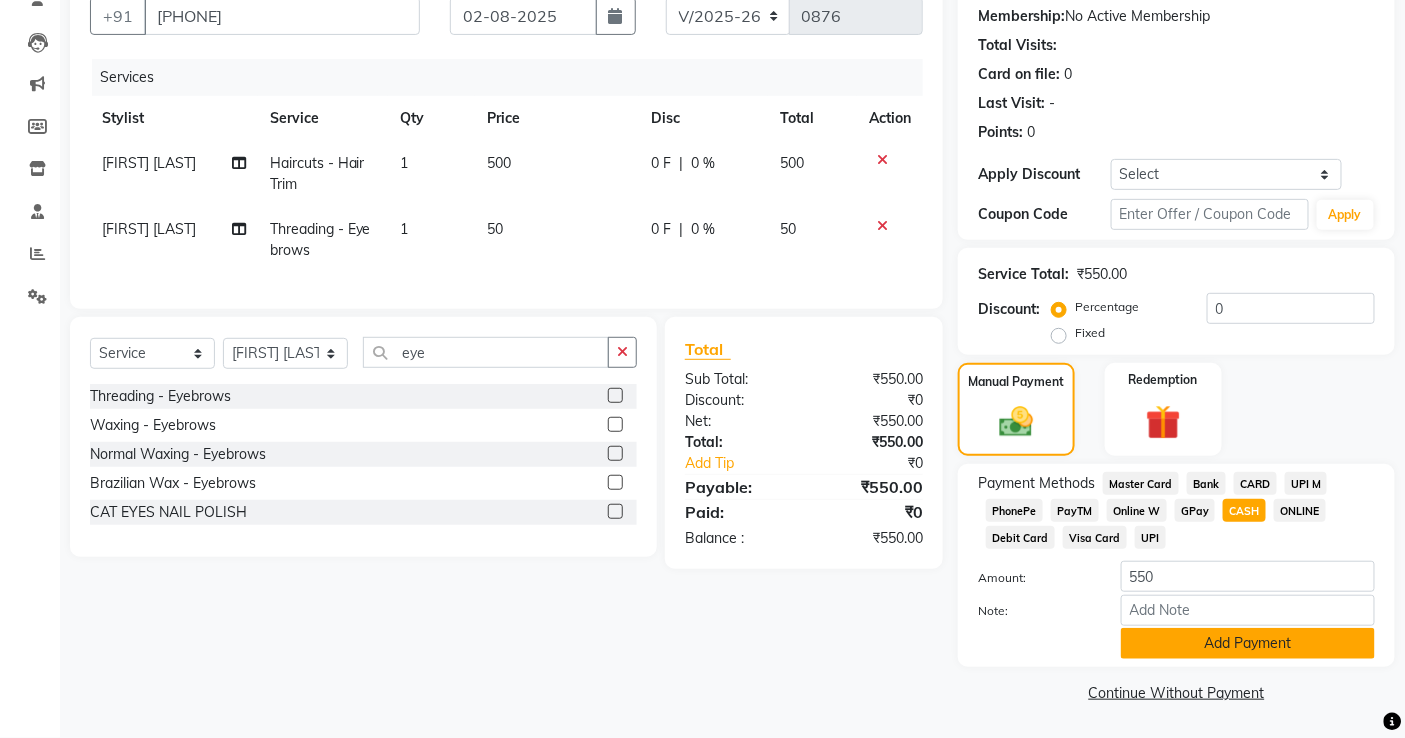 click on "Add Payment" 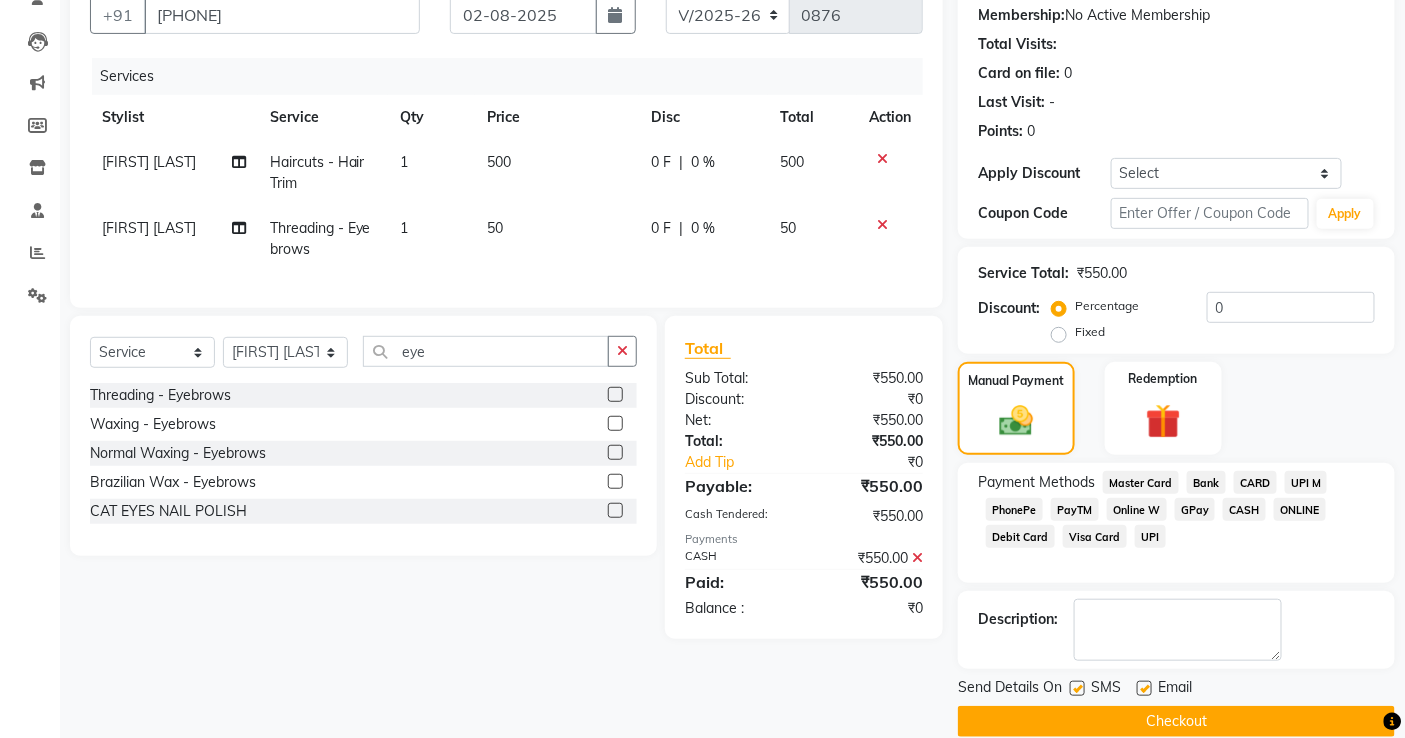 click on "Checkout" 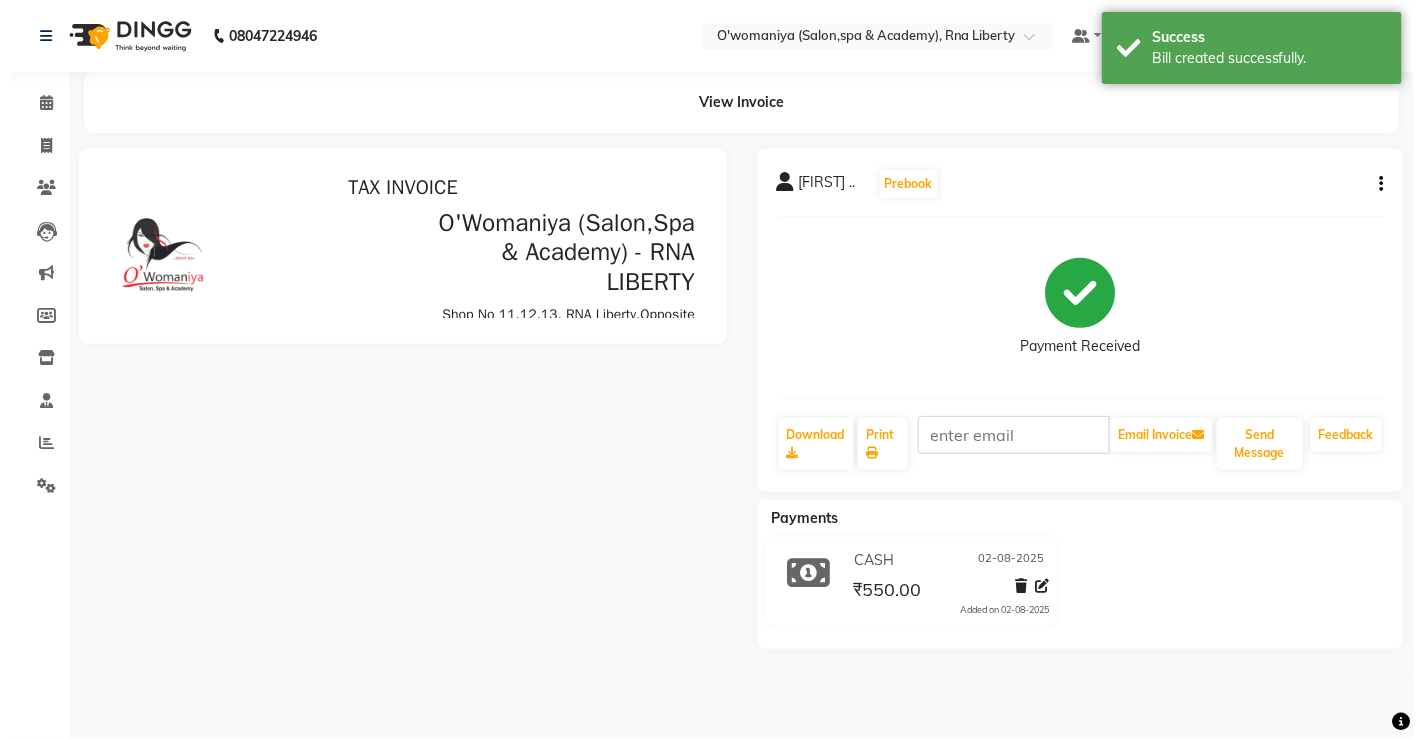 scroll, scrollTop: 0, scrollLeft: 0, axis: both 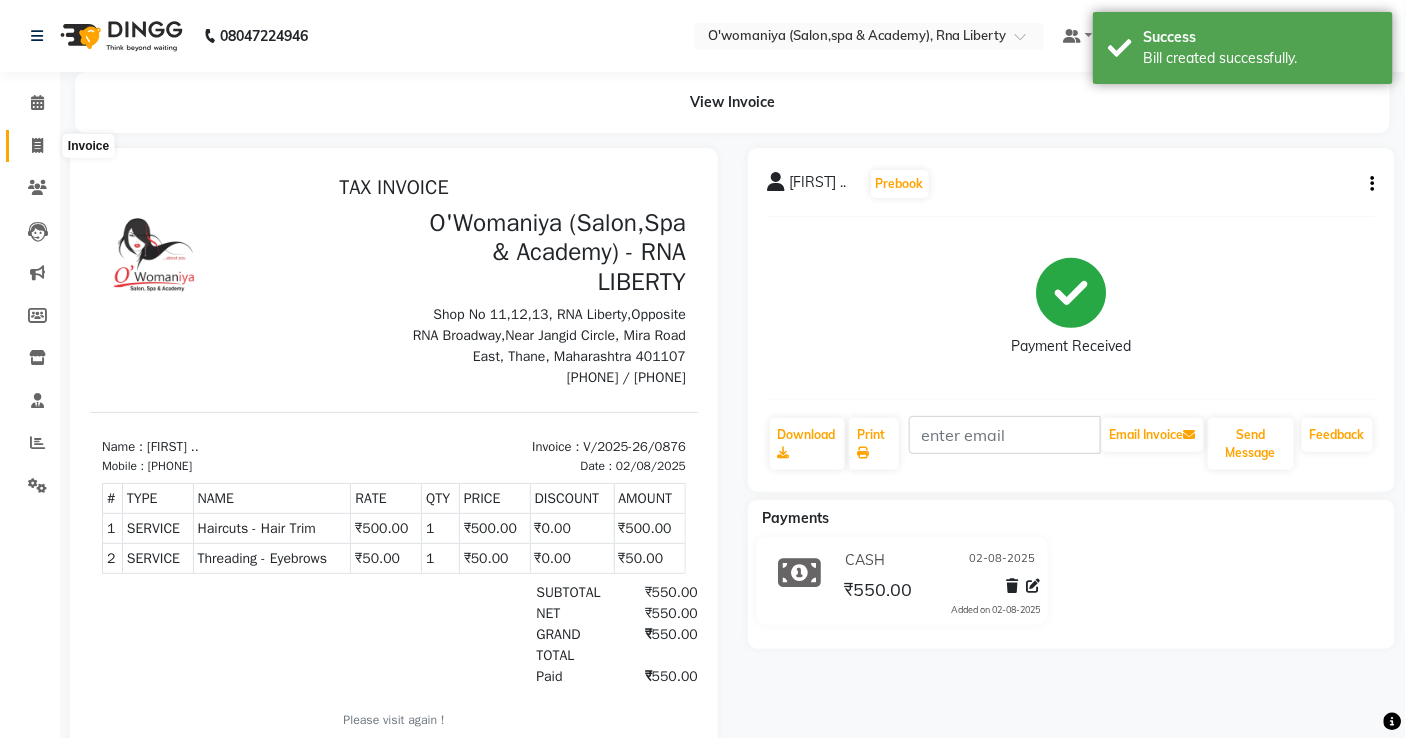 click 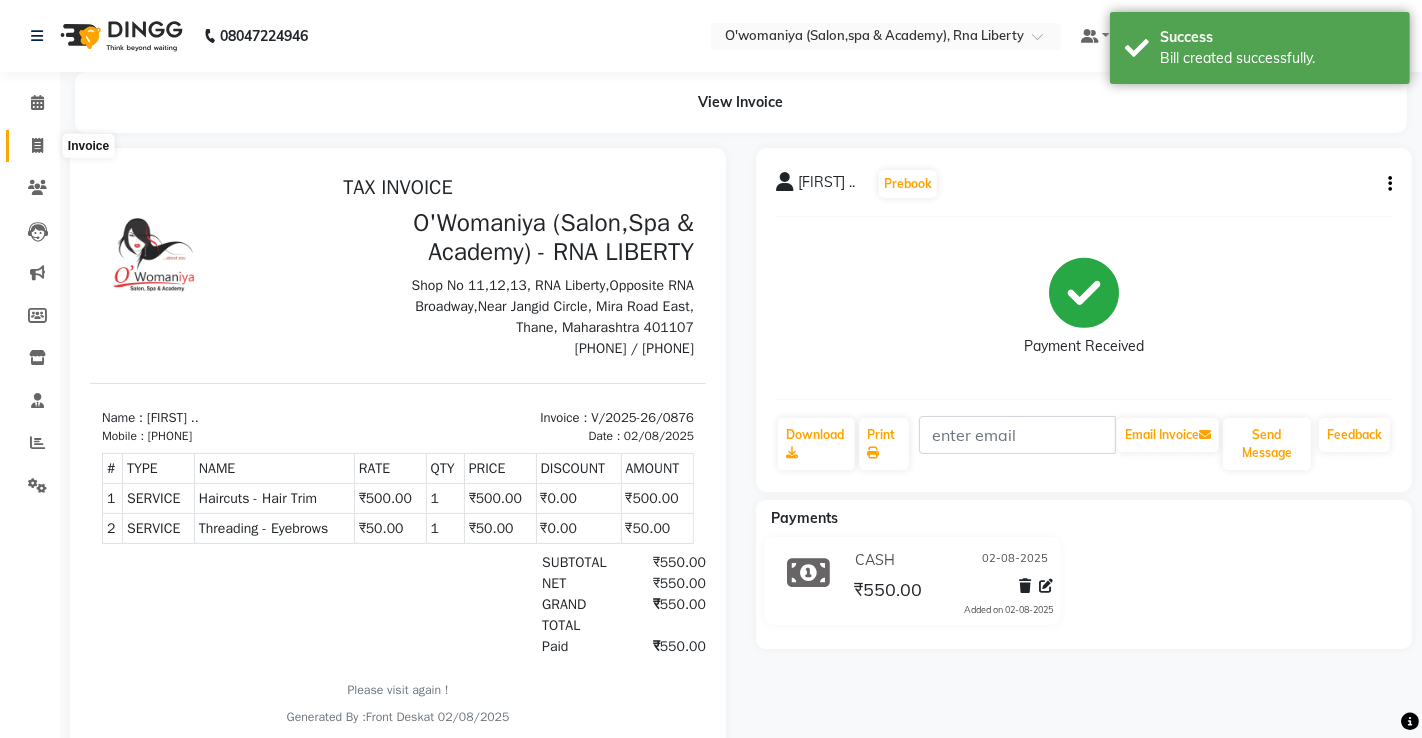 select on "service" 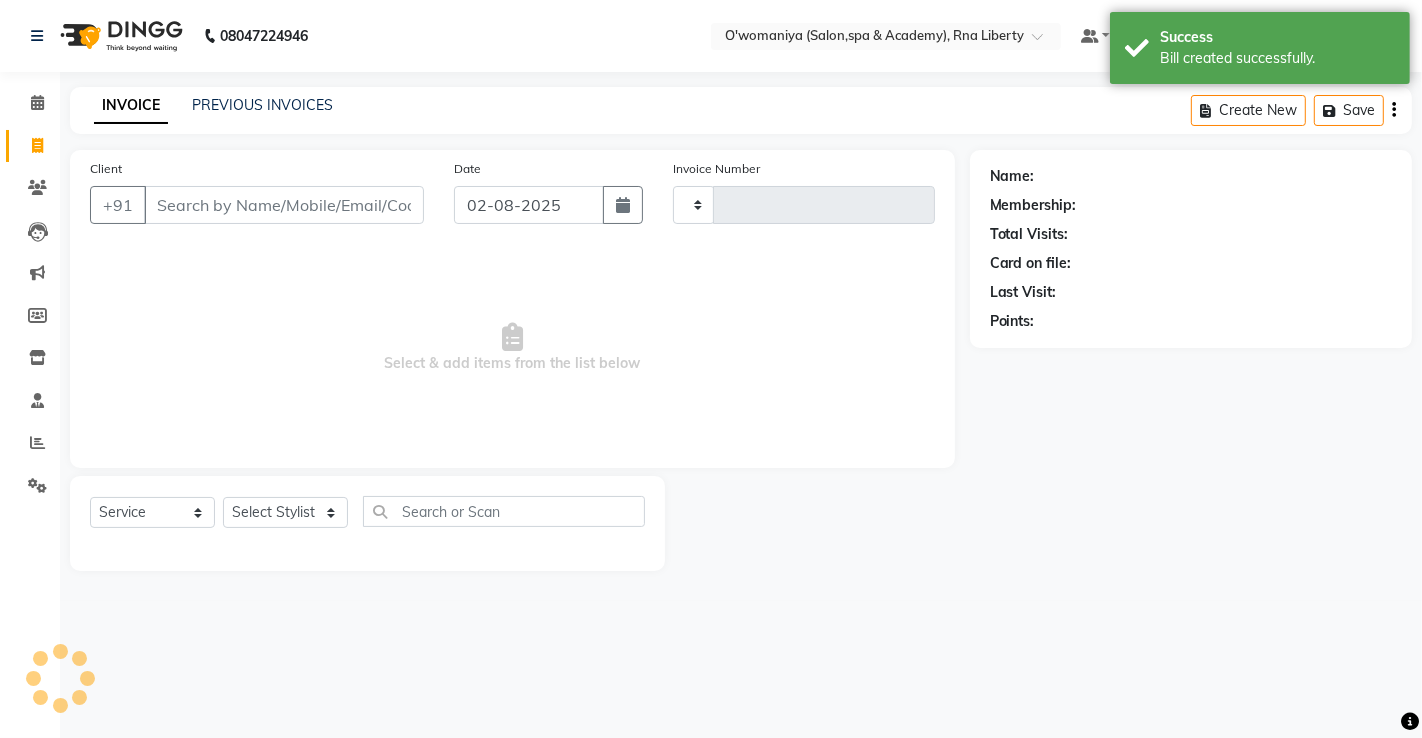type on "0877" 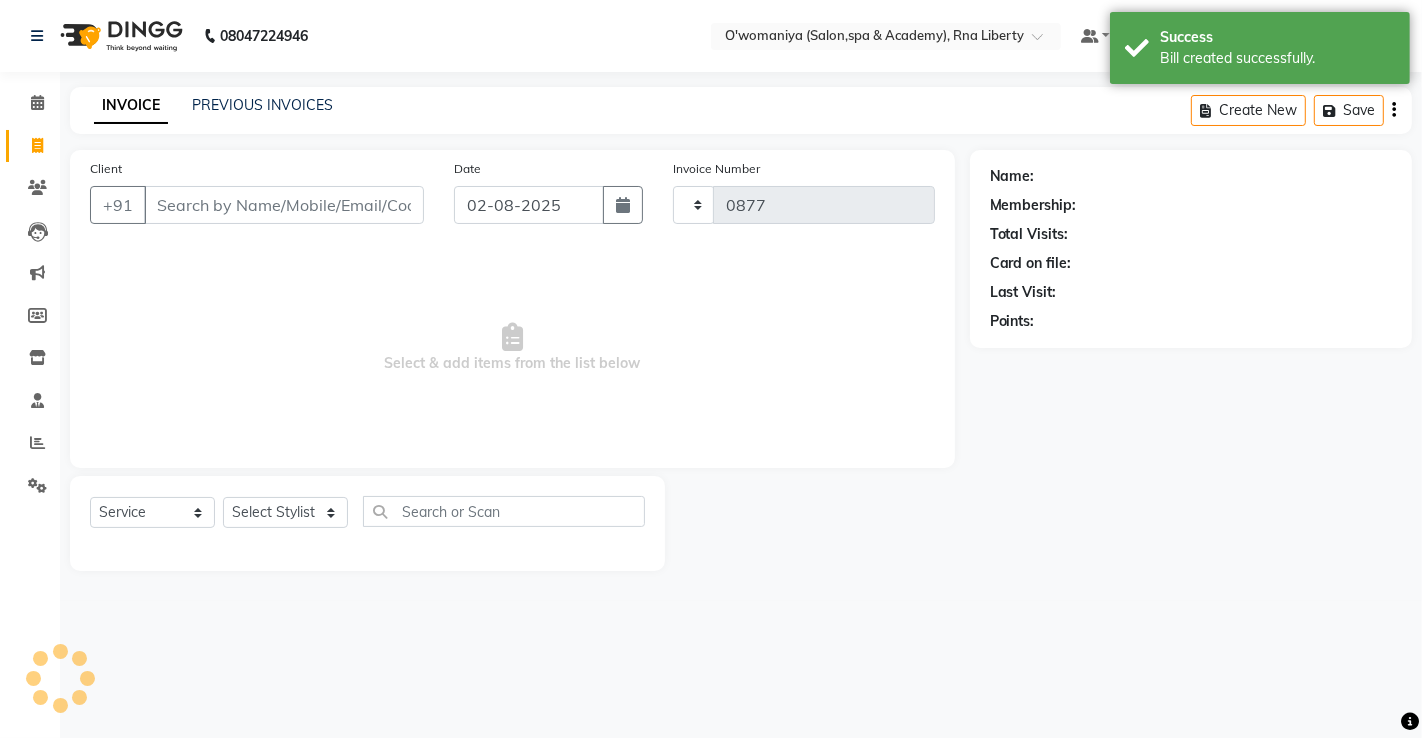 select on "5532" 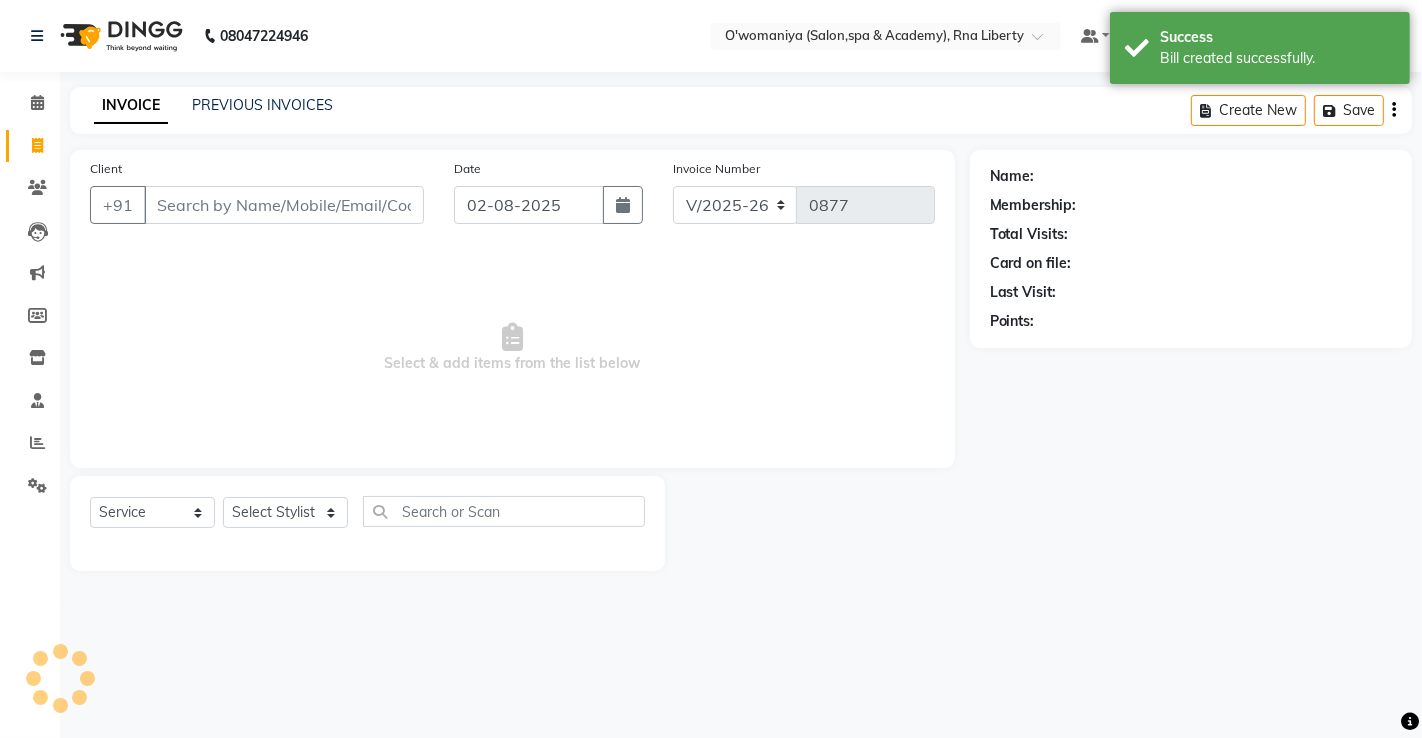 click on "Client" at bounding box center (284, 205) 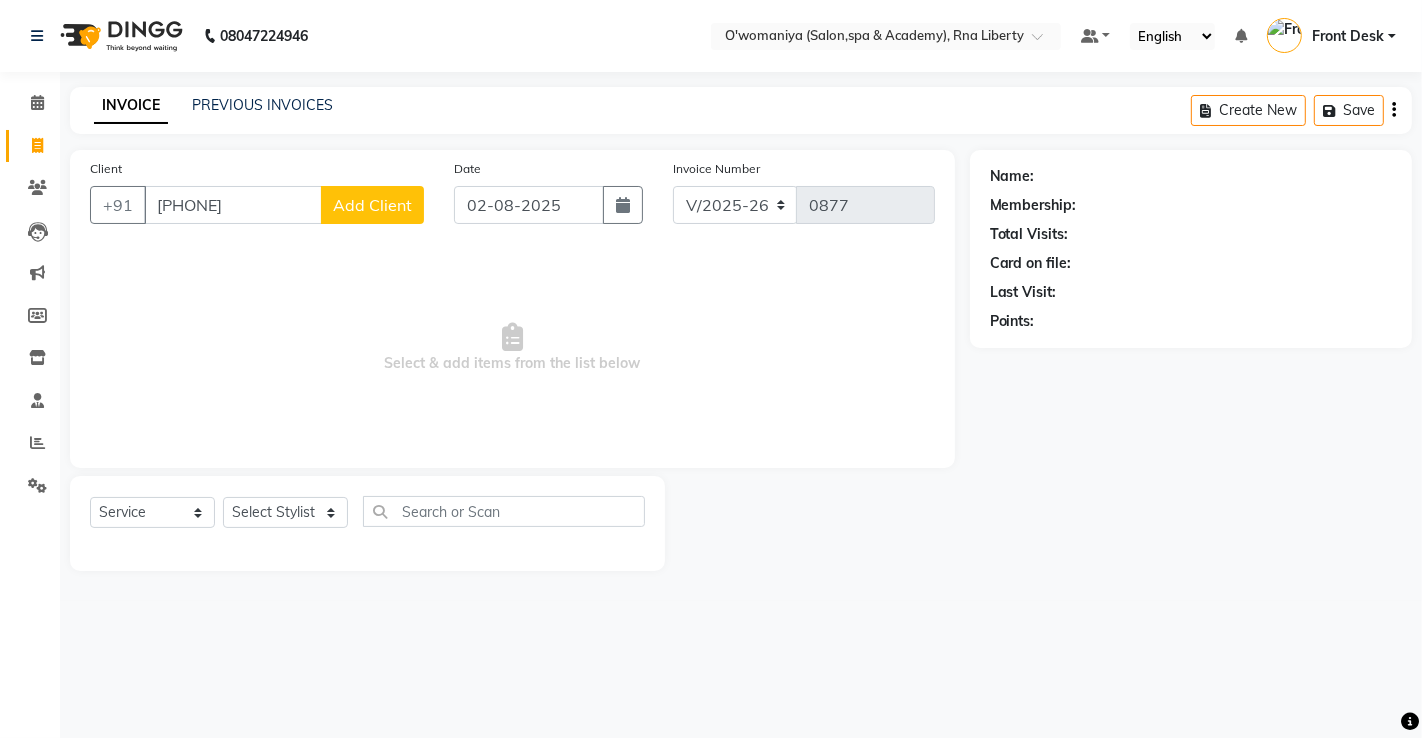 type on "[PHONE]" 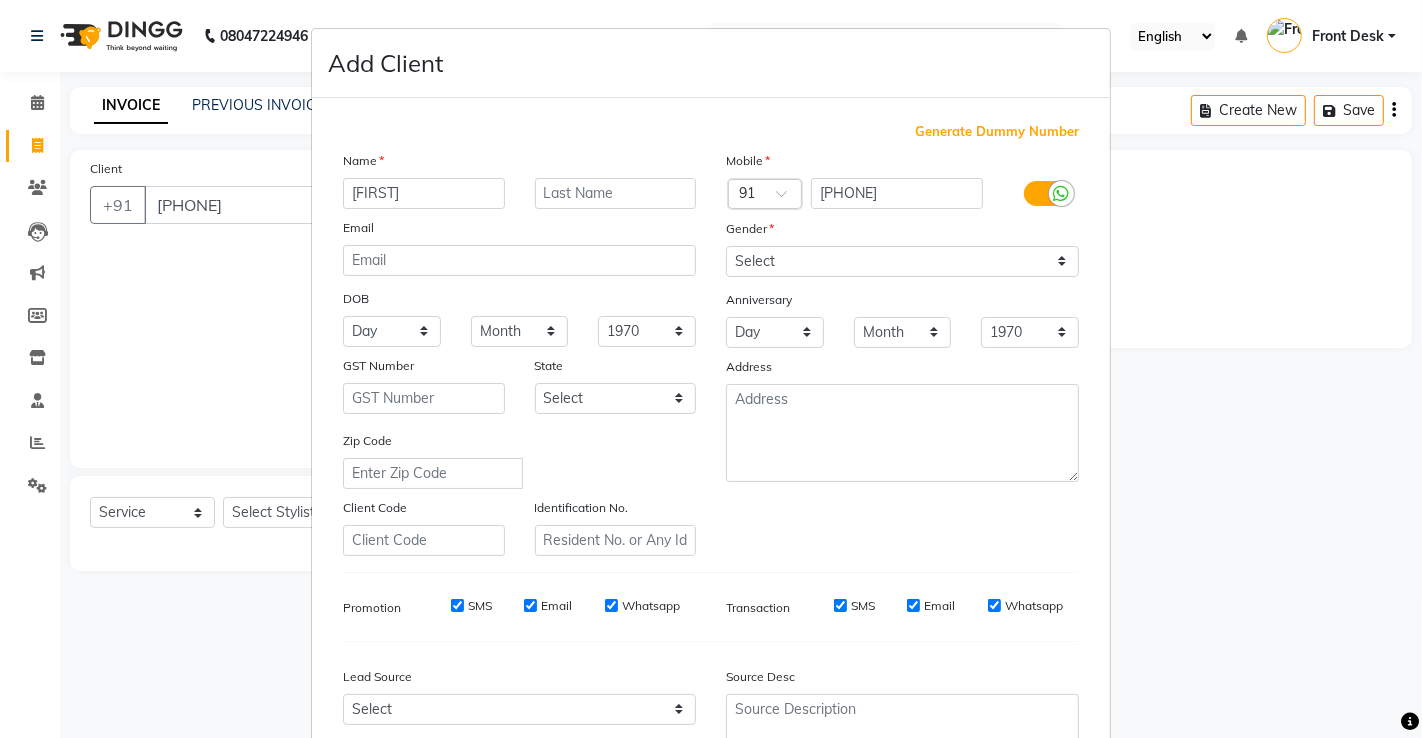 type on "[FIRST]" 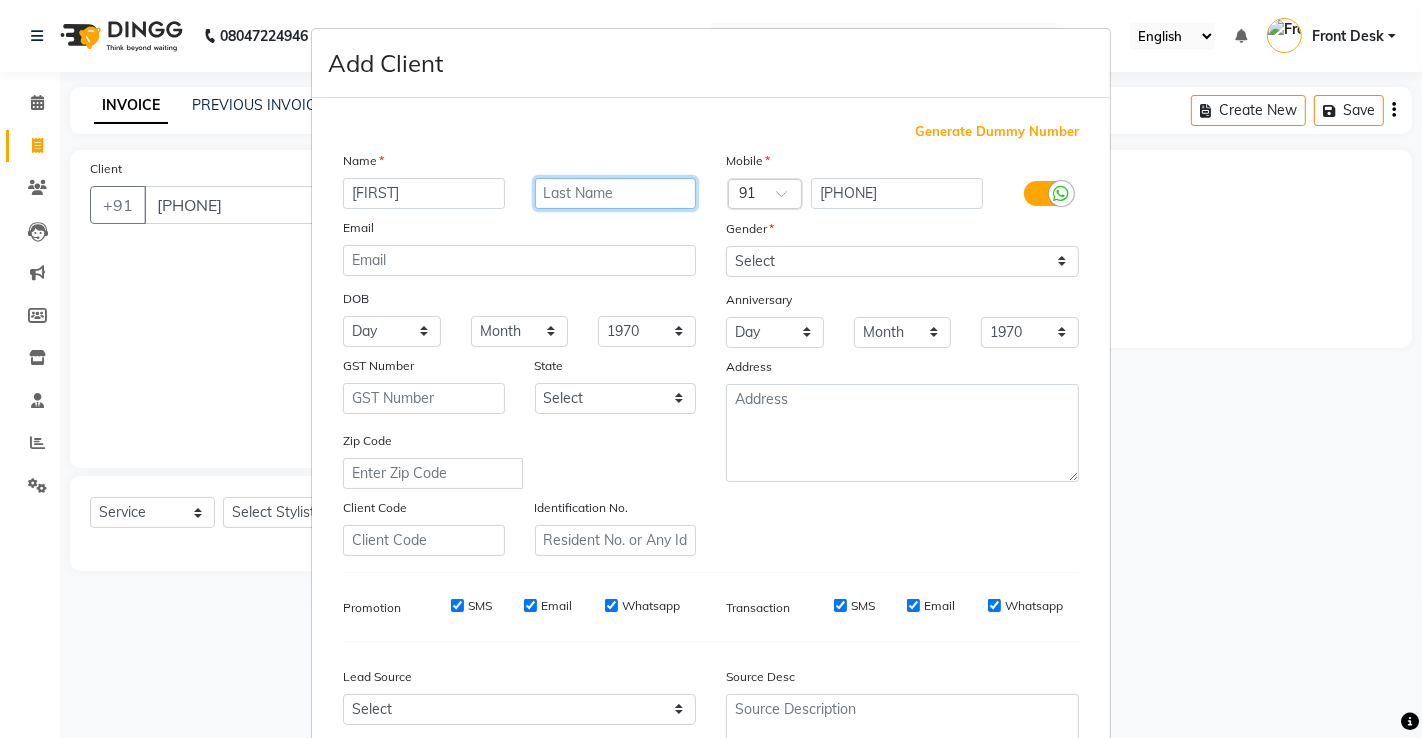 click at bounding box center (616, 193) 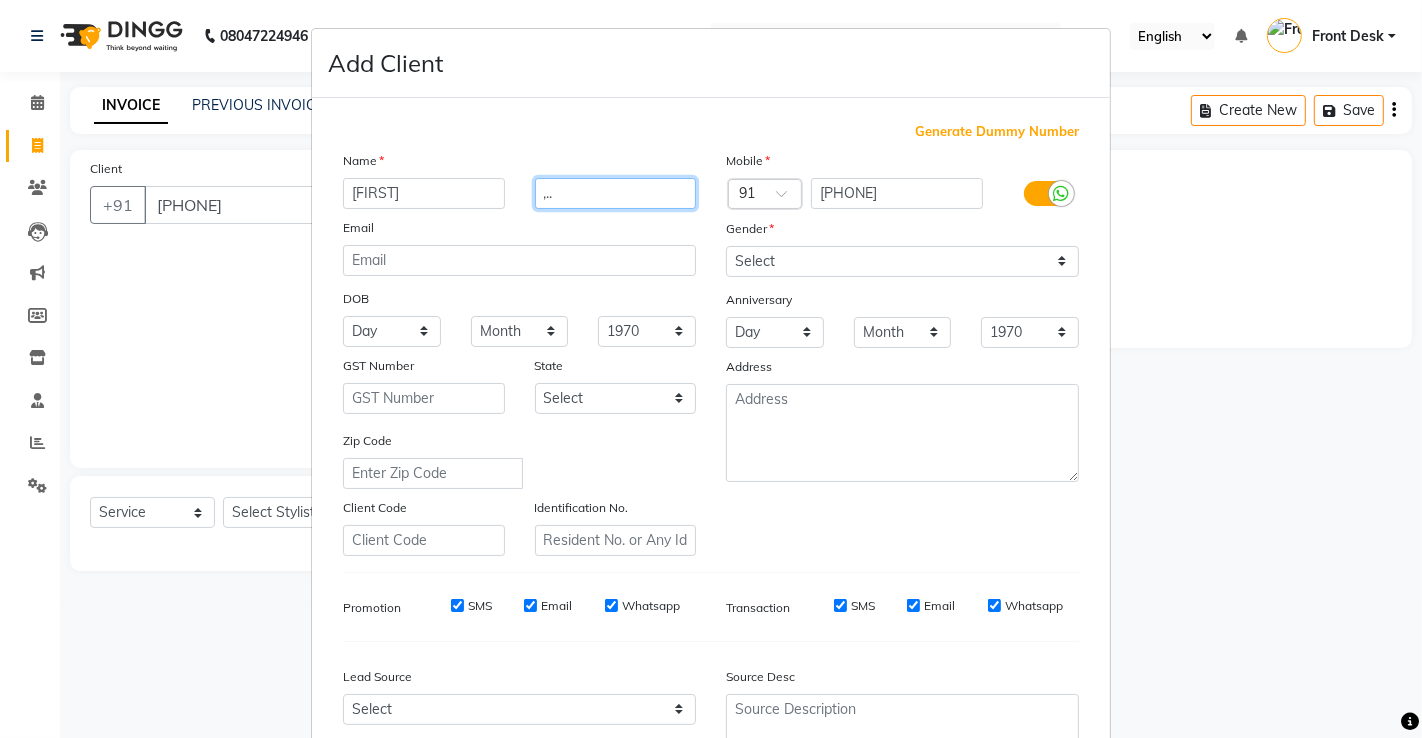 type on ",.." 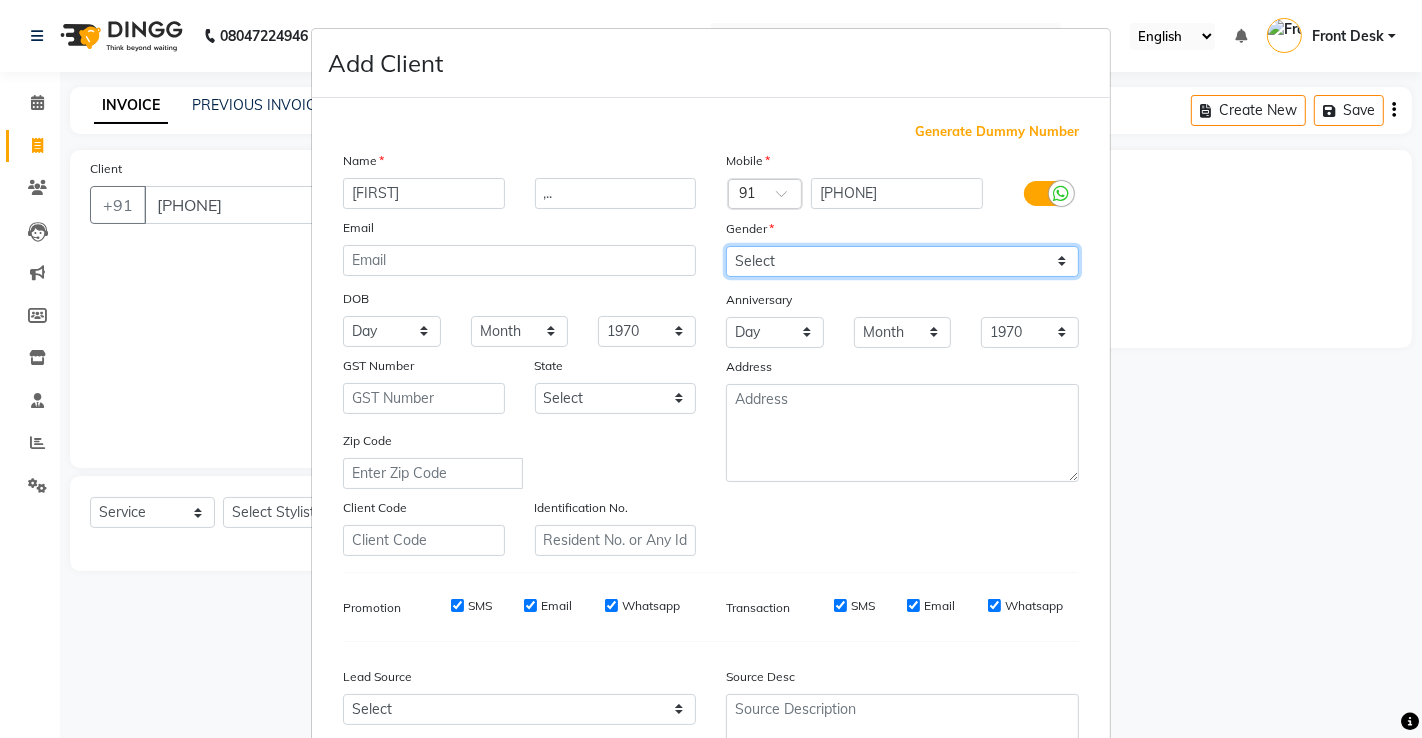 click on "Select Male Female Other Prefer Not To Say" at bounding box center [902, 261] 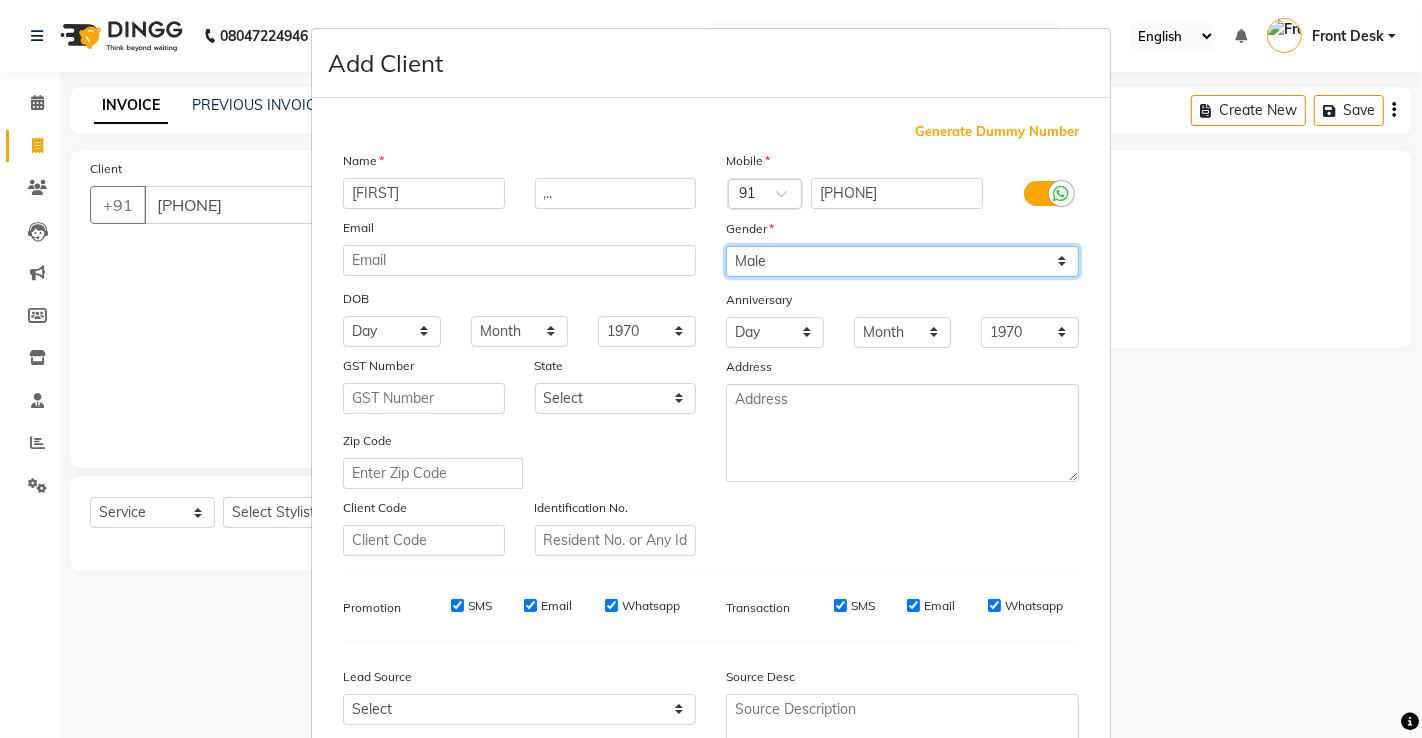 click on "Select Male Female Other Prefer Not To Say" at bounding box center (902, 261) 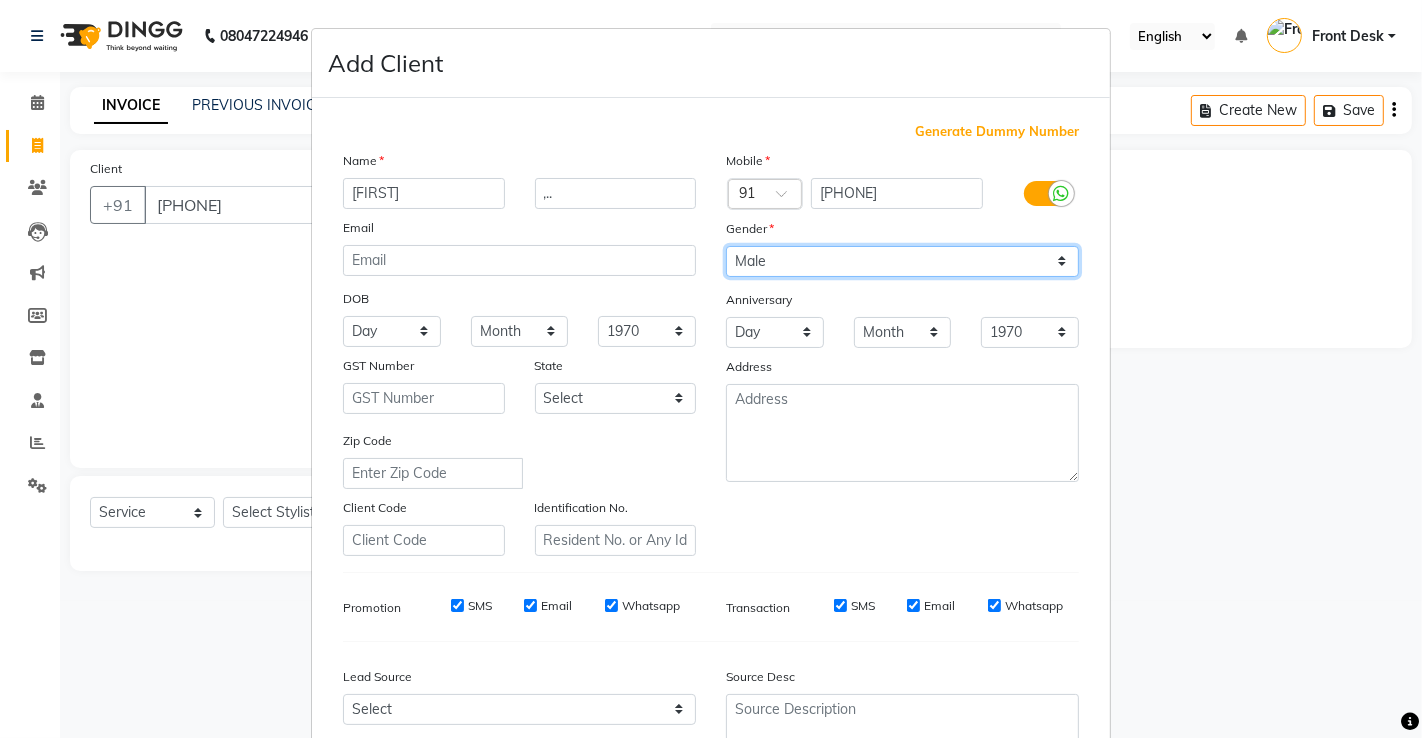 drag, startPoint x: 834, startPoint y: 252, endPoint x: 840, endPoint y: 274, distance: 22.803509 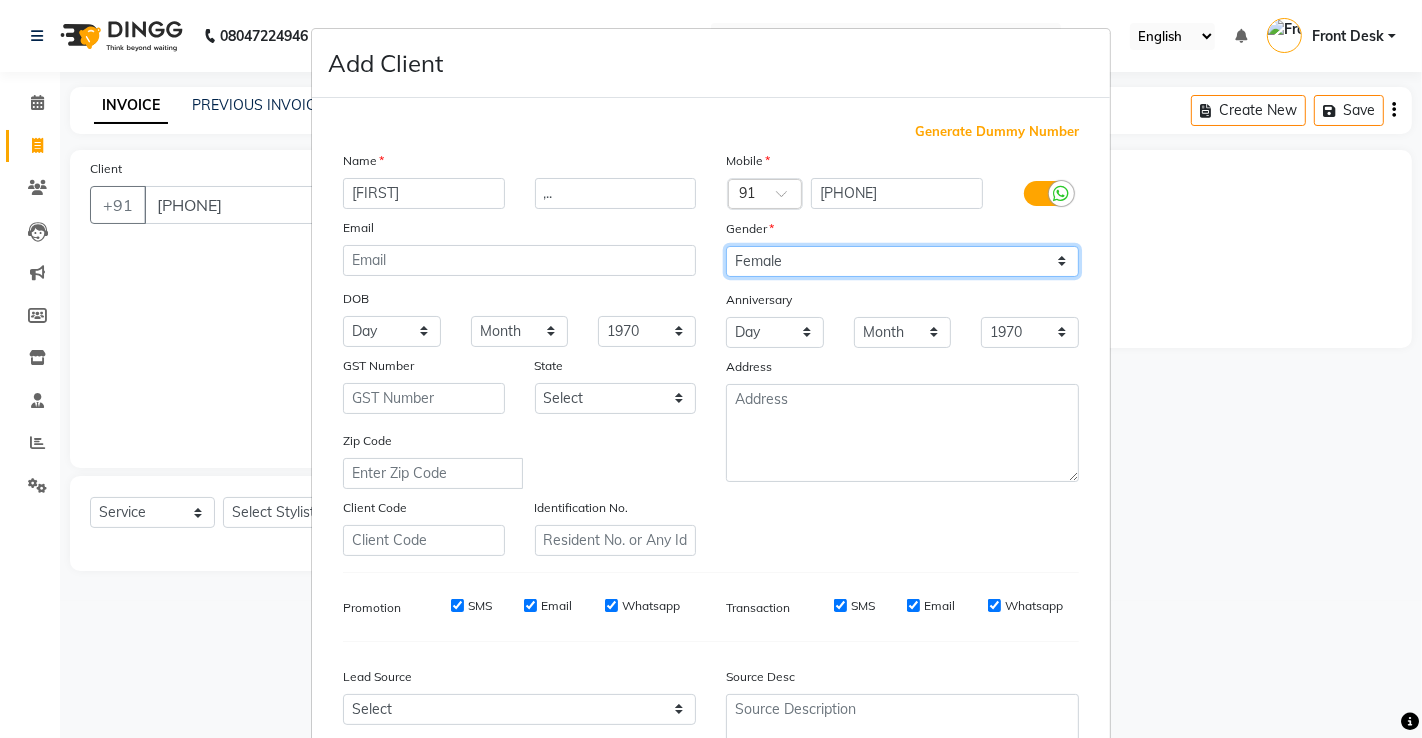 click on "Select Male Female Other Prefer Not To Say" at bounding box center (902, 261) 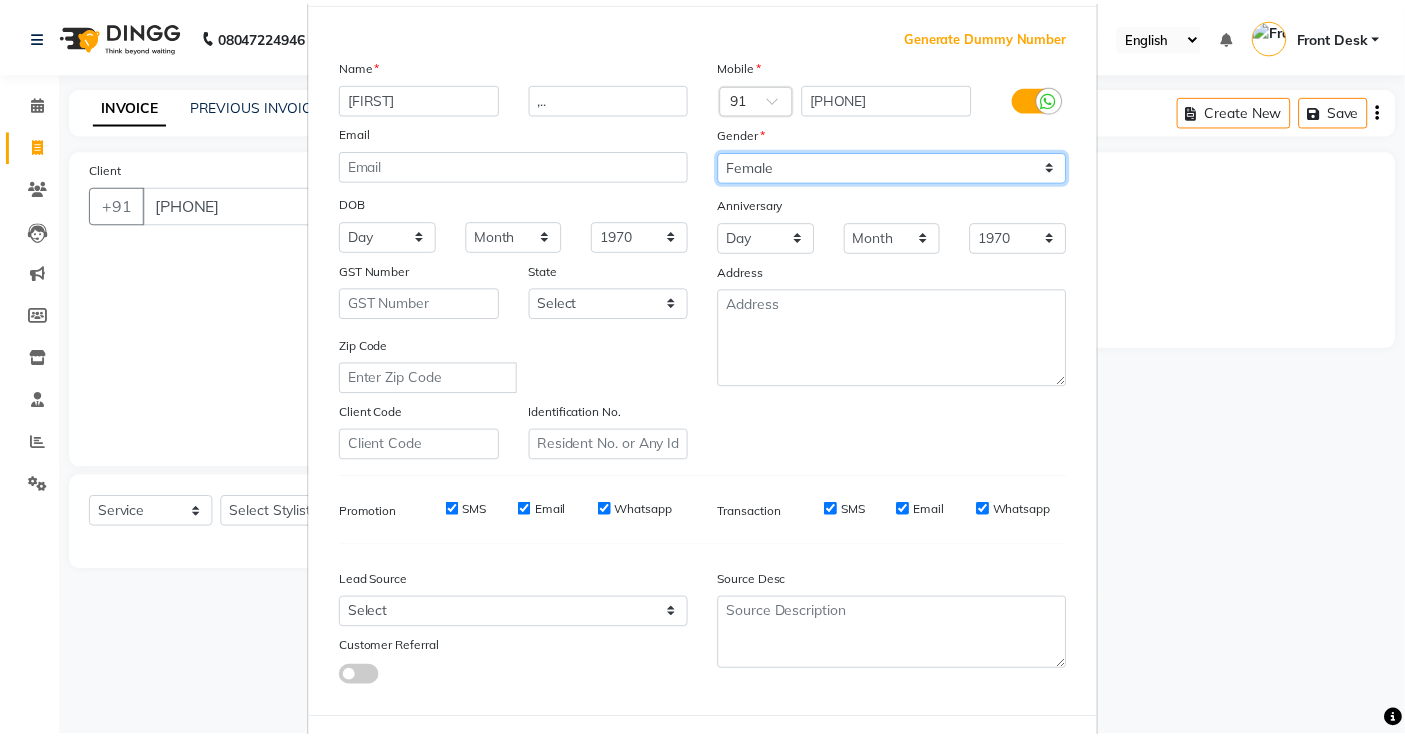 scroll, scrollTop: 185, scrollLeft: 0, axis: vertical 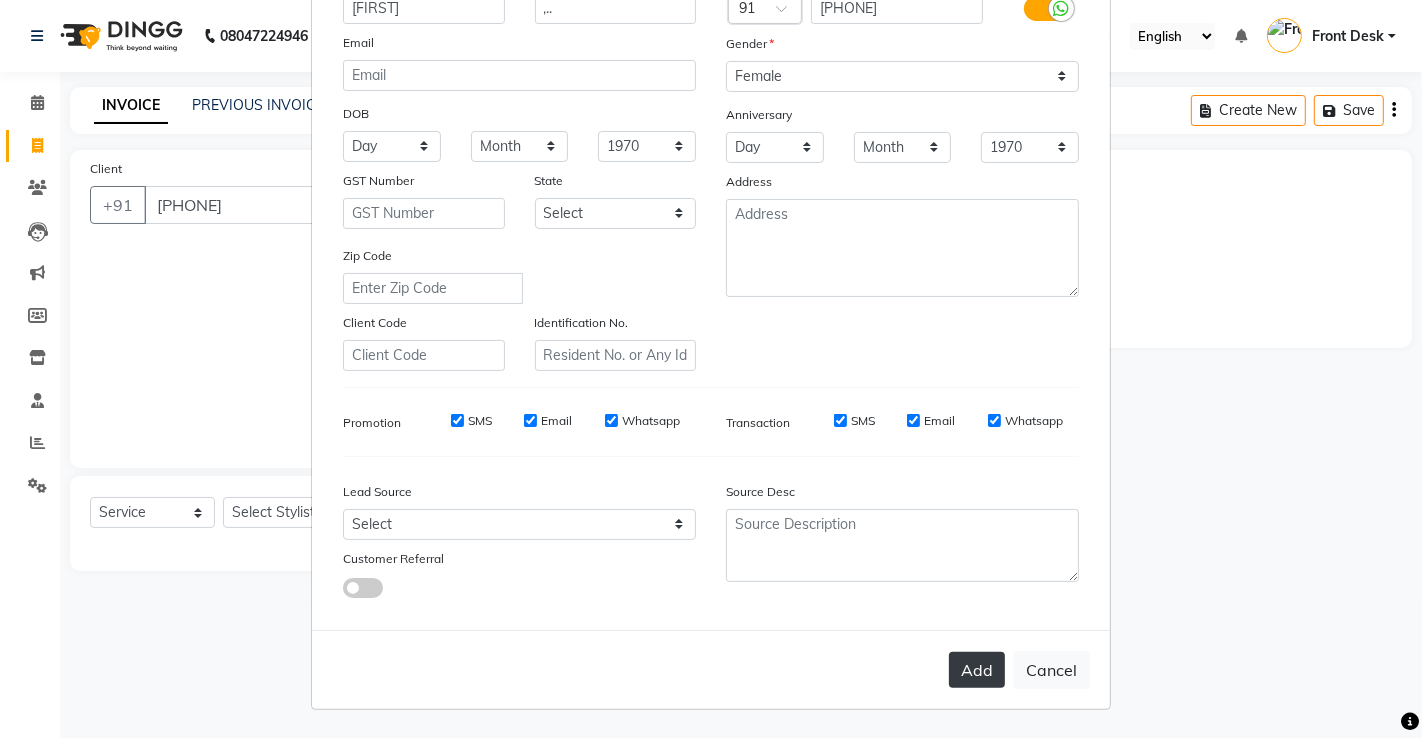 click on "Add" at bounding box center (977, 670) 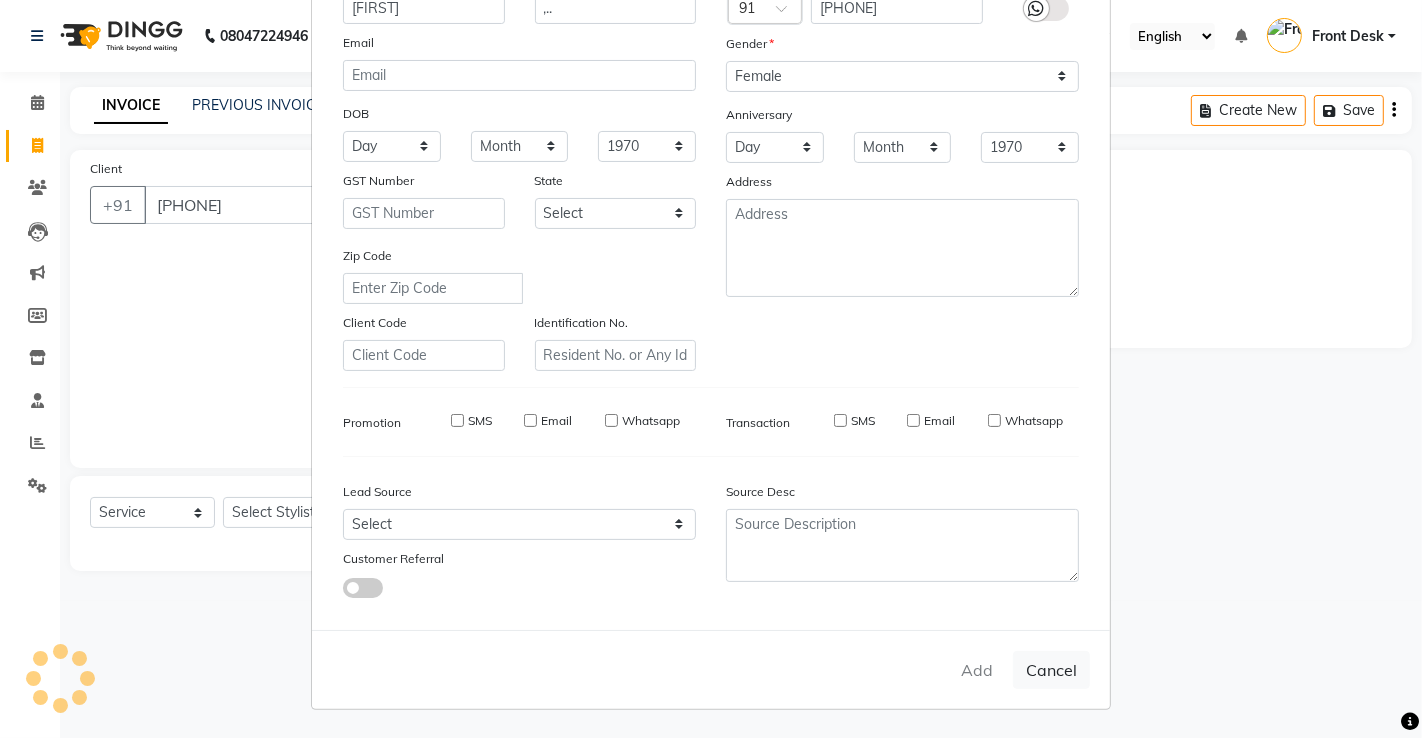 type 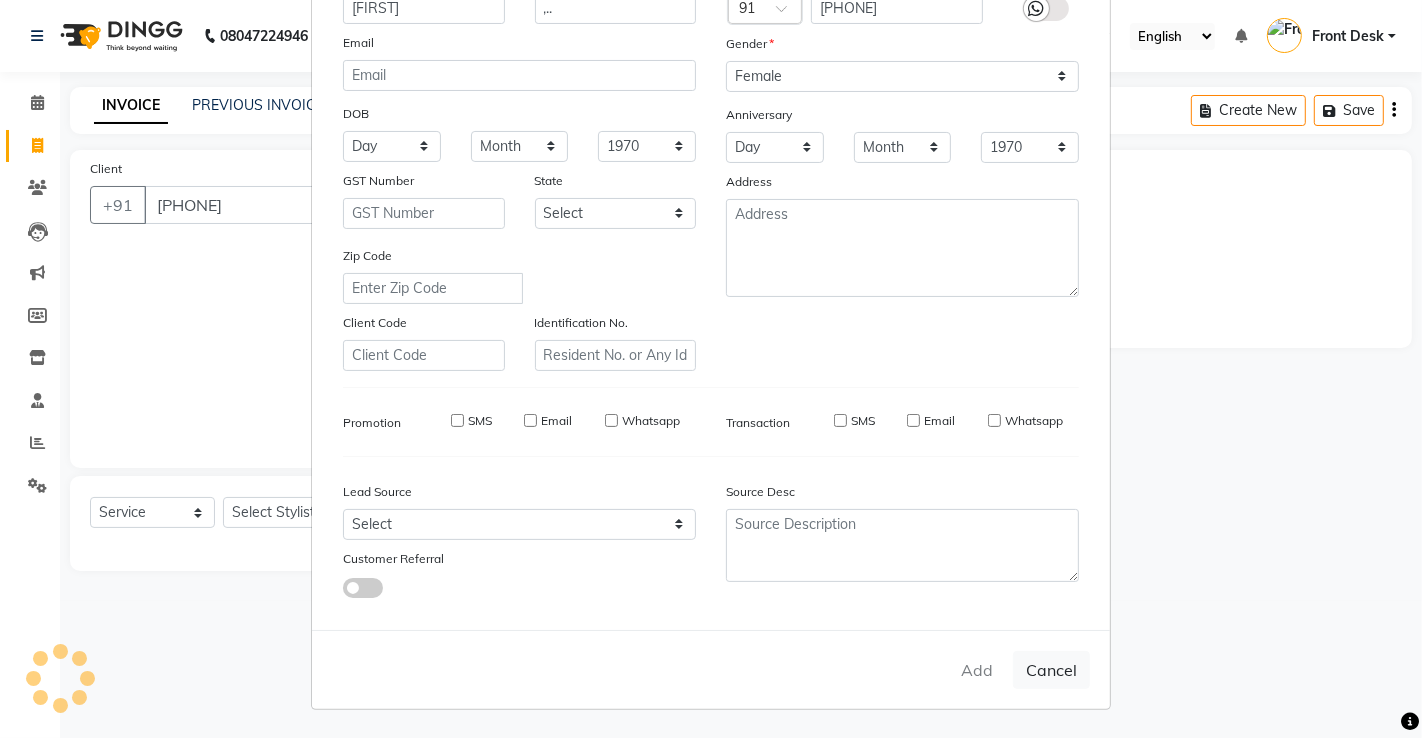 type 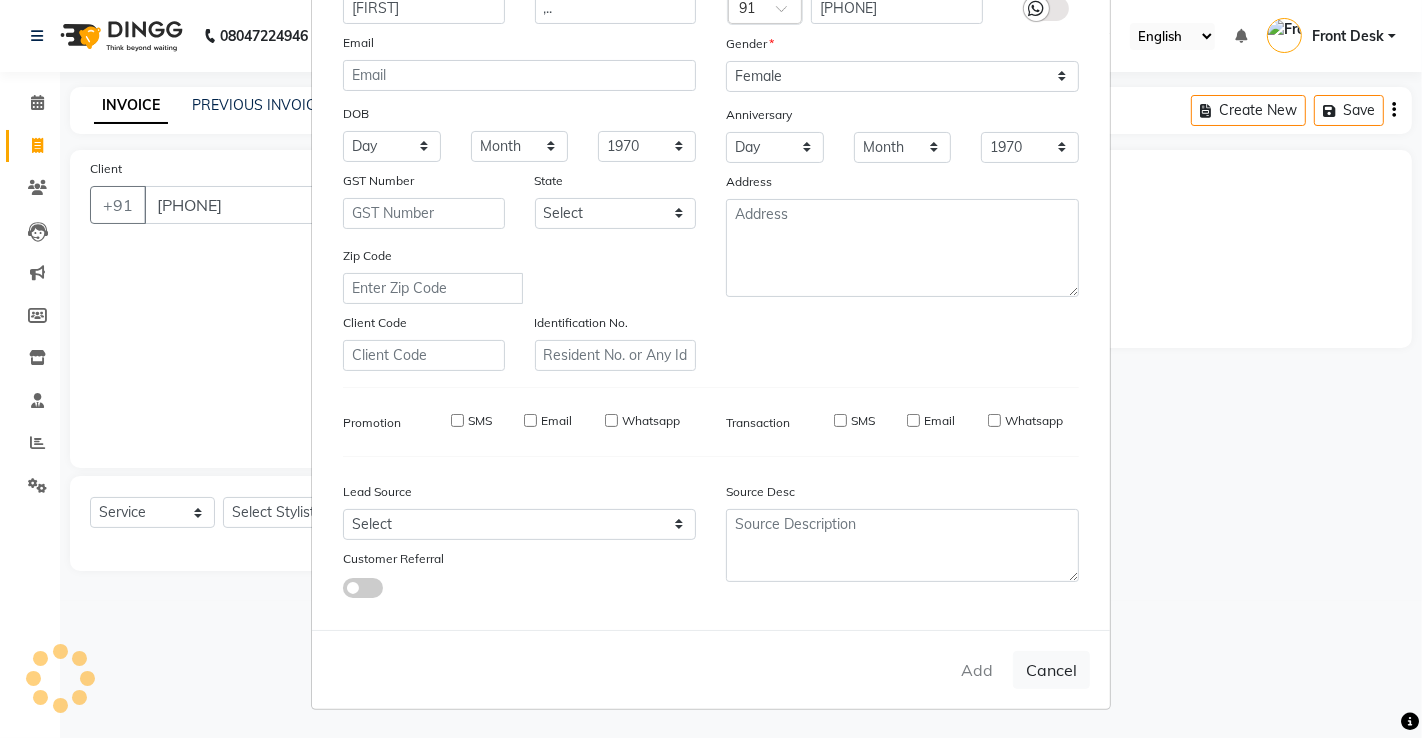 select 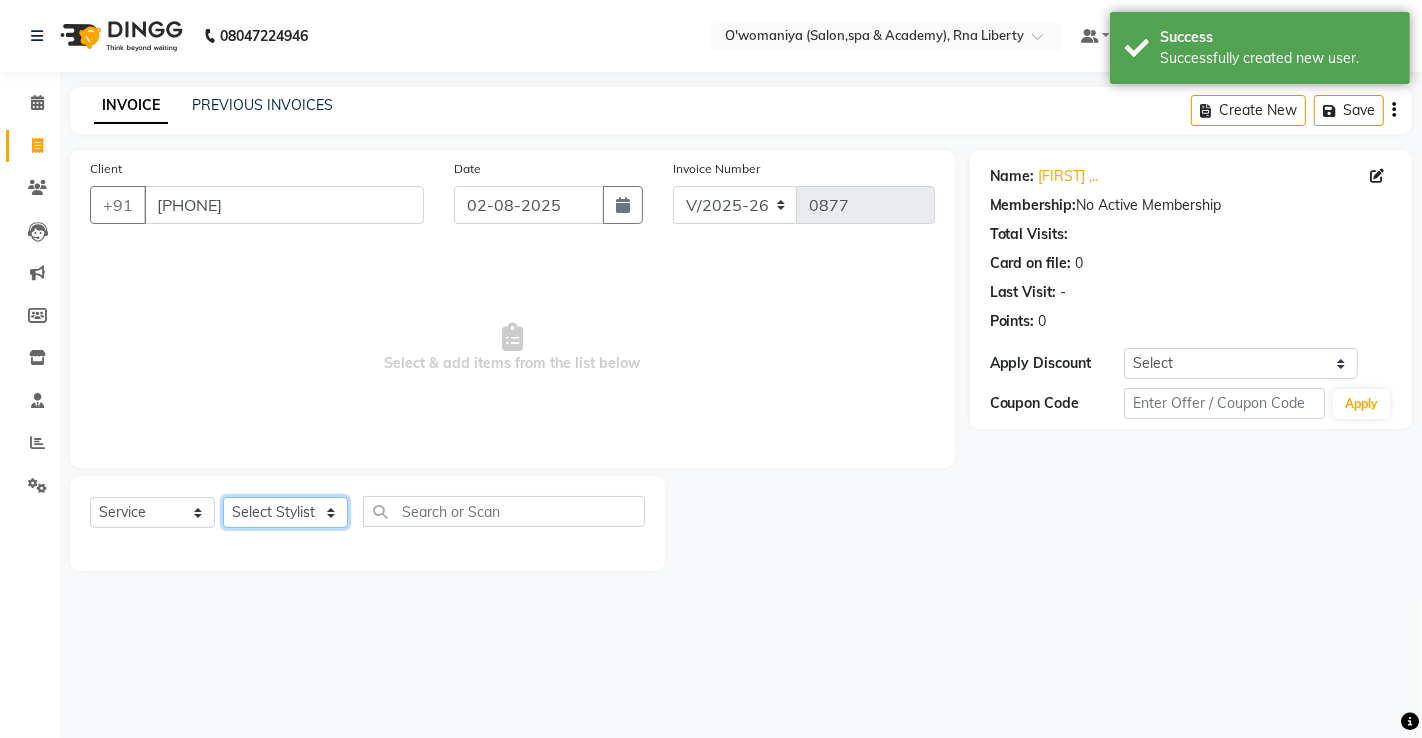 click on "Select Stylist abdul [FIRST] [LAST] ANITA [FIRST] [LAST]   [FIRST] [LAST] [FIRST] [LAST]   Front Desk gaurav [FIRST] [LAST]Jyoti  Kajal  [FIRST] [LAST] [FIRST] [LAST] Kuldeep [FIRST] [LAST]    madhuri  Mahi [FIRST] [LAST]    [FIRST] [LAST]   [FIRST] [LAST] [FIRST] [LAST]   [FIRST] [LAST]    nikita mohite [FIRST] [LAST] Parveen Sheikh Pinky [FIRST] [LAST] [FIRST] [LAST] [FIRST] [LAST] [FIRST] [LAST] [FIRST] [LAST] [FIRST] [LAST] [FIRST] [LAST] [FIRST] [LAST]" 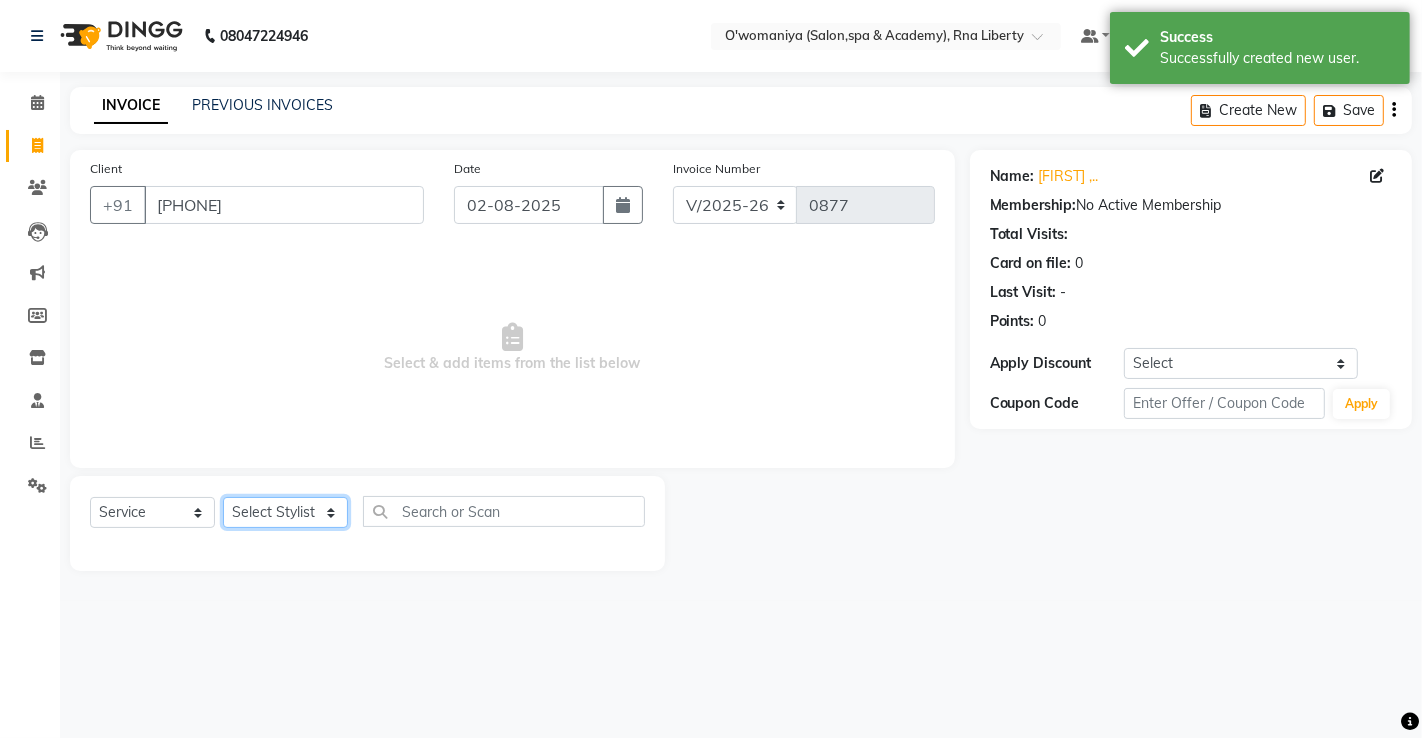 click on "Select Stylist abdul [FIRST] [LAST] ANITA [FIRST] [LAST]   [FIRST] [LAST] [FIRST] [LAST]   Front Desk gaurav [FIRST] [LAST]Jyoti  Kajal  [FIRST] [LAST] [FIRST] [LAST] Kuldeep [FIRST] [LAST]    madhuri  Mahi [FIRST] [LAST]    [FIRST] [LAST]   [FIRST] [LAST] [FIRST] [LAST]   [FIRST] [LAST]    nikita mohite [FIRST] [LAST] Parveen Sheikh Pinky [FIRST] [LAST] [FIRST] [LAST] [FIRST] [LAST] [FIRST] [LAST] [FIRST] [LAST] [FIRST] [LAST] [FIRST] [LAST] [FIRST] [LAST]" 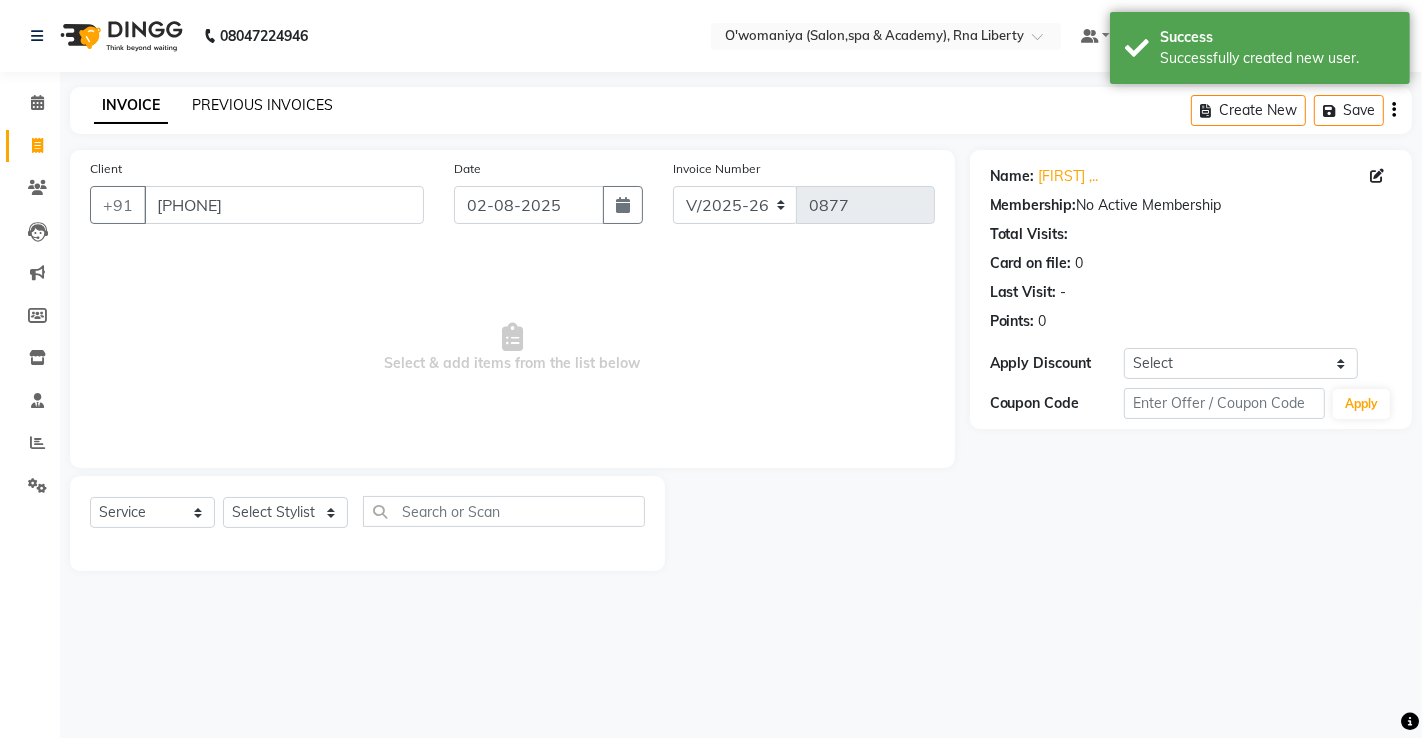 click on "PREVIOUS INVOICES" 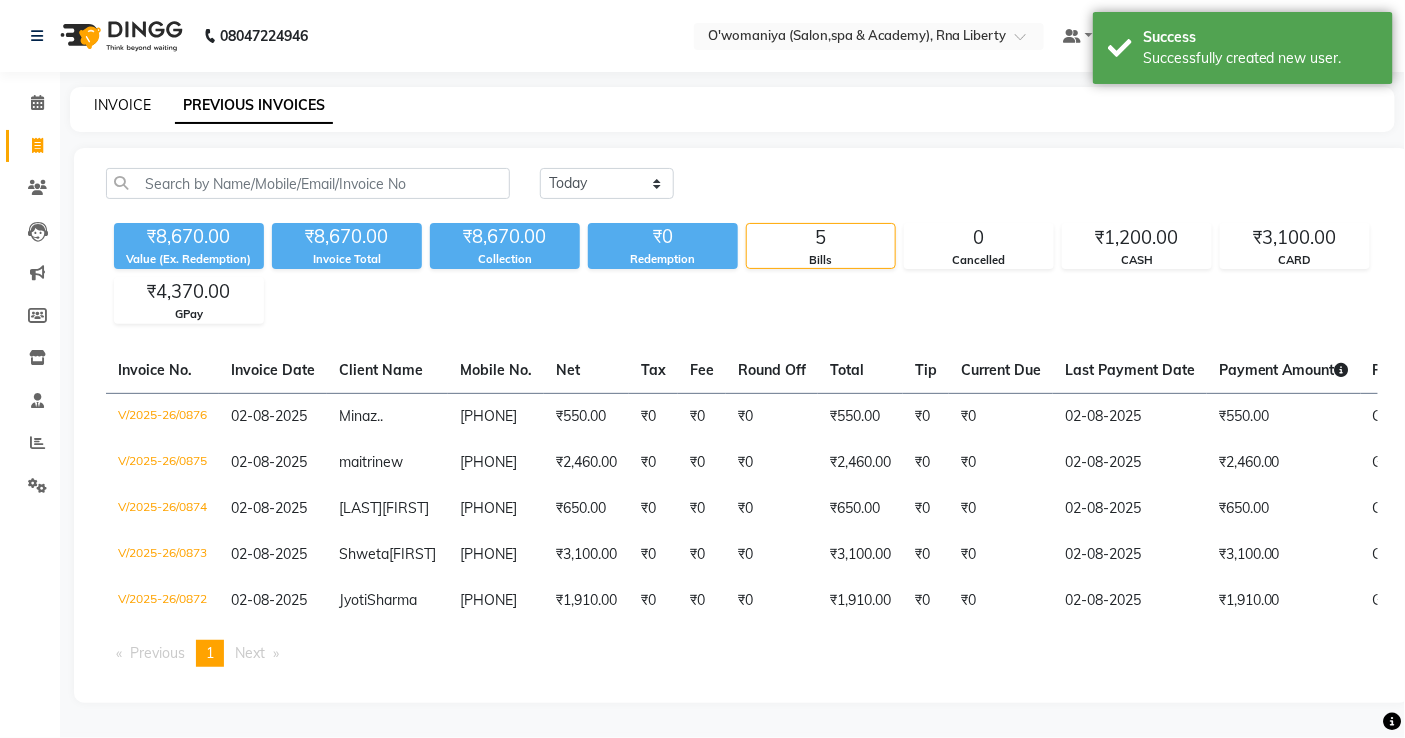 click on "INVOICE" 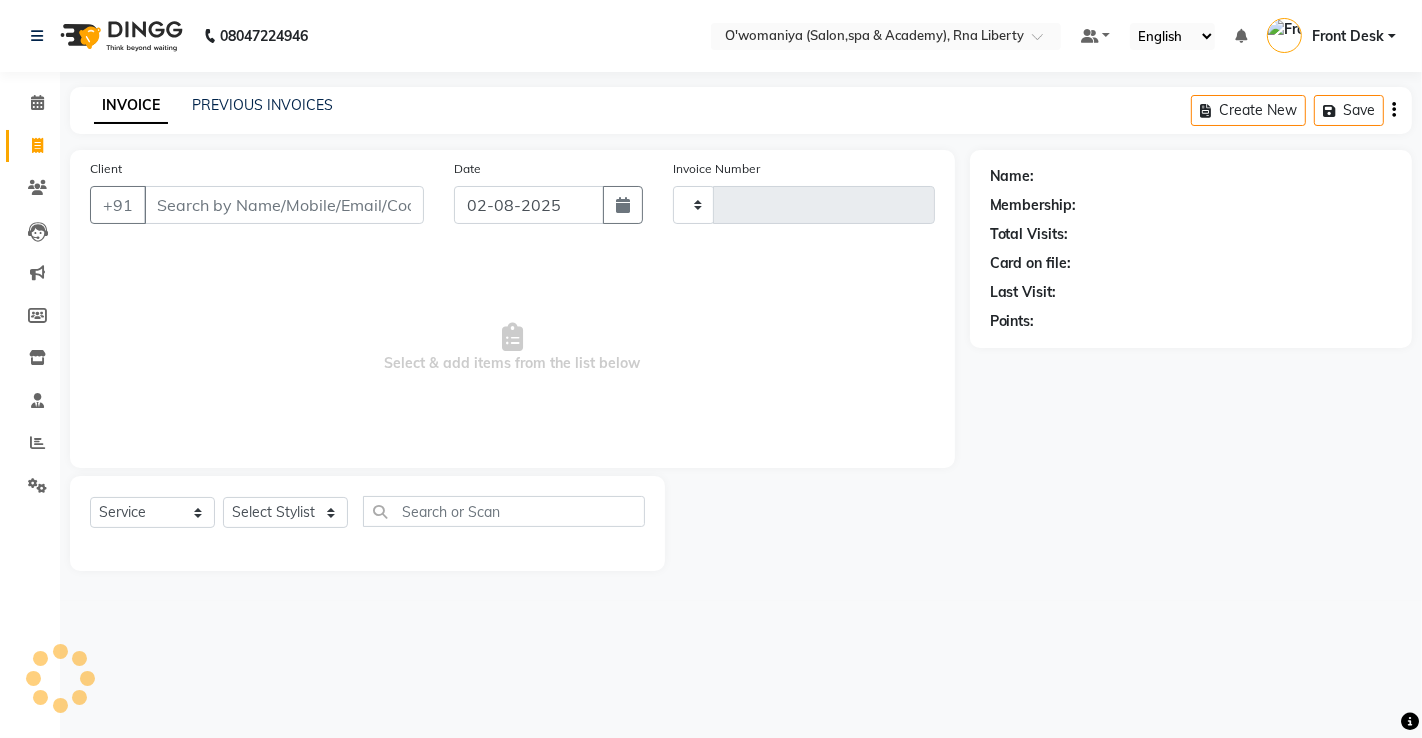 type on "0877" 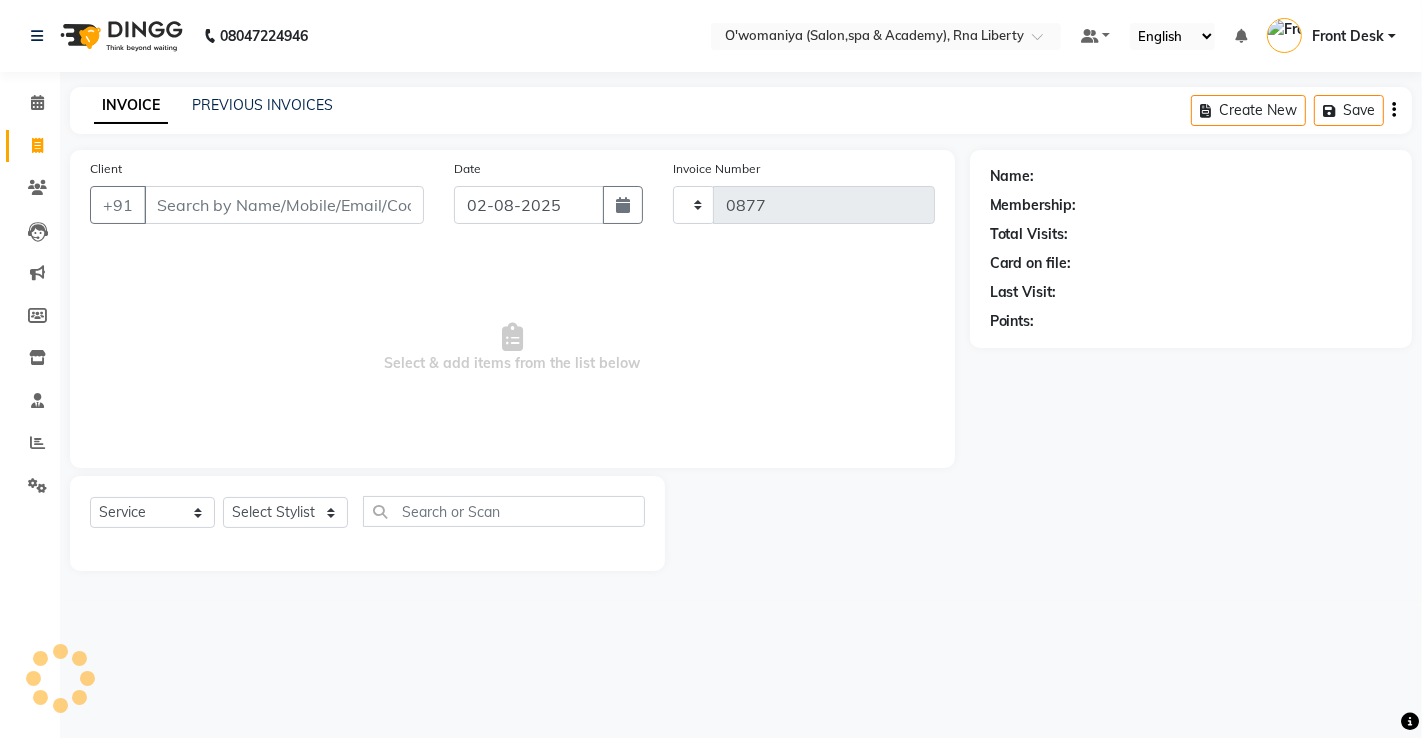 select on "5532" 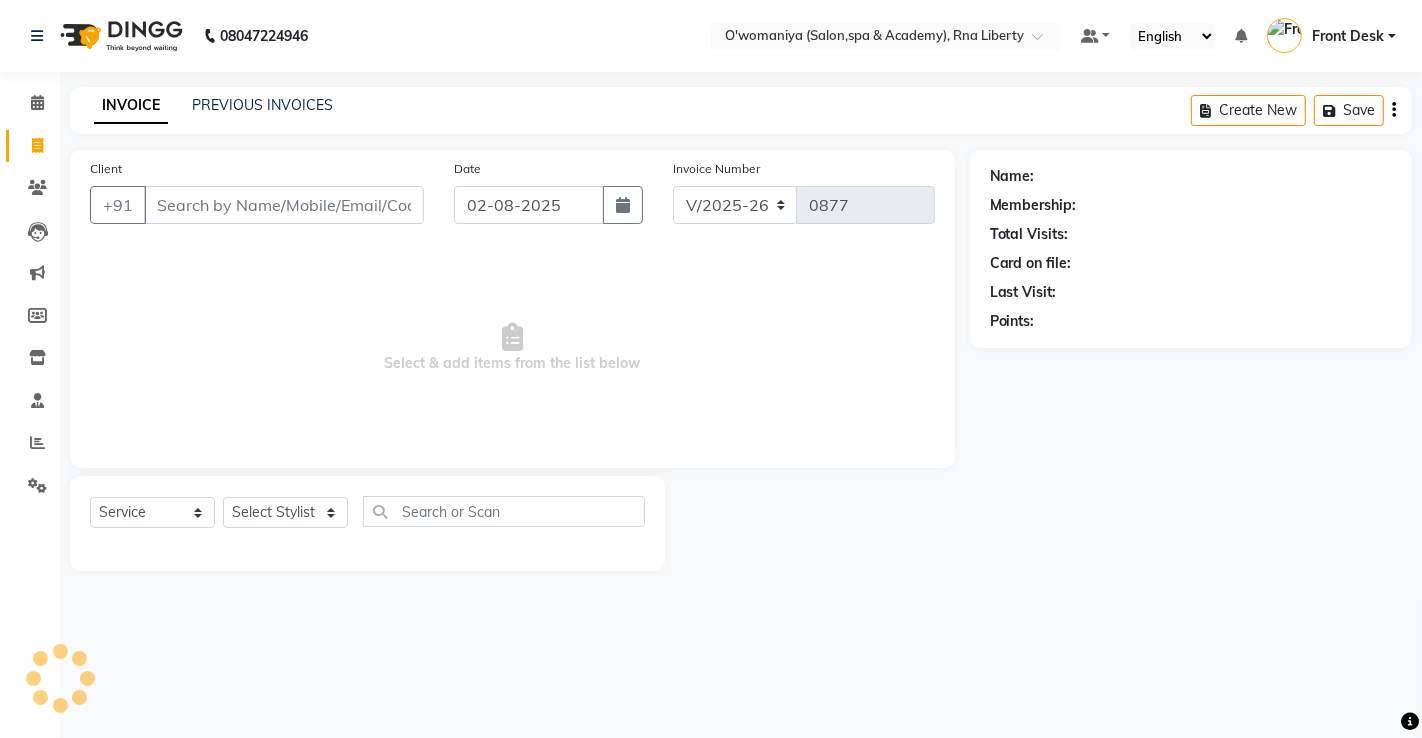 click on "Client" at bounding box center [284, 205] 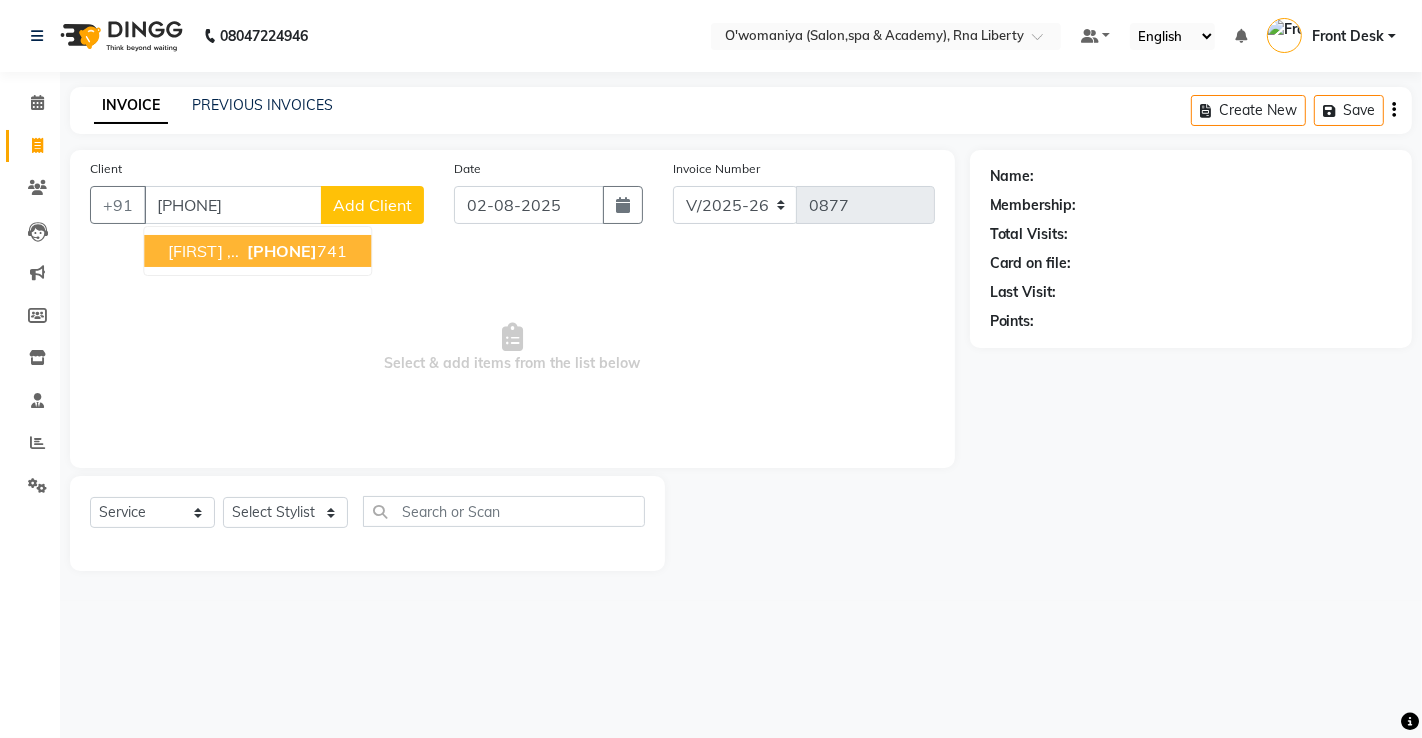 click on "[PHONE]" at bounding box center (295, 251) 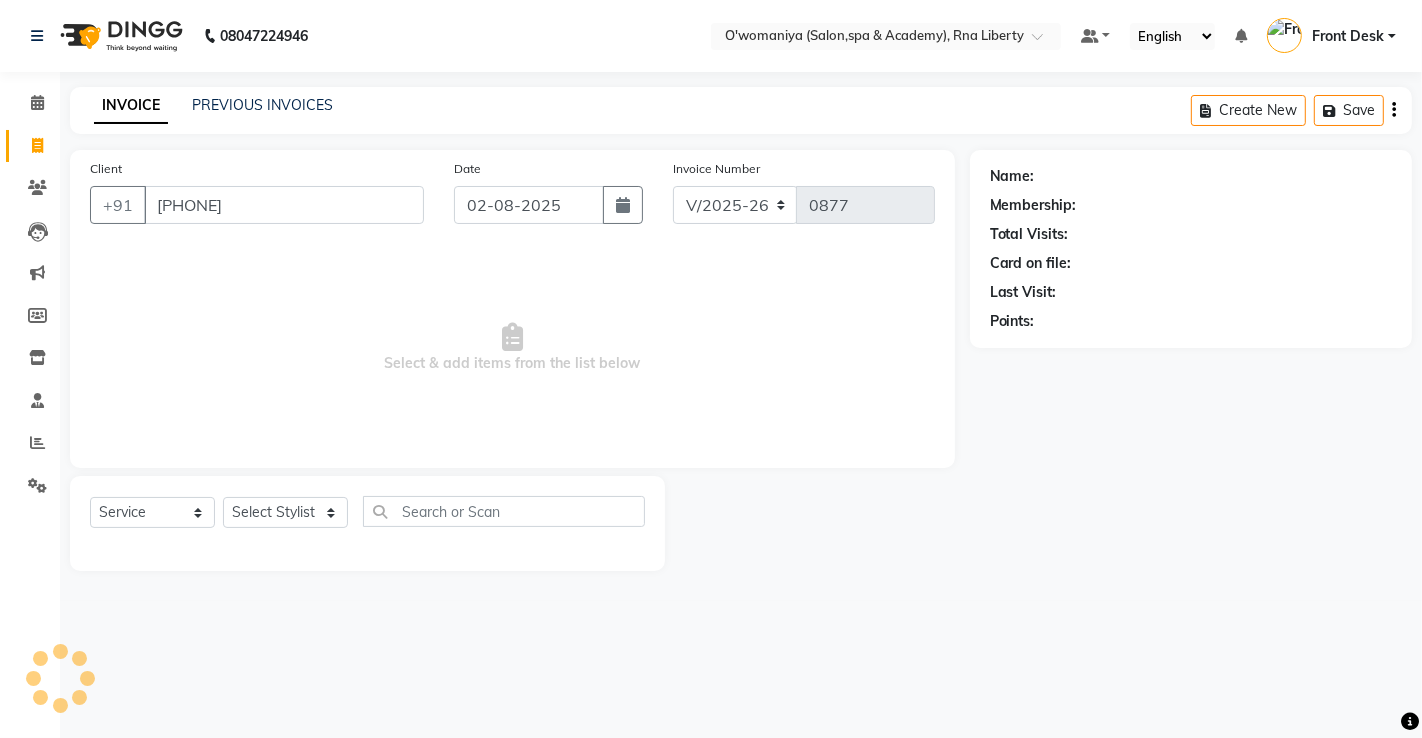 type on "[PHONE]" 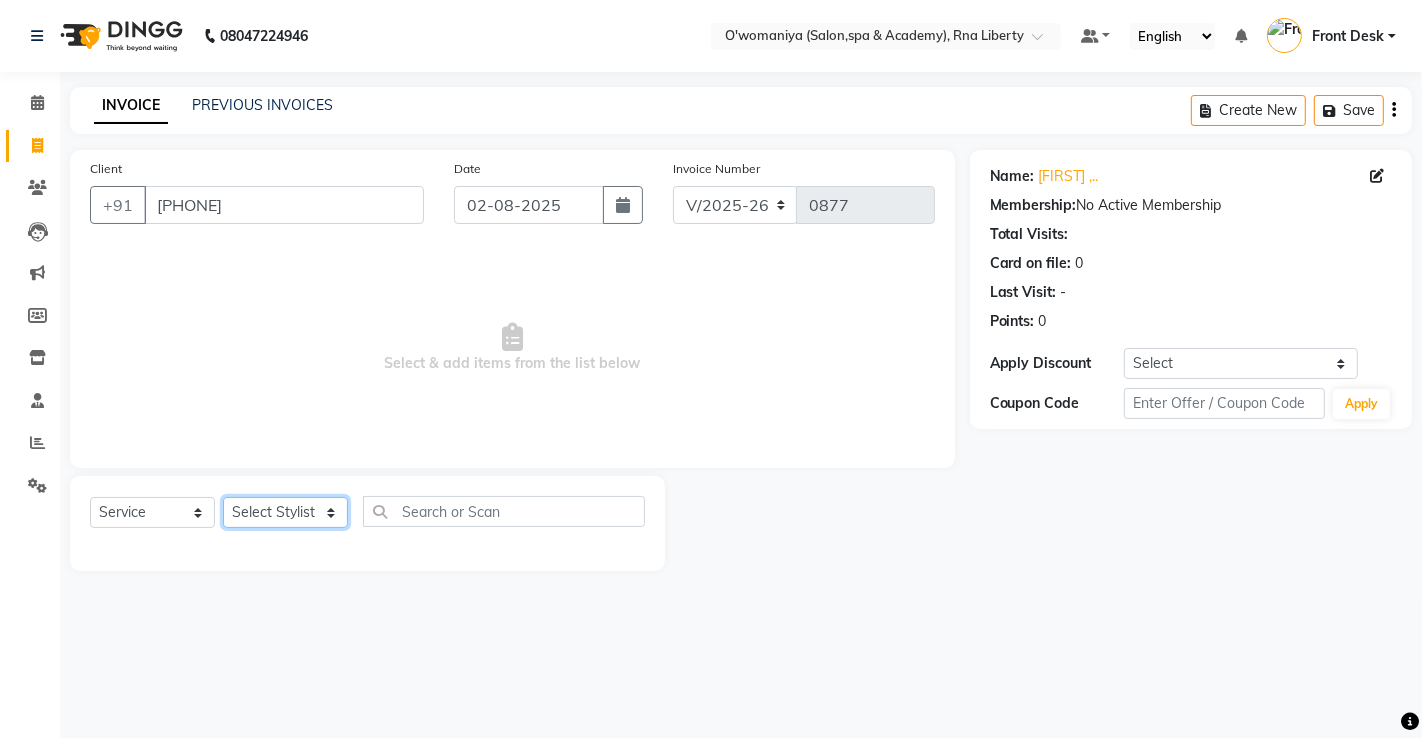 click on "Select Stylist abdul [FIRST] [LAST] ANITA [FIRST] [LAST]   [FIRST] [LAST] [FIRST] [LAST]   Front Desk gaurav [FIRST] [LAST]Jyoti  Kajal  [FIRST] [LAST] [FIRST] [LAST] Kuldeep [FIRST] [LAST]    madhuri  Mahi [FIRST] [LAST]    [FIRST] [LAST]   [FIRST] [LAST] [FIRST] [LAST]   [FIRST] [LAST]    nikita mohite [FIRST] [LAST] Parveen Sheikh Pinky [FIRST] [LAST] [FIRST] [LAST] [FIRST] [LAST] [FIRST] [LAST] [FIRST] [LAST] [FIRST] [LAST] [FIRST] [LAST] [FIRST] [LAST]" 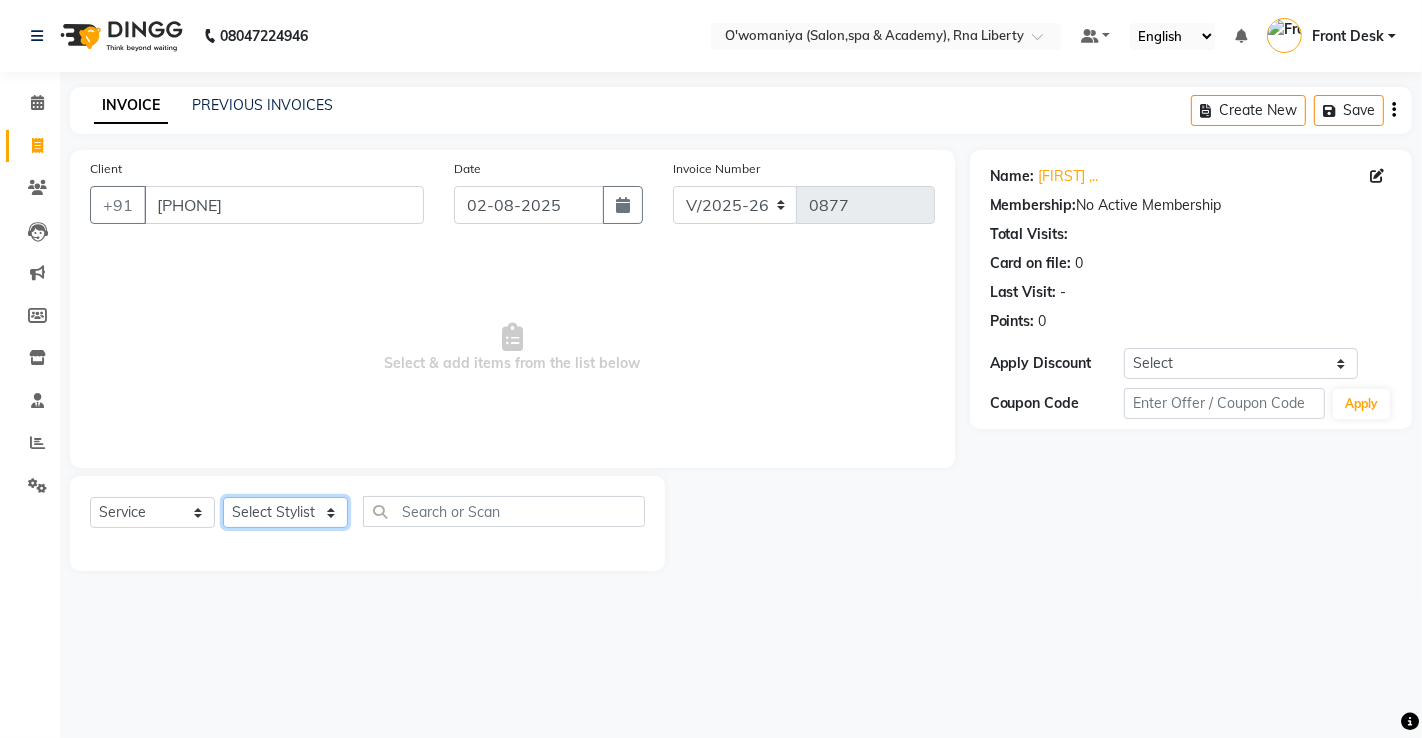 select on "80400" 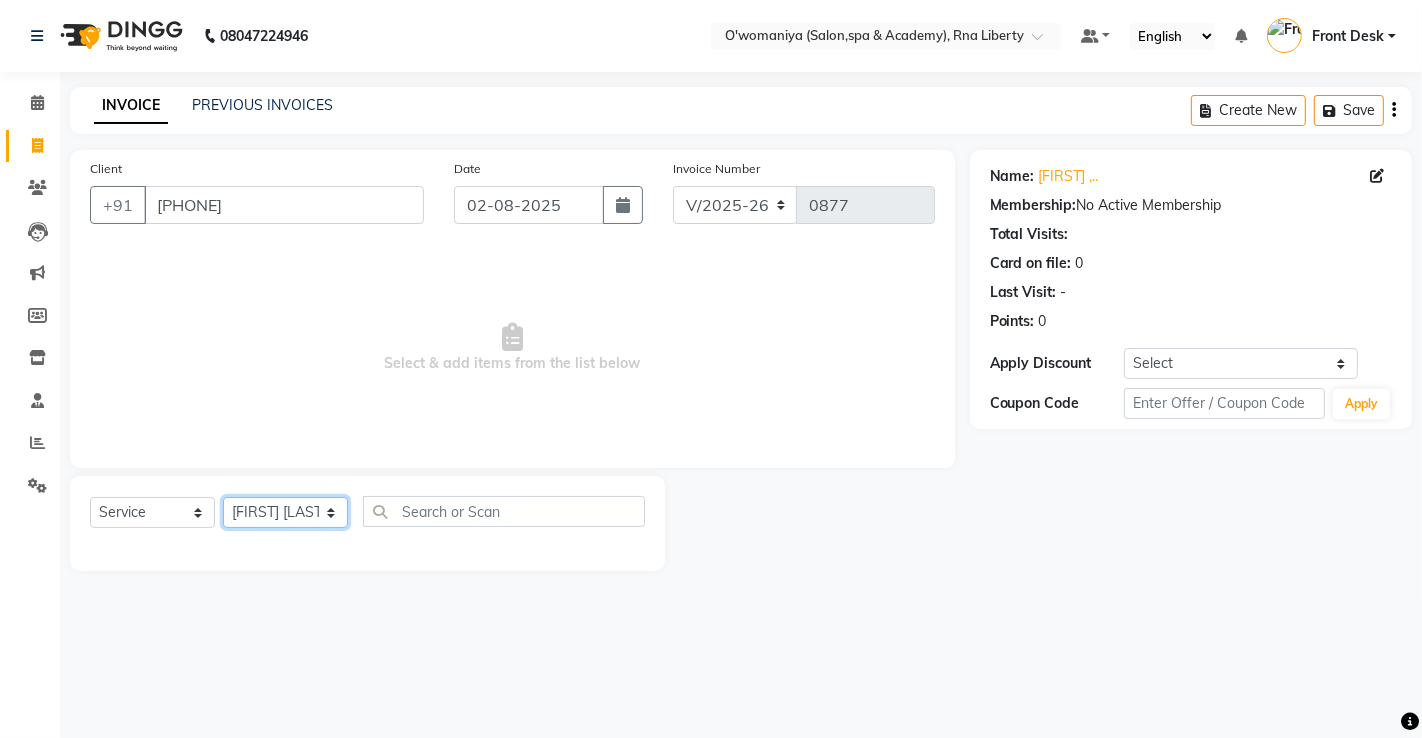 click on "Select Stylist abdul [FIRST] [LAST] ANITA [FIRST] [LAST]   [FIRST] [LAST] [FIRST] [LAST]   Front Desk gaurav [FIRST] [LAST]Jyoti  Kajal  [FIRST] [LAST] [FIRST] [LAST] Kuldeep [FIRST] [LAST]    madhuri  Mahi [FIRST] [LAST]    [FIRST] [LAST]   [FIRST] [LAST] [FIRST] [LAST]   [FIRST] [LAST]    nikita mohite [FIRST] [LAST] Parveen Sheikh Pinky [FIRST] [LAST] [FIRST] [LAST] [FIRST] [LAST] [FIRST] [LAST] [FIRST] [LAST] [FIRST] [LAST] [FIRST] [LAST] [FIRST] [LAST]" 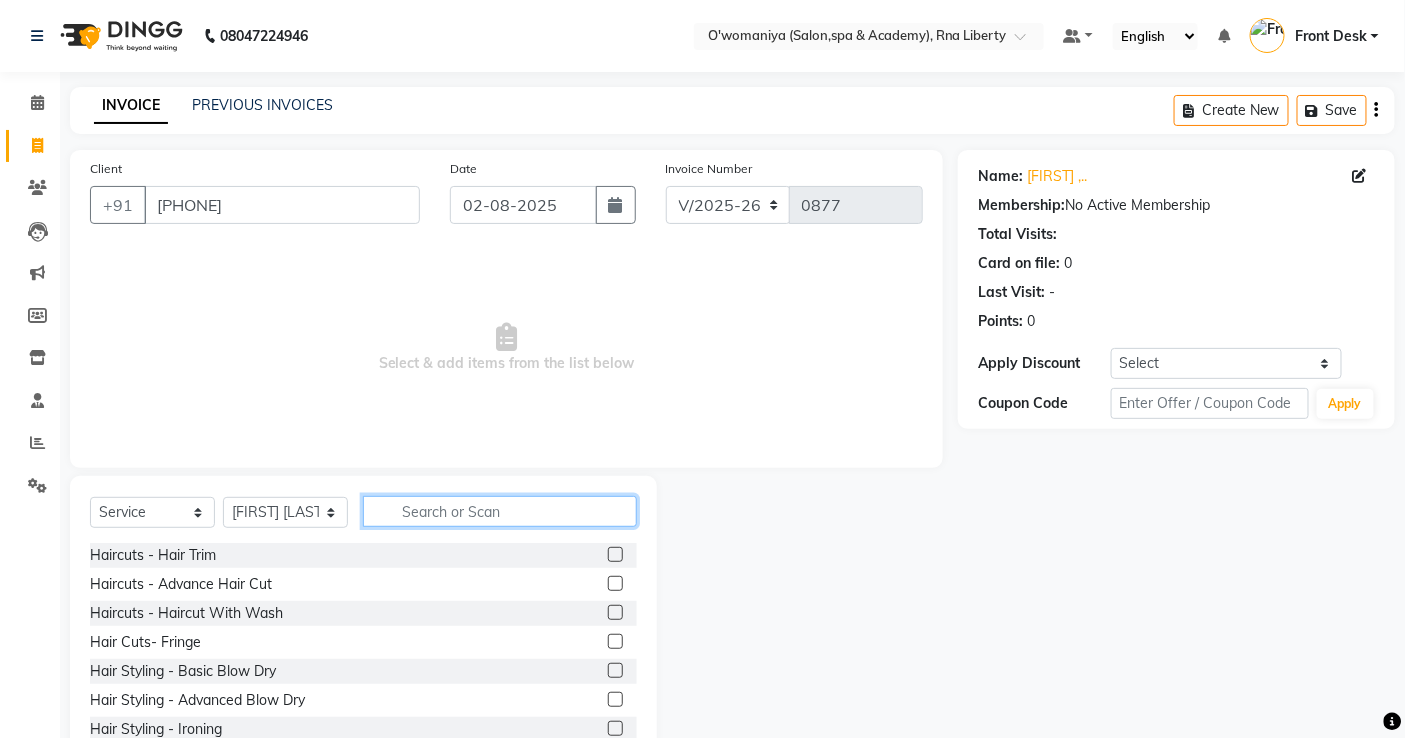 click 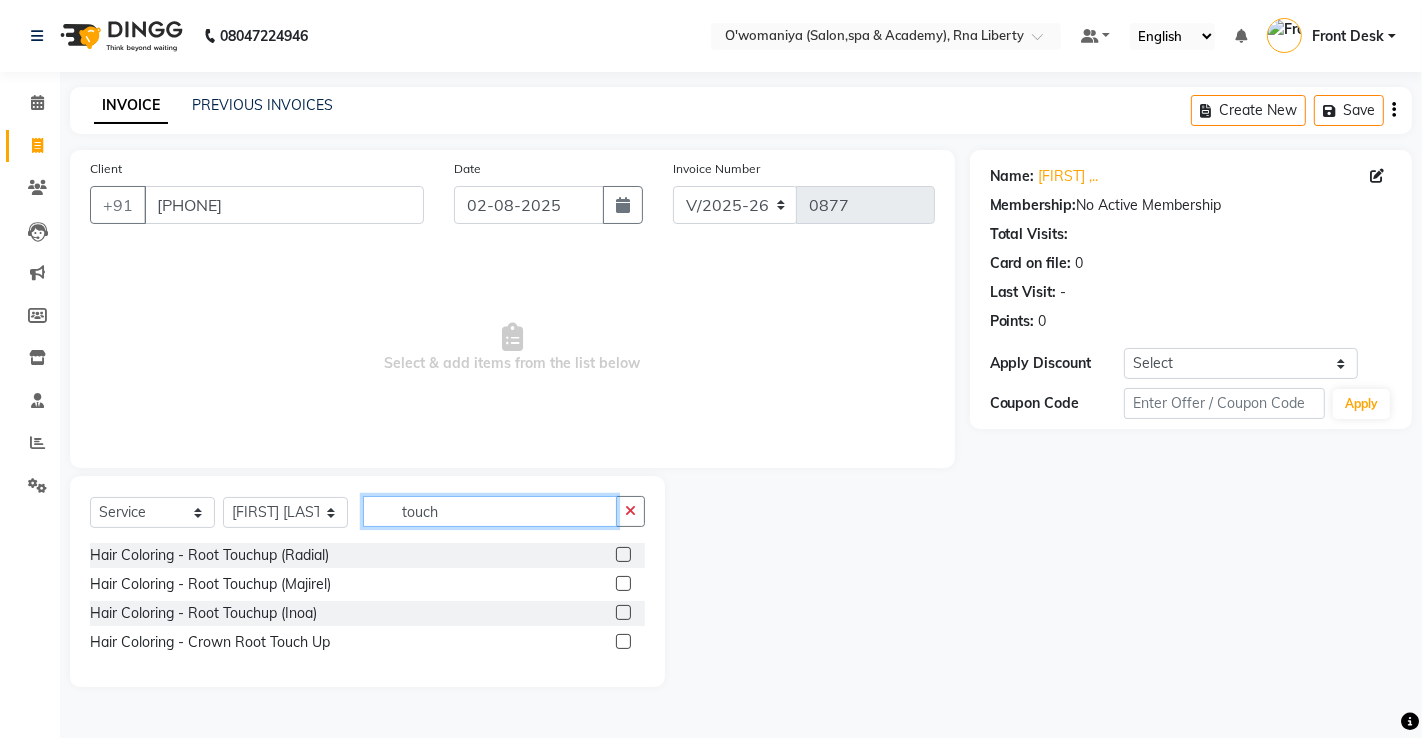 type on "touch" 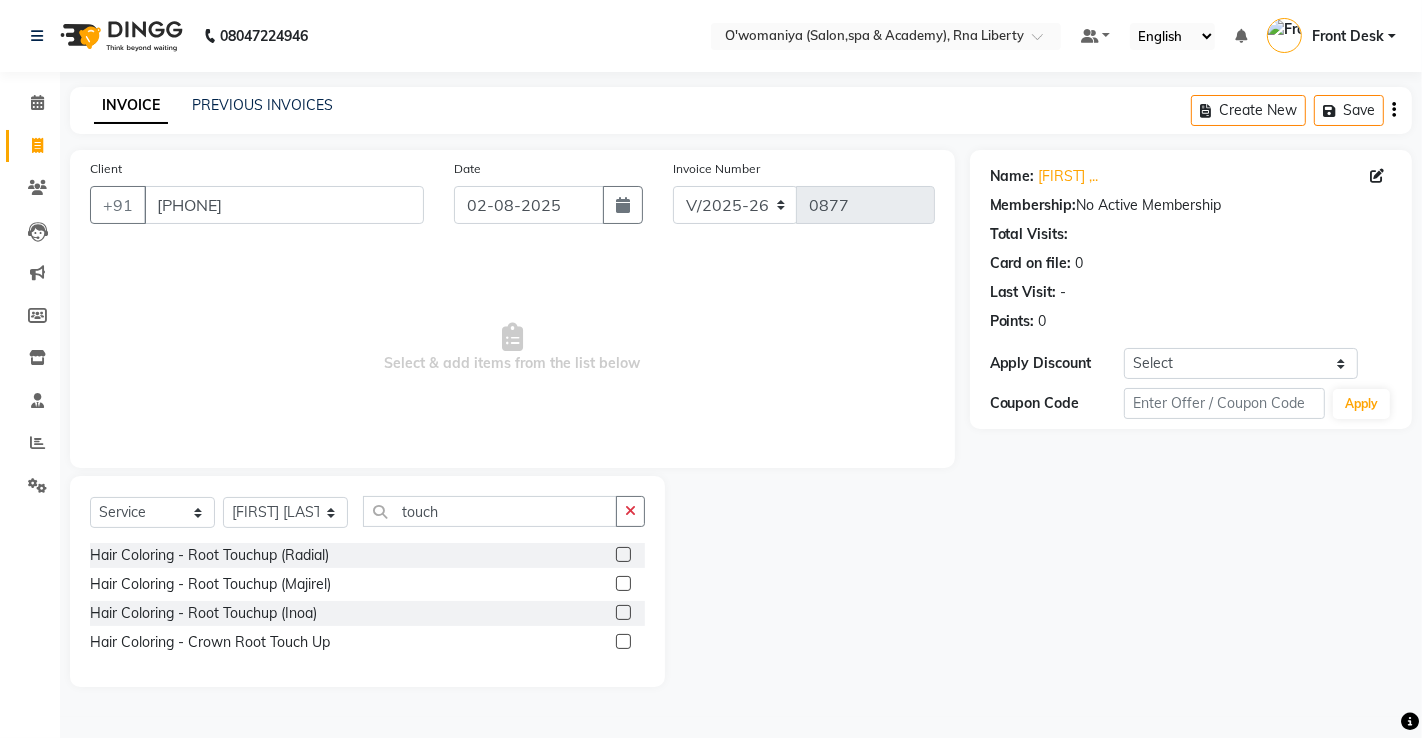 click 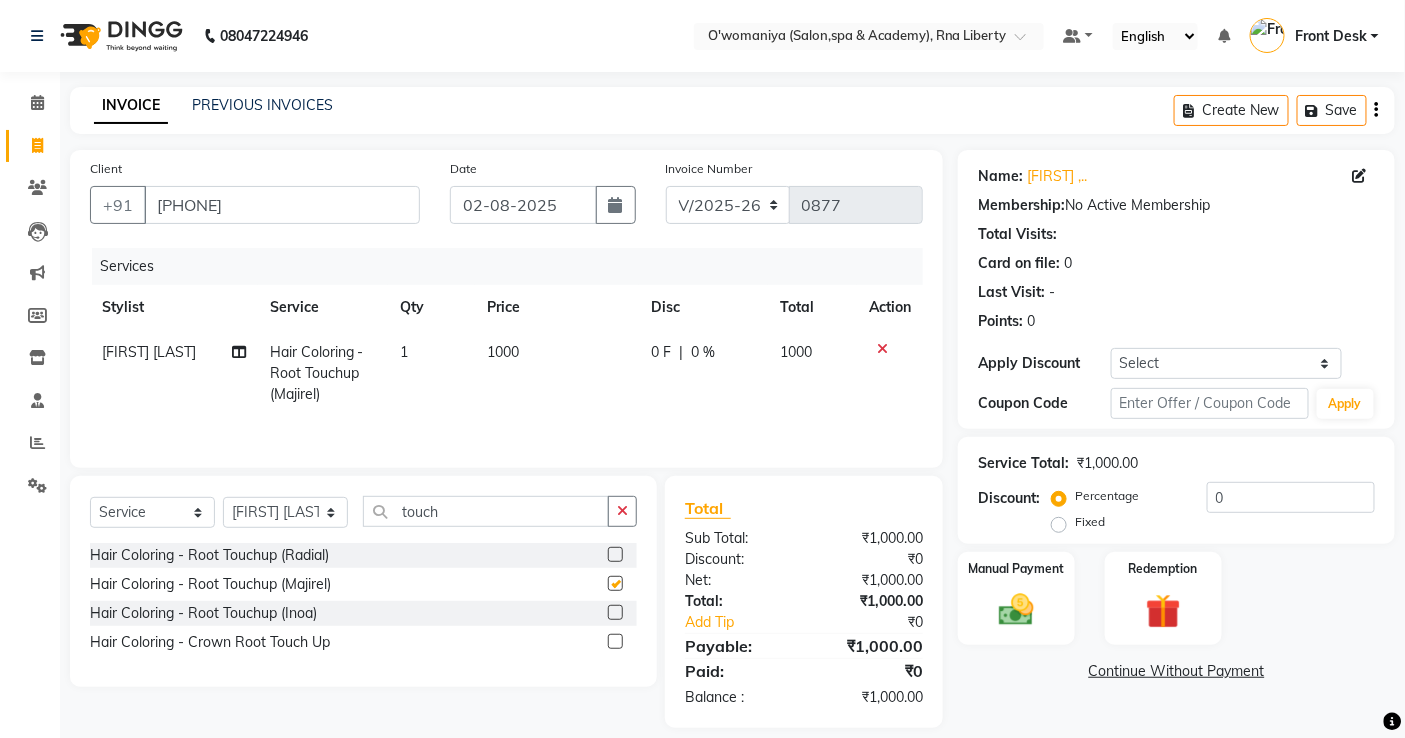 checkbox on "false" 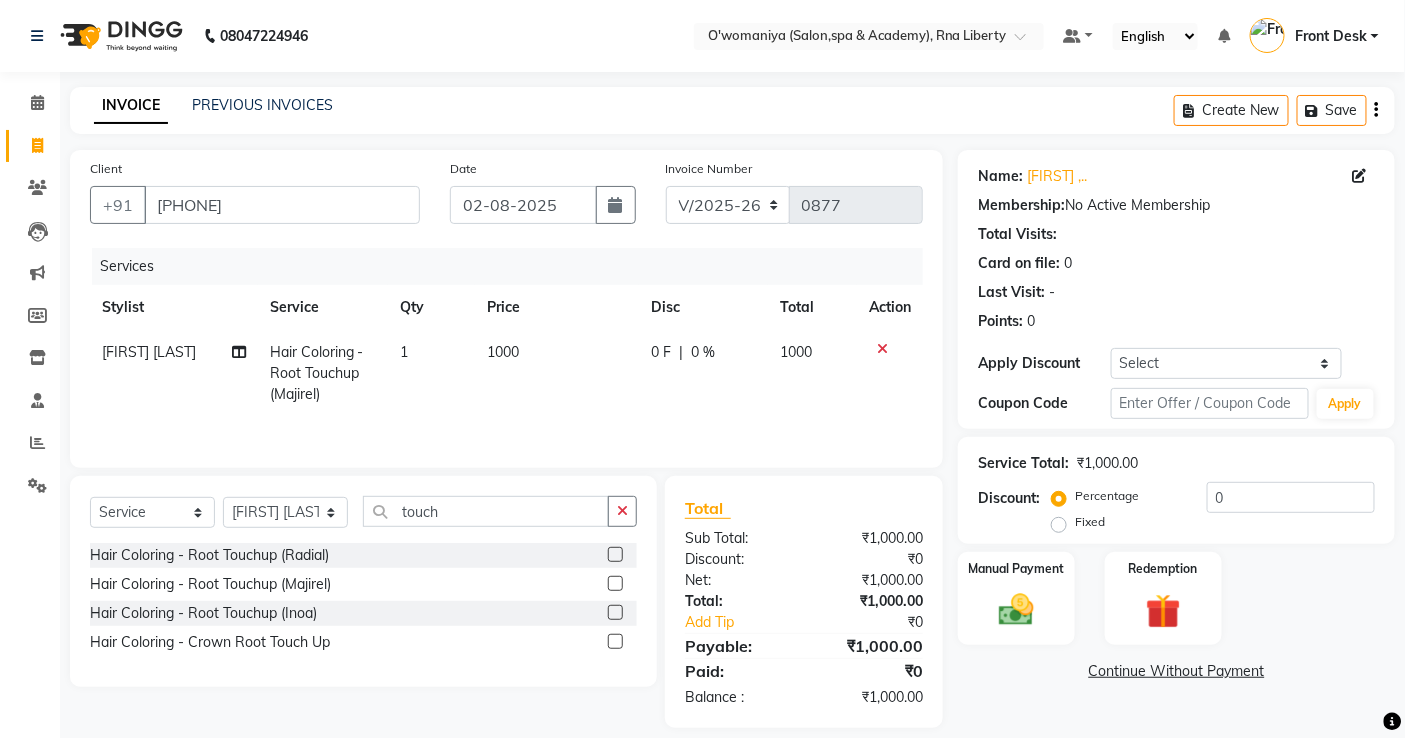 click on "1000" 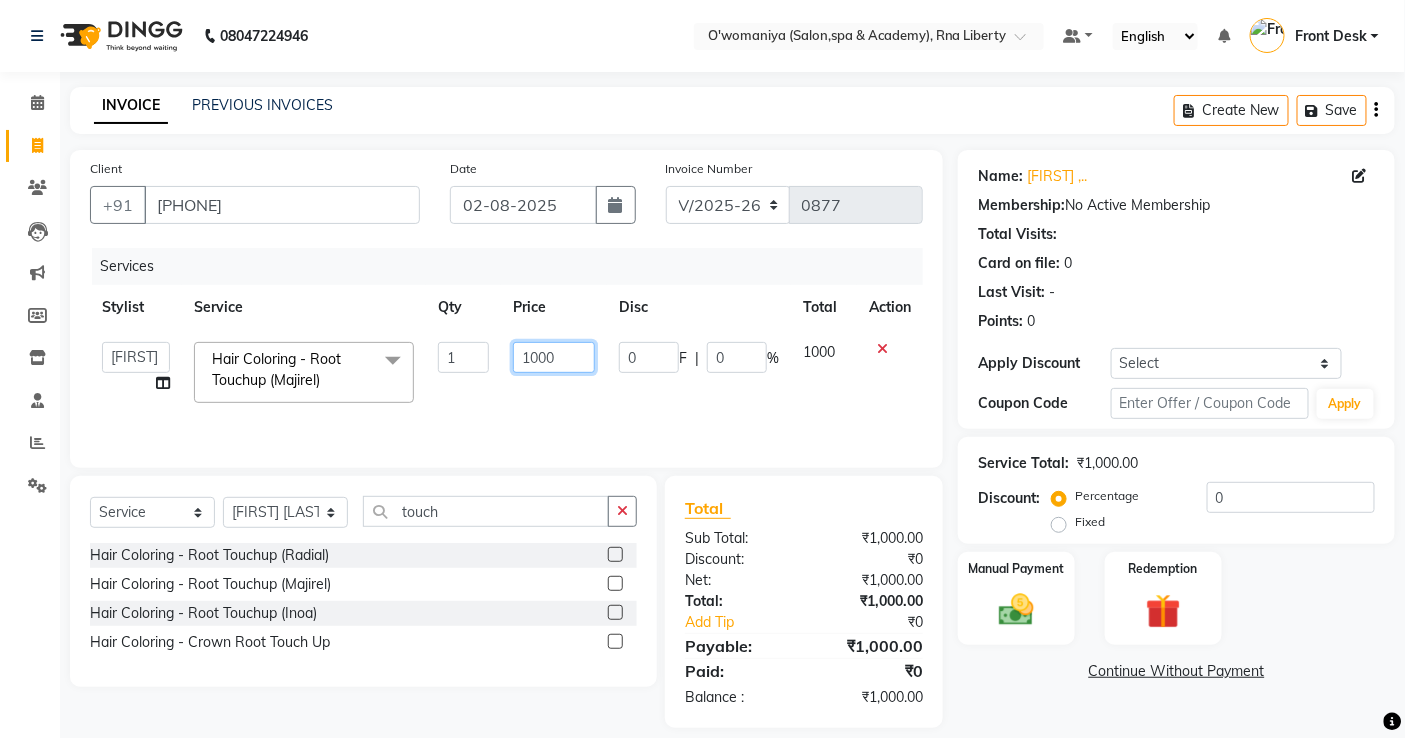 drag, startPoint x: 564, startPoint y: 357, endPoint x: 422, endPoint y: 340, distance: 143.01399 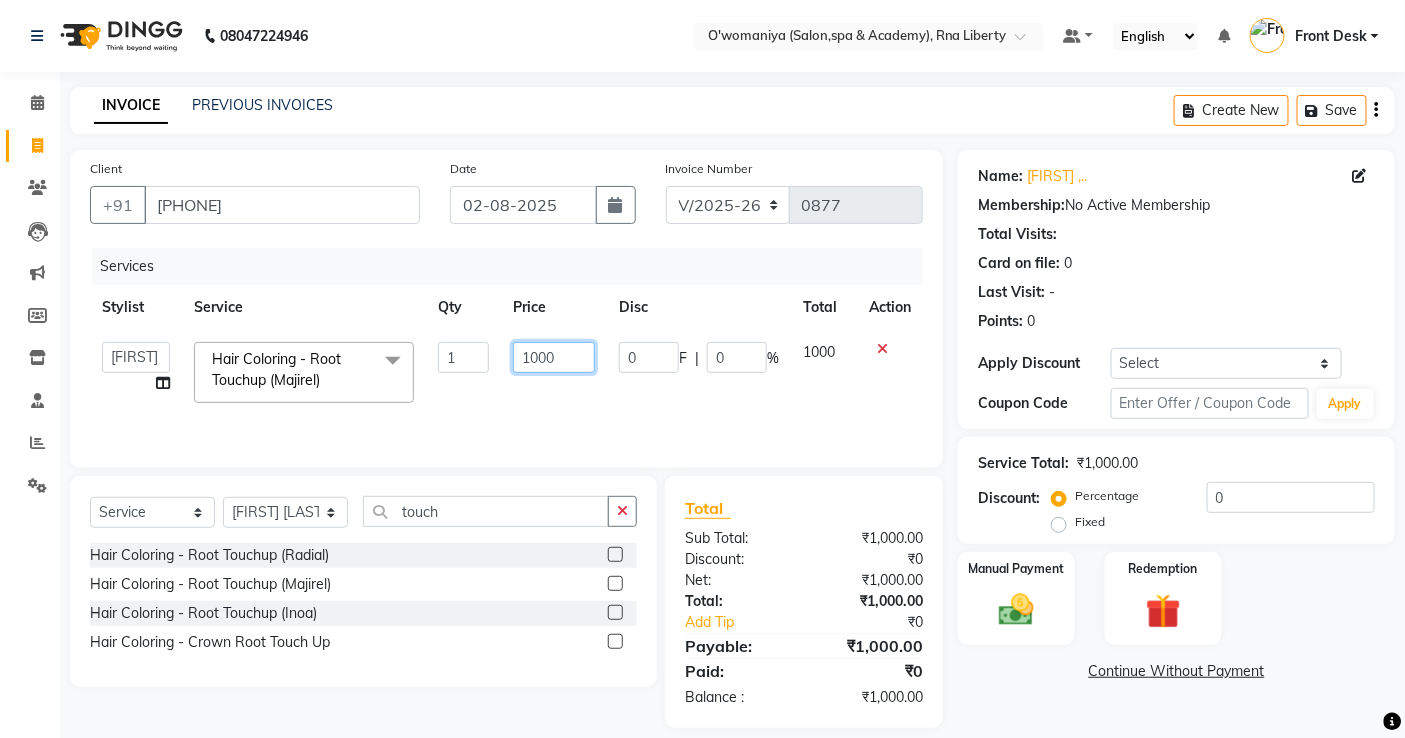 click on "abdul   [FIRST] [LAST]   ANITA   [FIRST] [LAST]     [FIRST] [LAST]   [FIRST] [LAST]   Front Desk   gaurav   [FIRST] [LAST]   Jyoti    Kajal  [FIRST] [LAST]   [FIRST] [LAST]   Kuldeep   [FIRST] [LAST]    madhuri    Mahi   [FIRST] [LAST]    [FIRST] [LAST]   [FIRST] [LAST]   [FIRST] [LAST]    nikita mohite   [FIRST] [LAST]   Pinky   [FIRST] [LAST]   [FIRST] [LAST]   [FIRST] [LAST]   [FIRST] [LAST]   [FIRST] [LAST]   [FIRST] [LAST]   [FIRST] [LAST]   [FIRST] [LAST]  Hair Coloring - Root Touchup (Majirel)  x Haircuts - Hair Trim Haircuts - Advance Hair Cut Haircuts - Haircut With Wash Hair Cuts- Fringe Hair Styling - Basic Blow Dry Hair Styling - Advanced Blow Dry Hair Styling - Ironing Hair Styling - Tongs Hair Styling - Crimping Hair Wash - Wash + Conditioning Hair Wash - Wash+ Conditioning Scalp Treatment - Dandruff Treatment Scalp Treatment - Hairfall Treatment Scalp Treatment - Wella plex Treatment Hair Spa - Up To Neck Hair Spa - Uptoshoulder Hair Spa - Below Shoulder Hair Spa - Mid Waist / Below Waist Highlights - Per Streak Highlights - Per Chunk Highlights - Upto Neck 1 0" 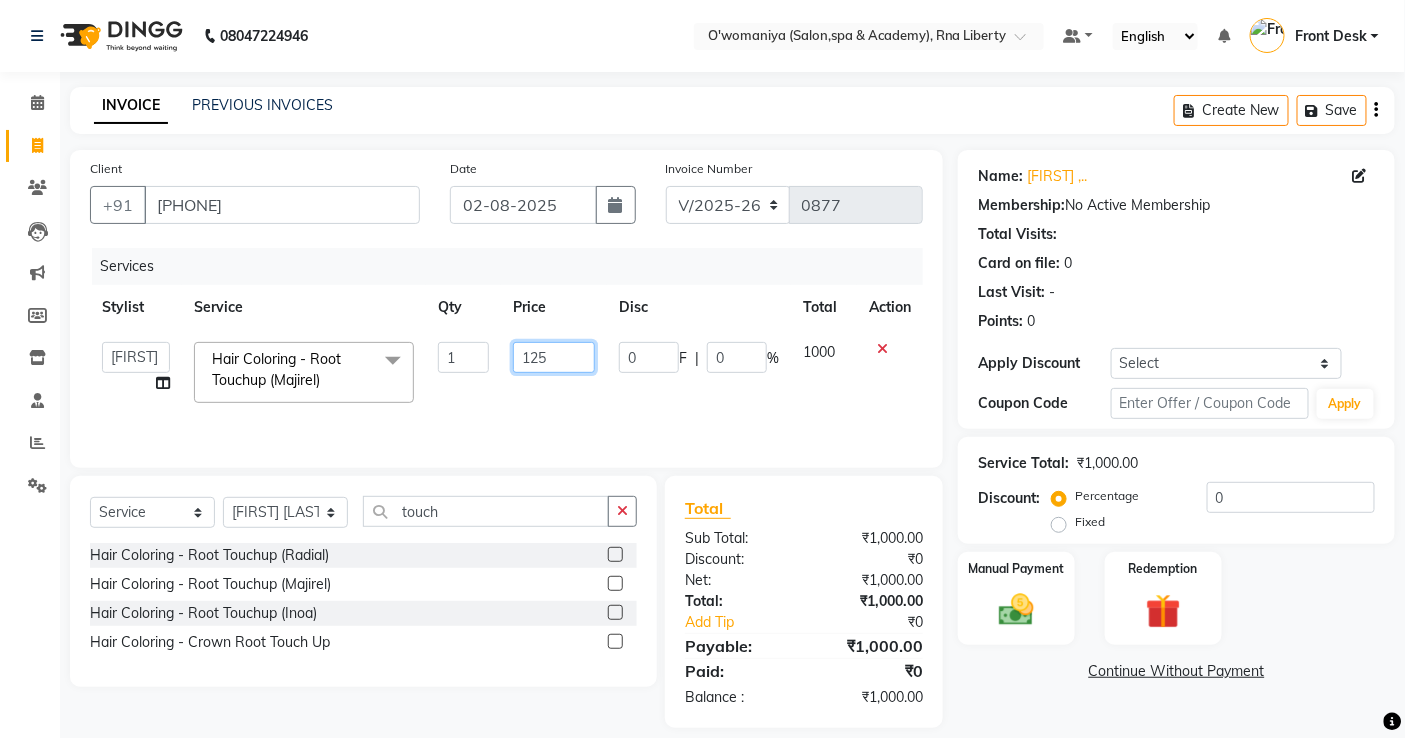 type on "1250" 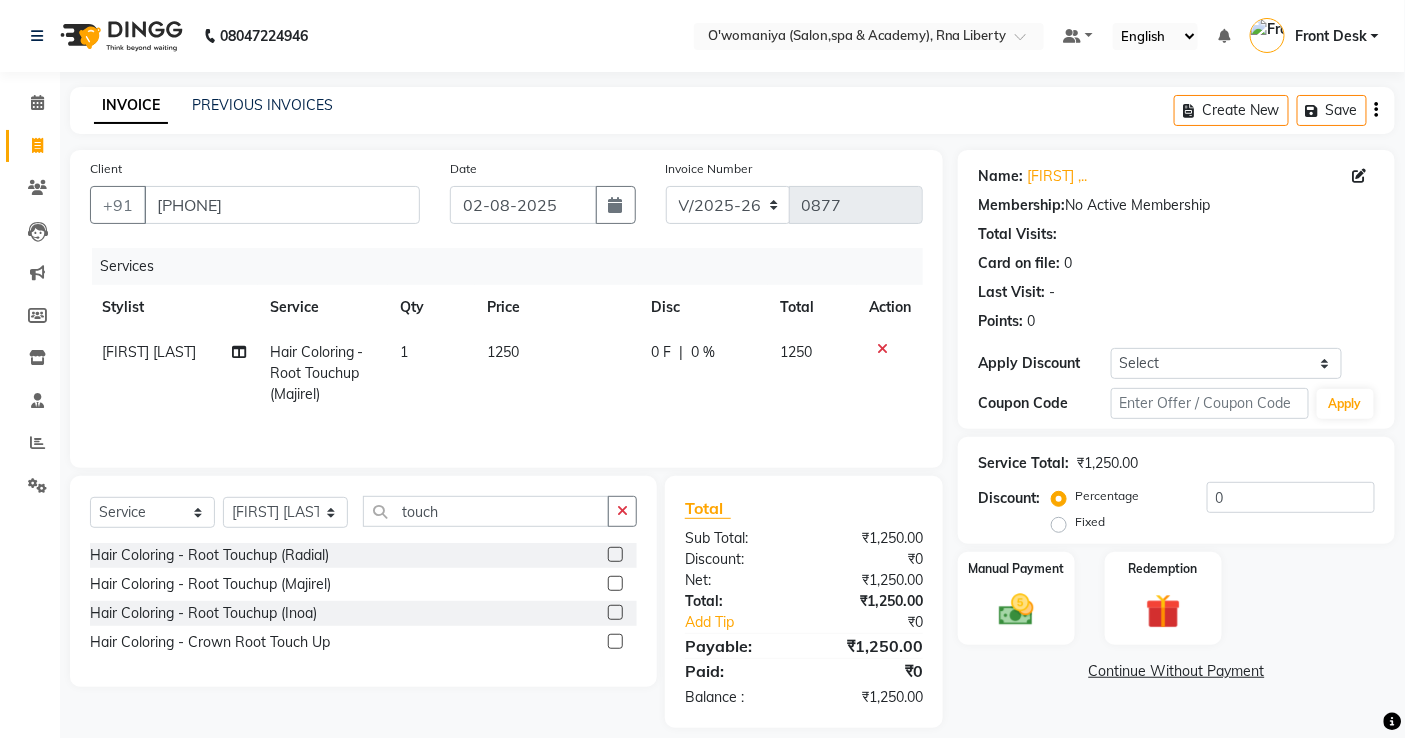 drag, startPoint x: 857, startPoint y: 373, endPoint x: 873, endPoint y: 382, distance: 18.35756 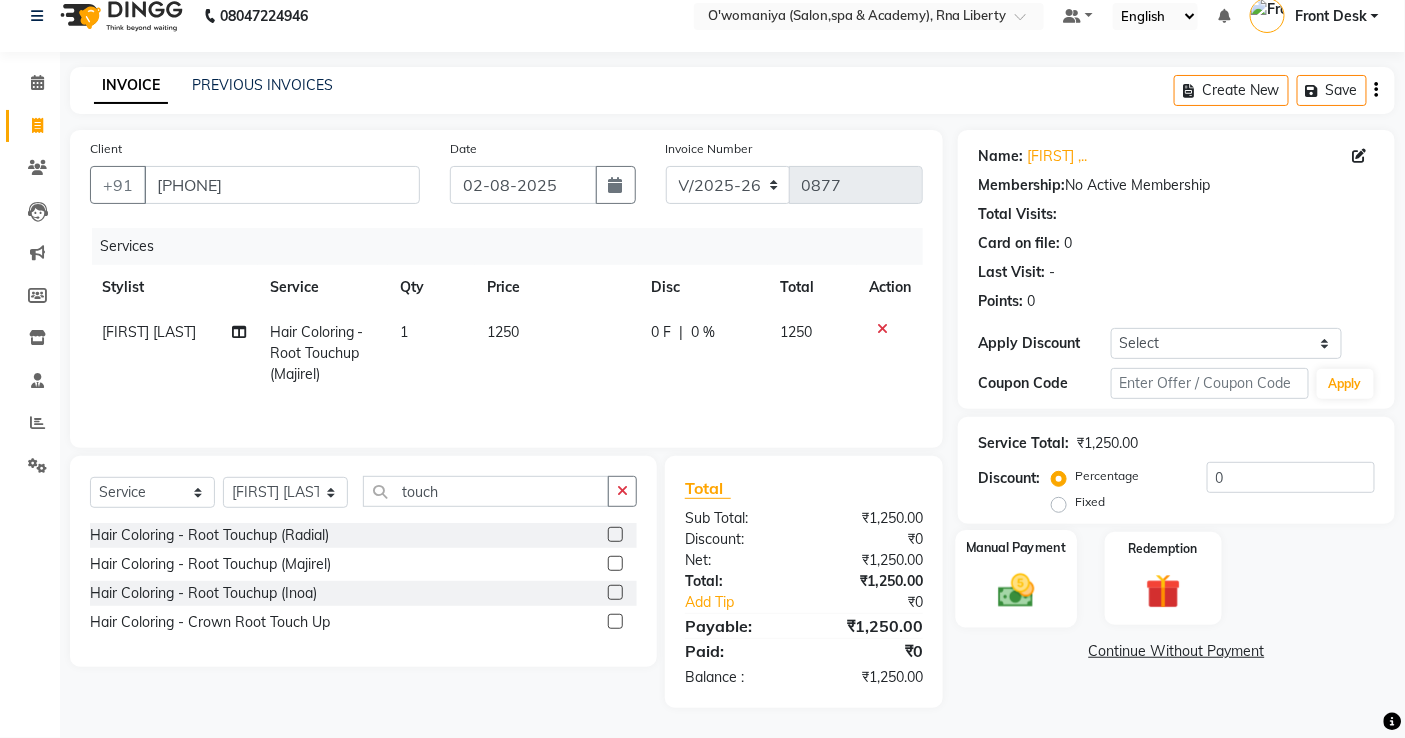 click on "Manual Payment" 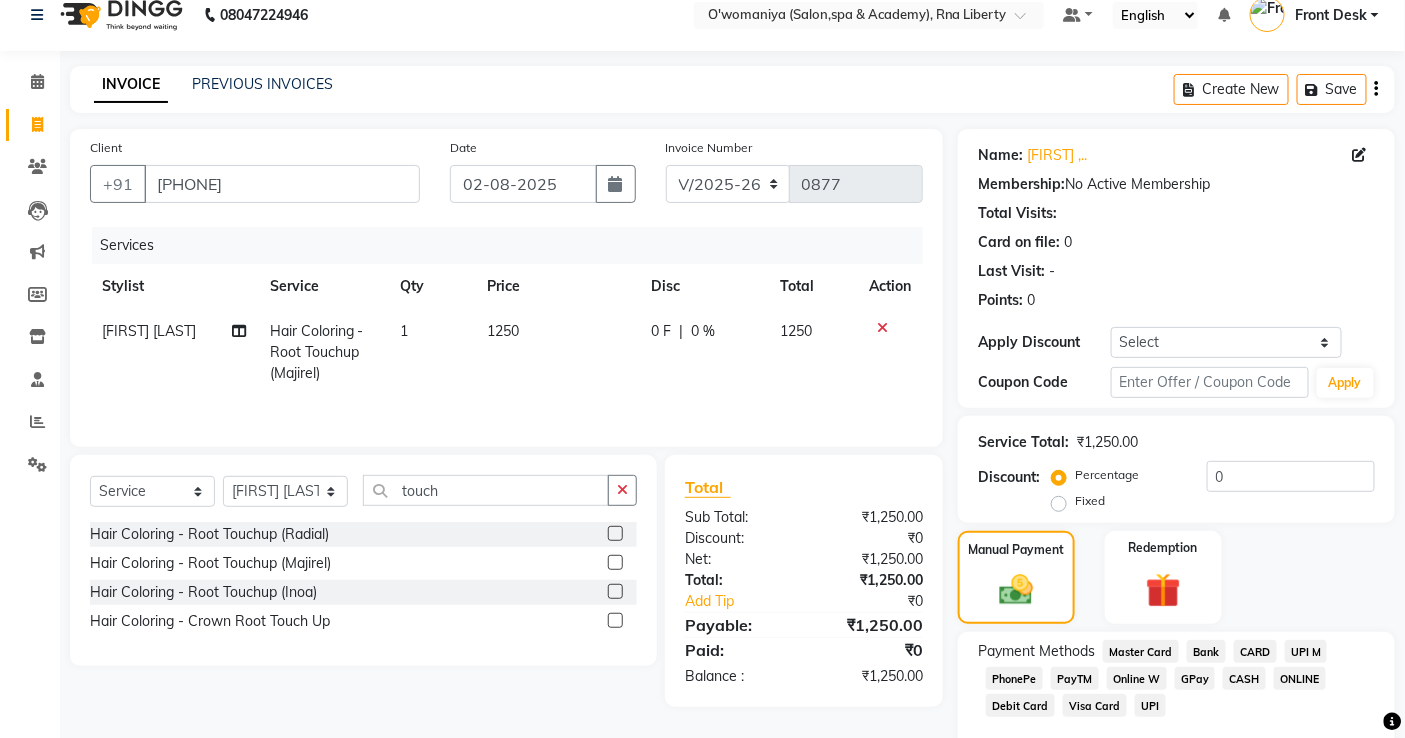 scroll, scrollTop: 105, scrollLeft: 0, axis: vertical 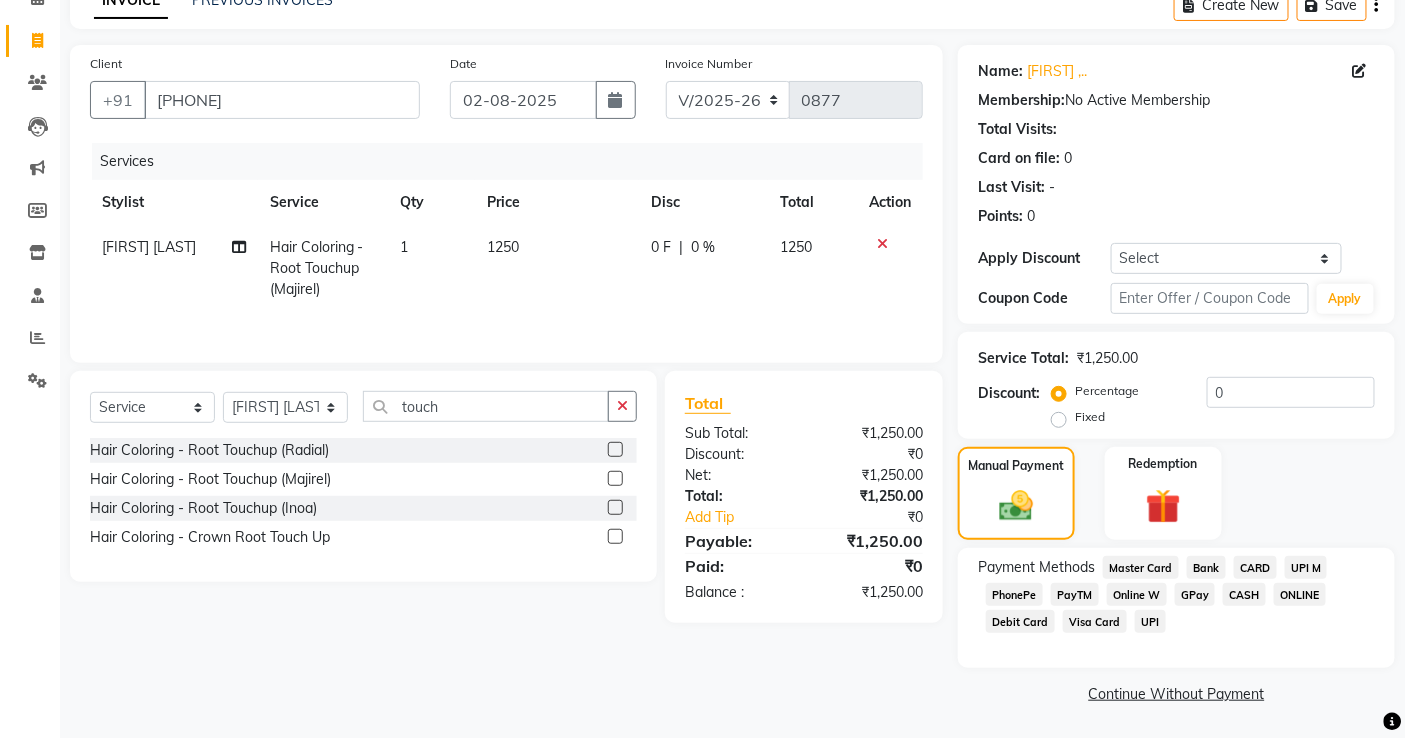click on "GPay" 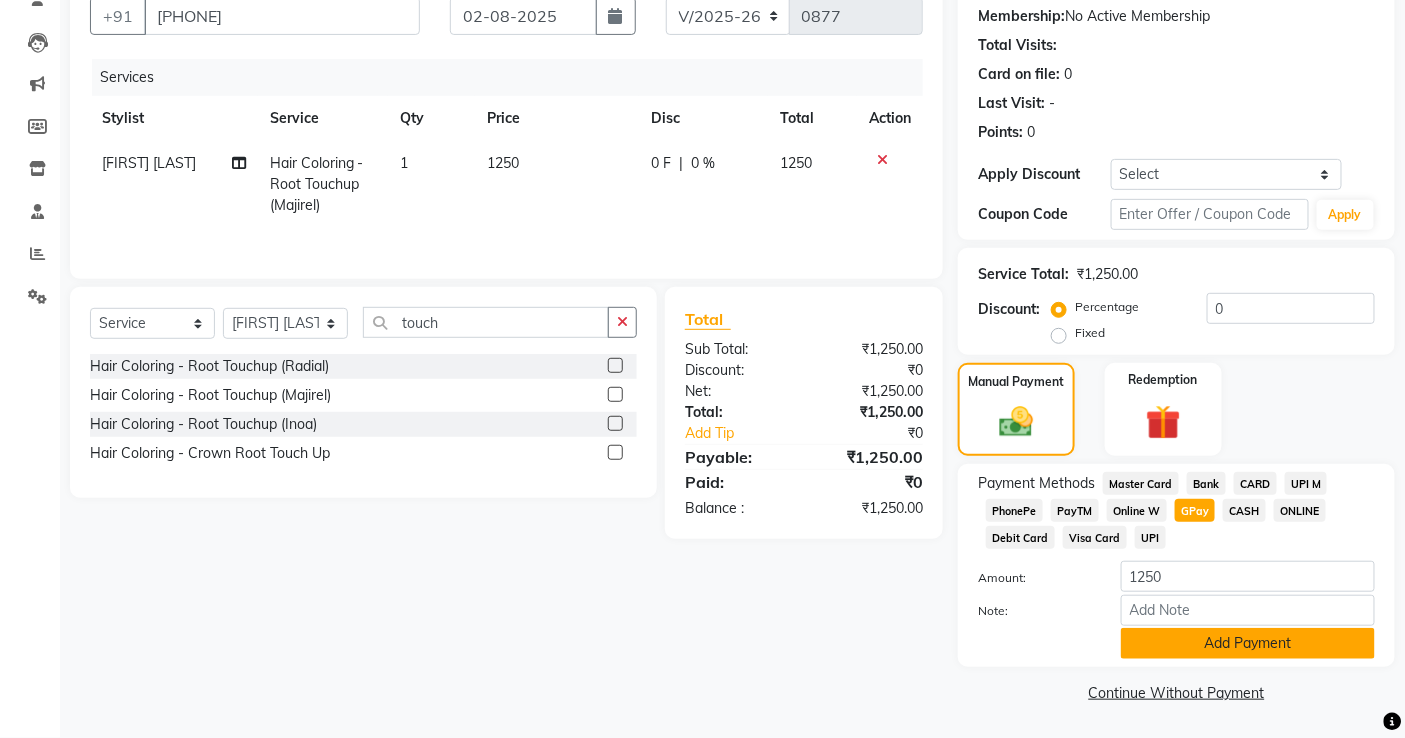 click on "Add Payment" 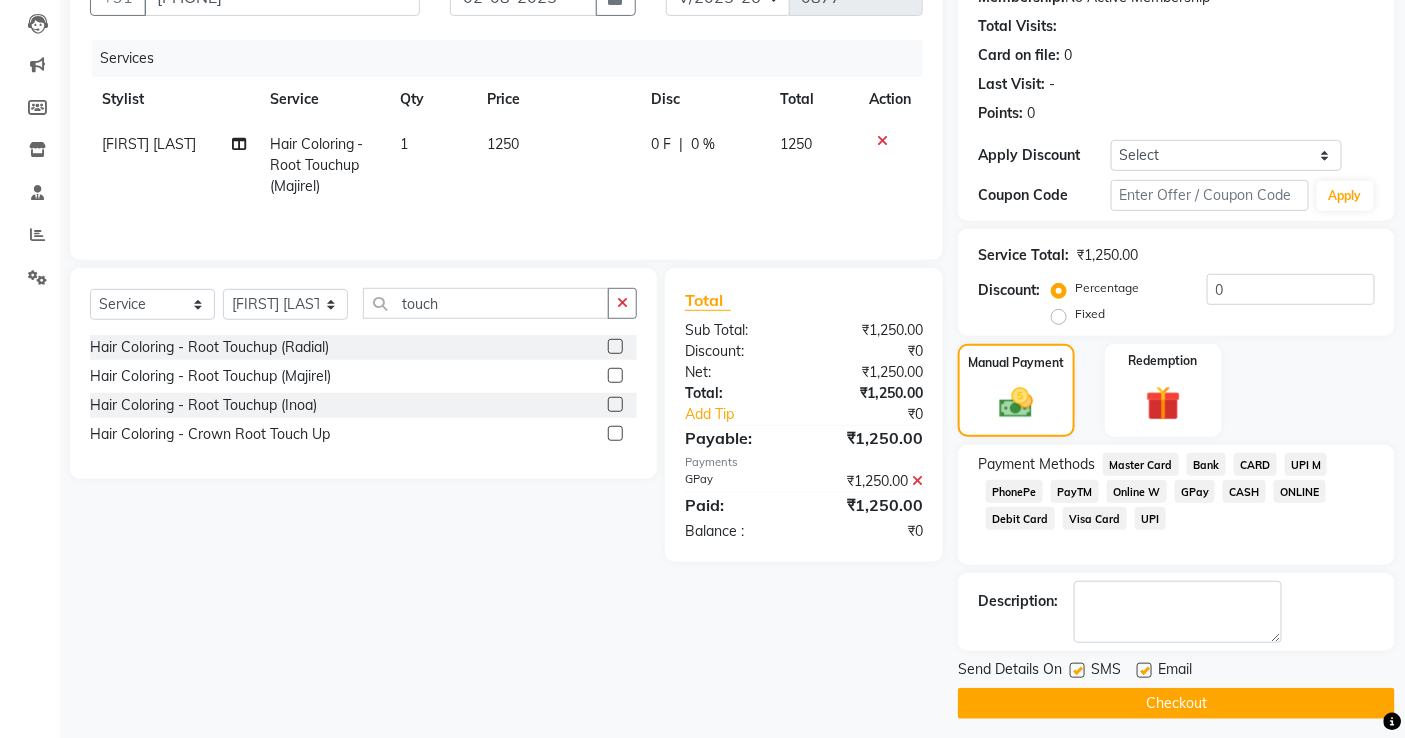 scroll, scrollTop: 218, scrollLeft: 0, axis: vertical 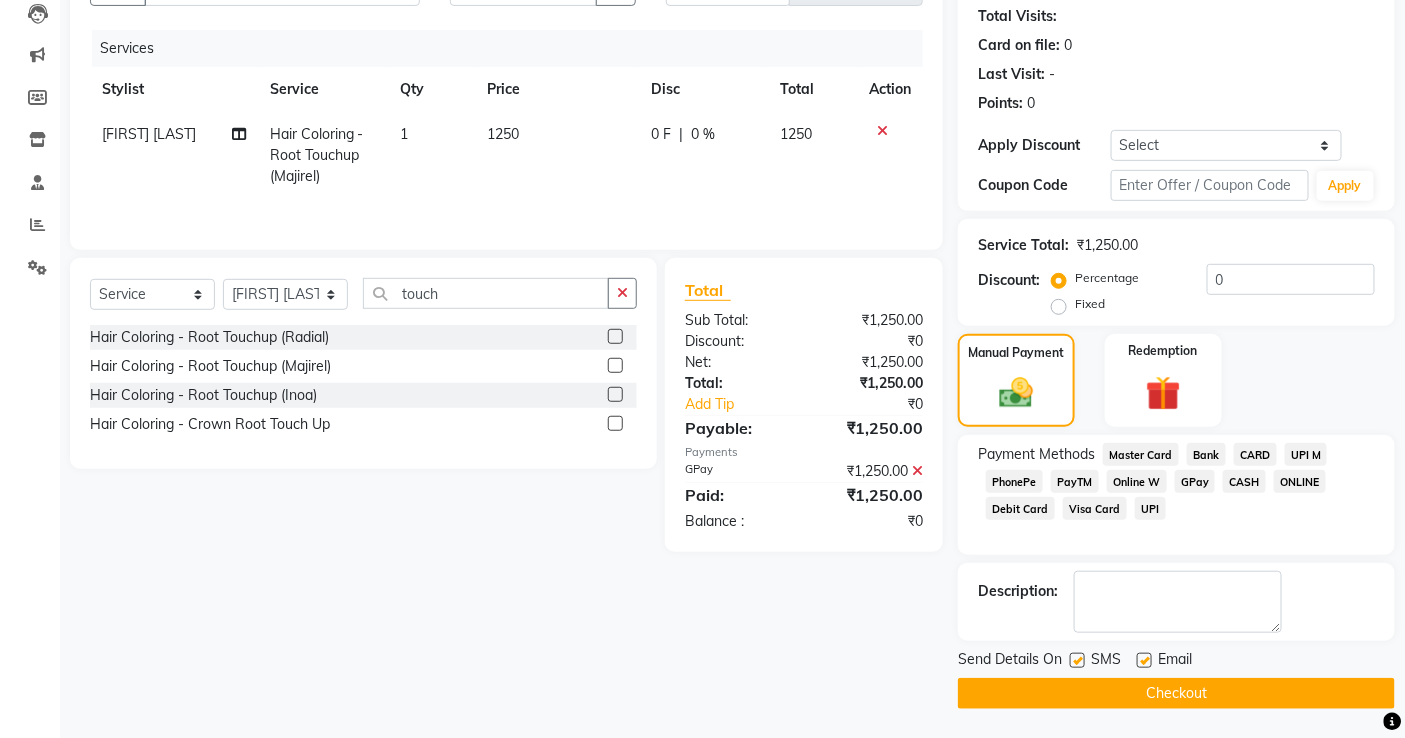 click on "Checkout" 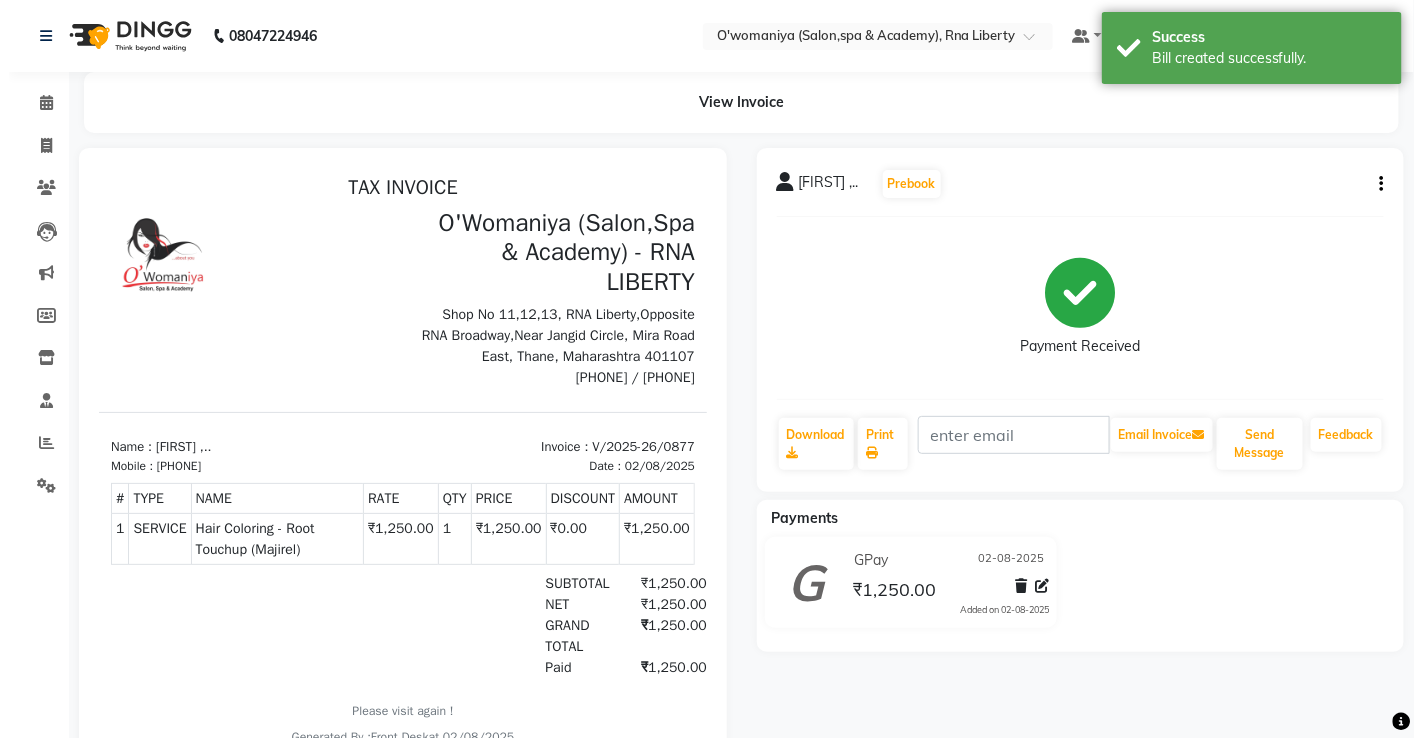 scroll, scrollTop: 0, scrollLeft: 0, axis: both 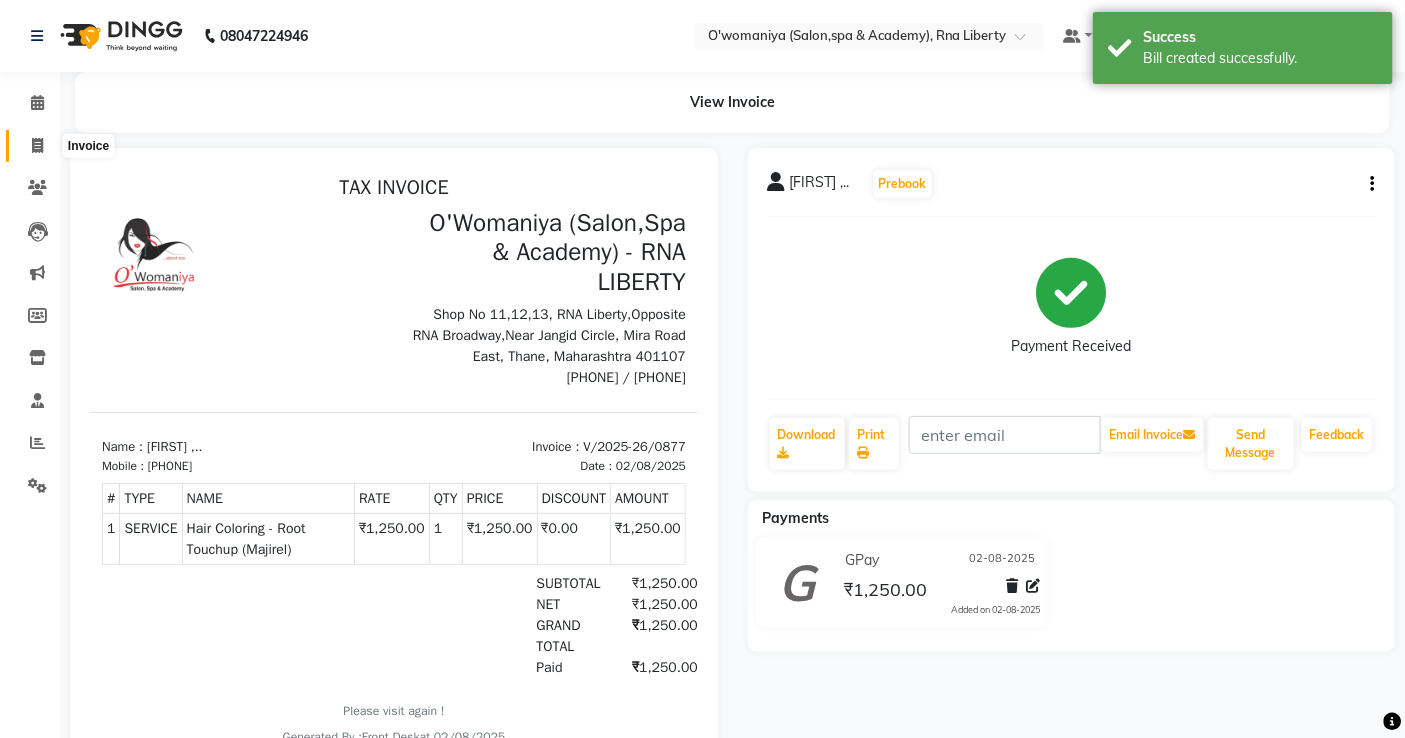 click 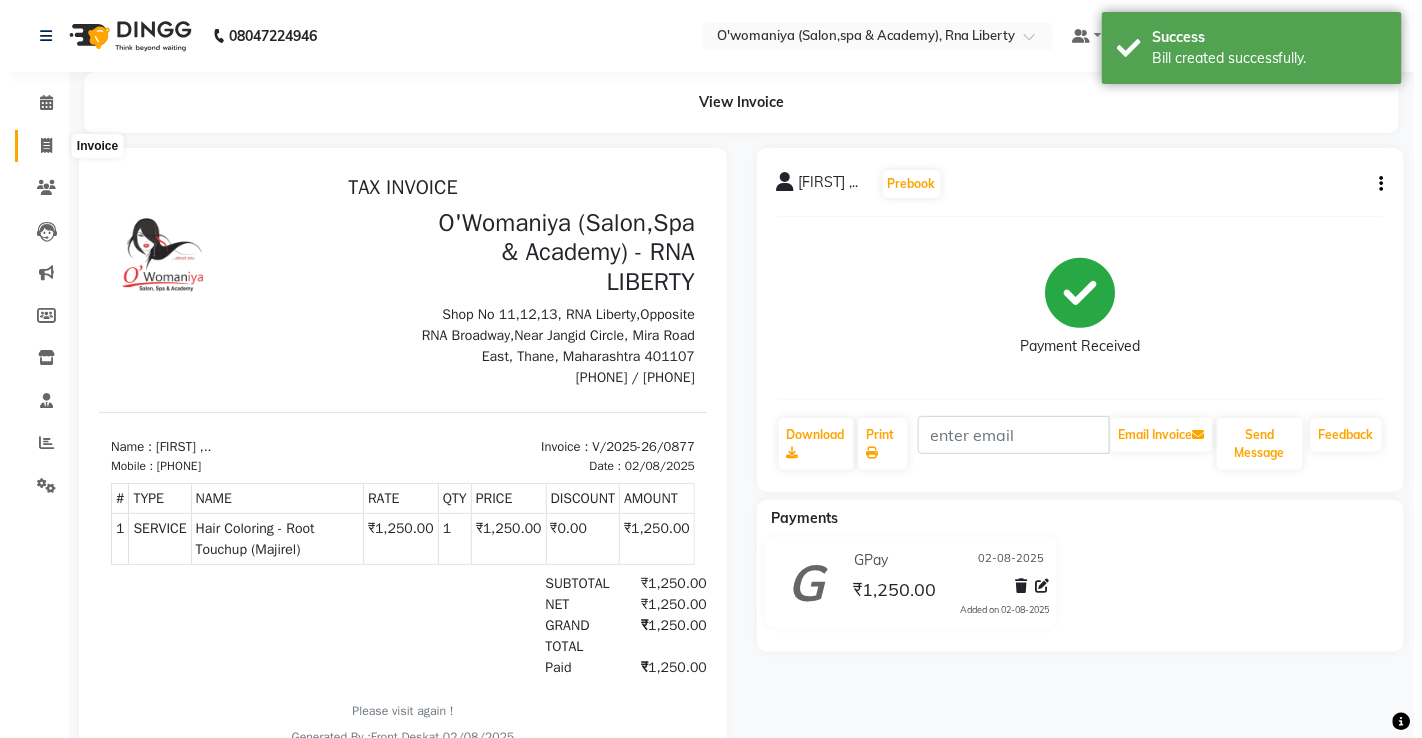 select on "service" 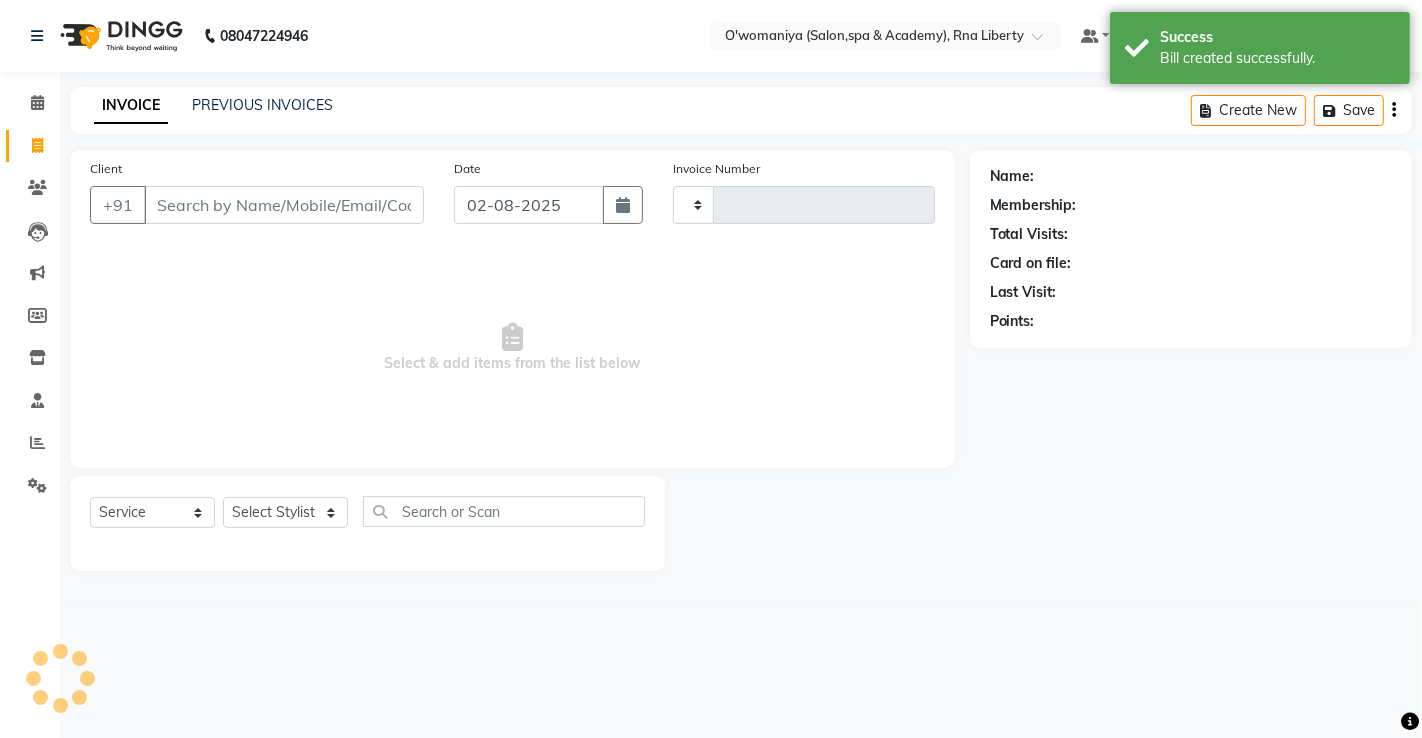 type on "0878" 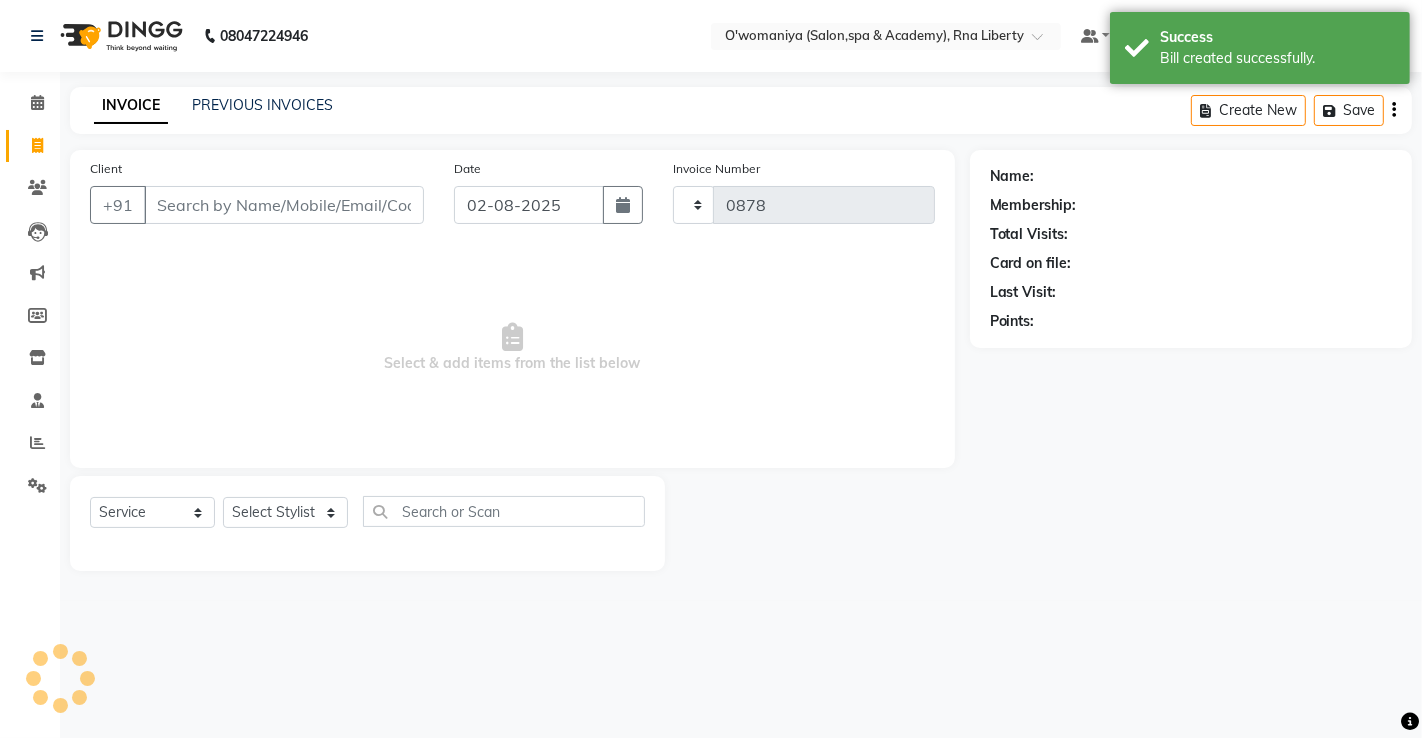 select on "5532" 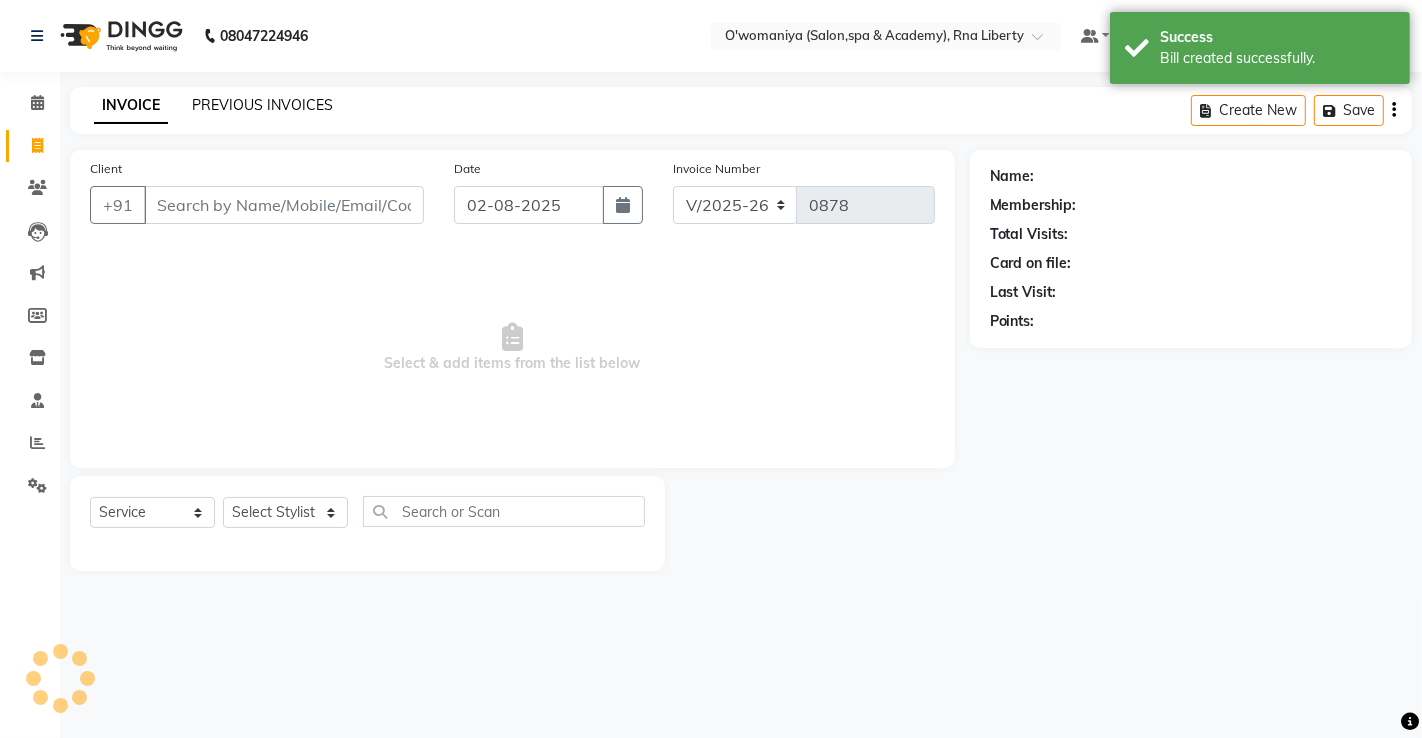 click on "PREVIOUS INVOICES" 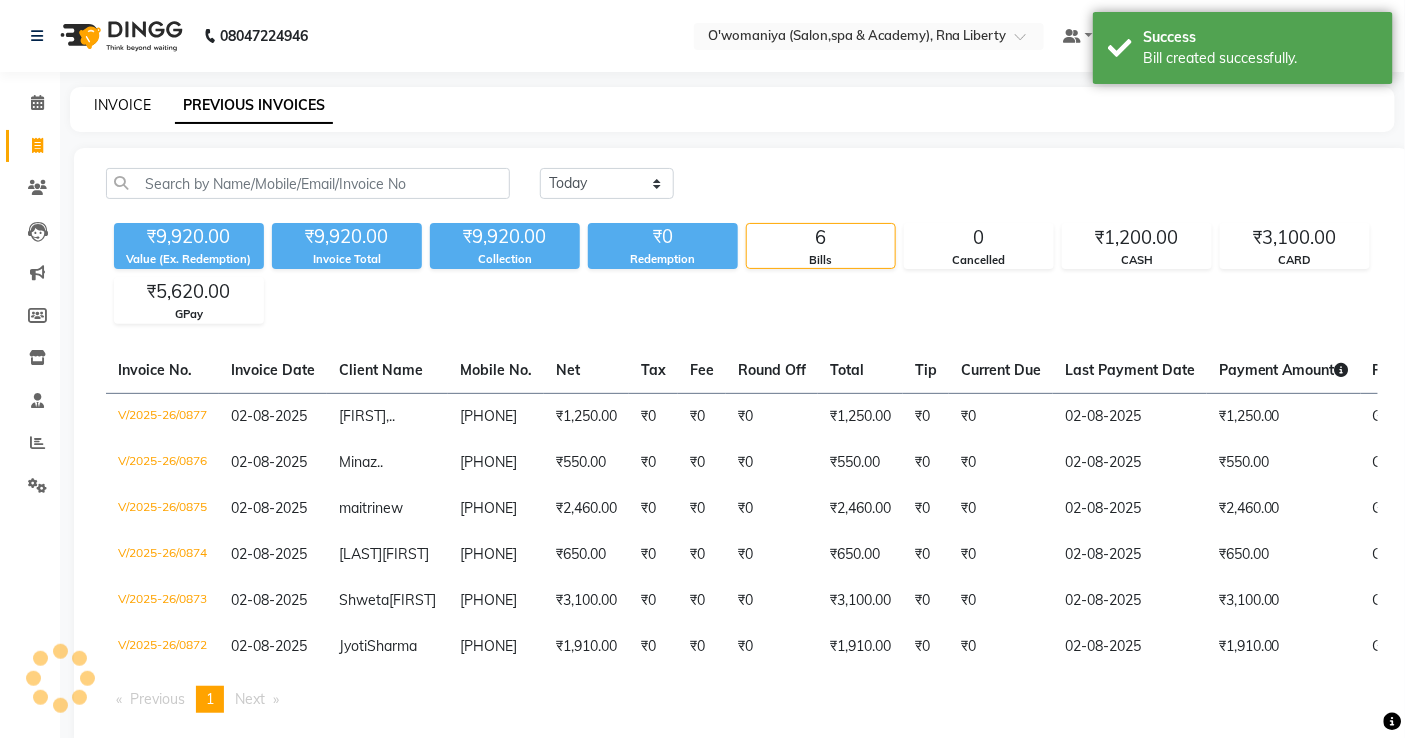 click on "INVOICE" 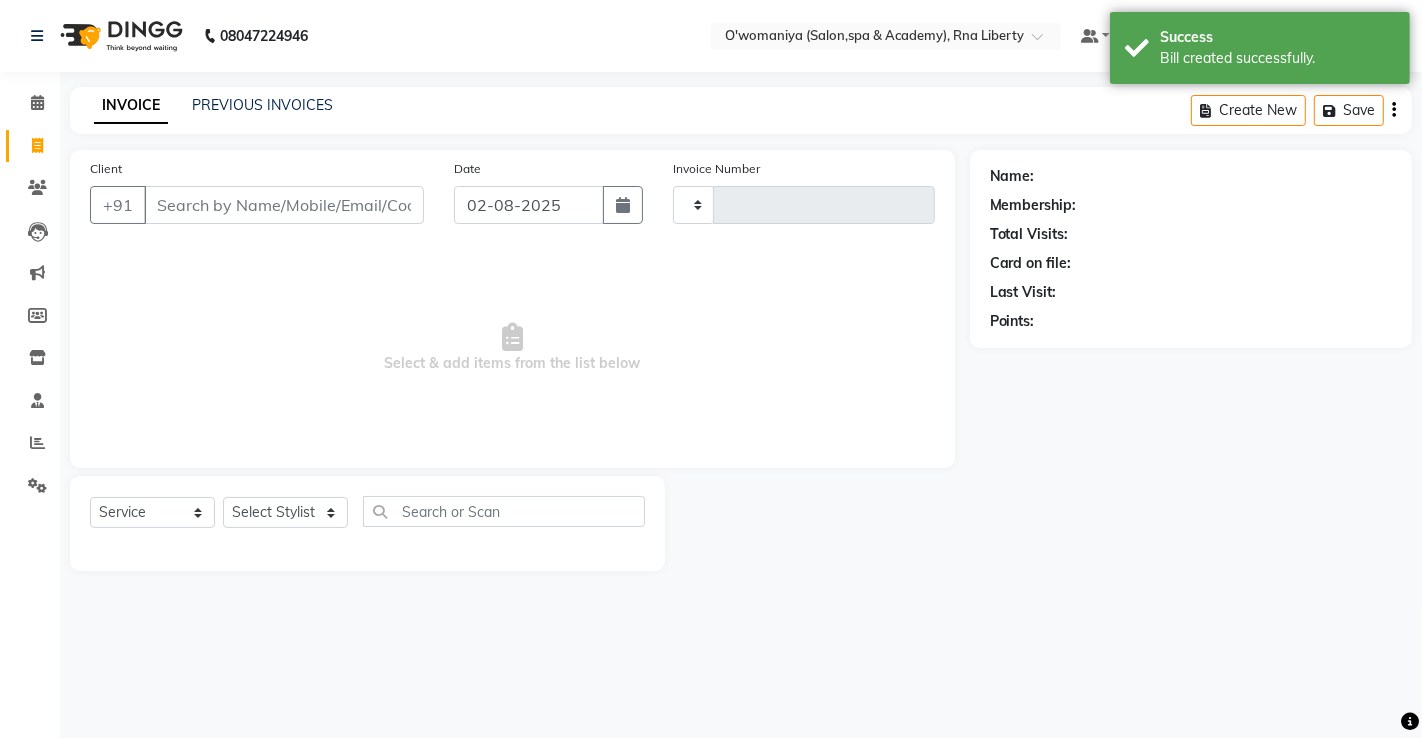type on "0878" 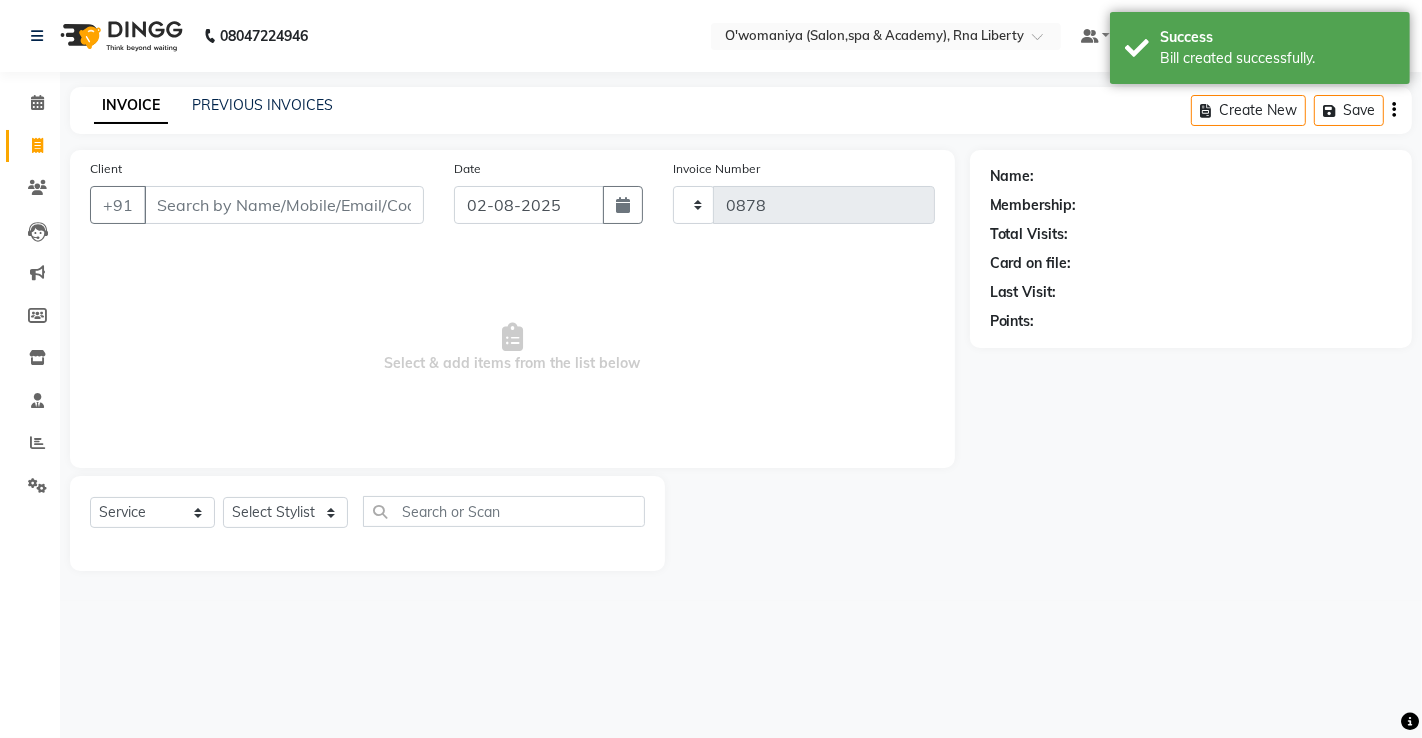 select on "5532" 